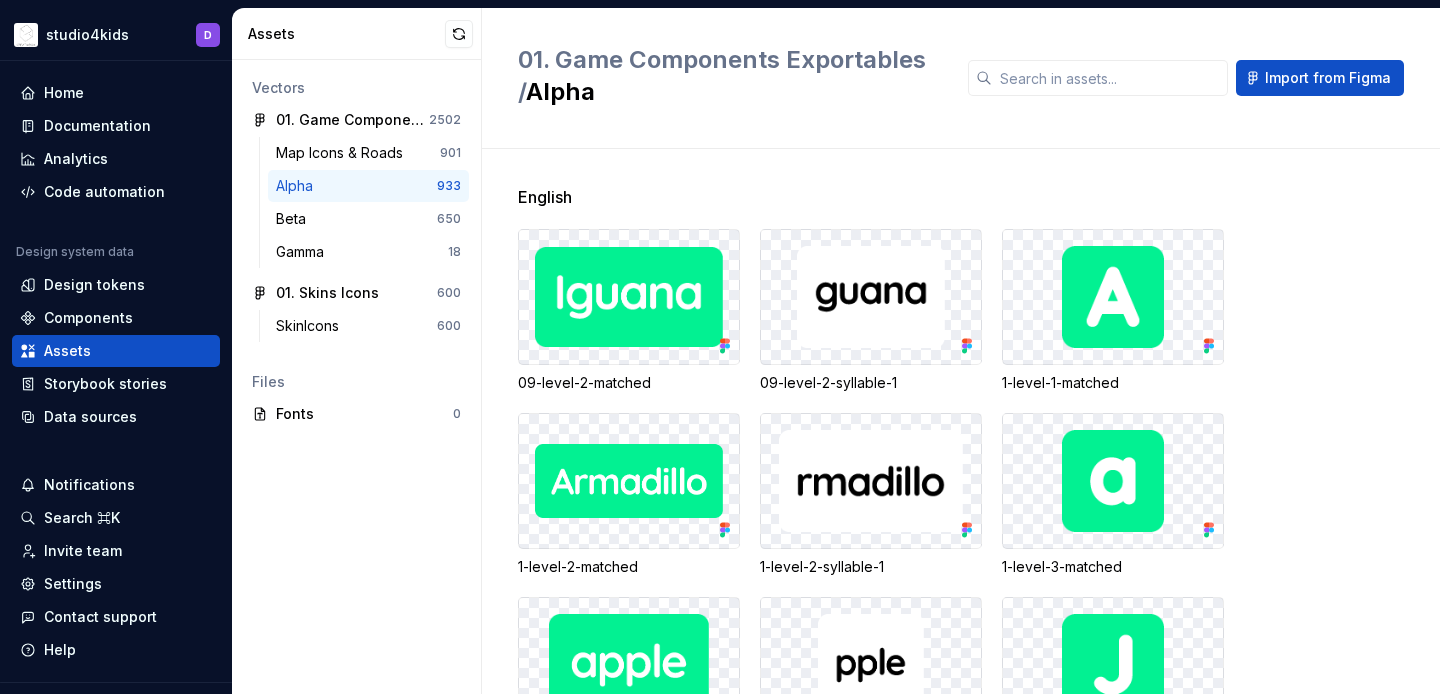 scroll, scrollTop: 0, scrollLeft: 0, axis: both 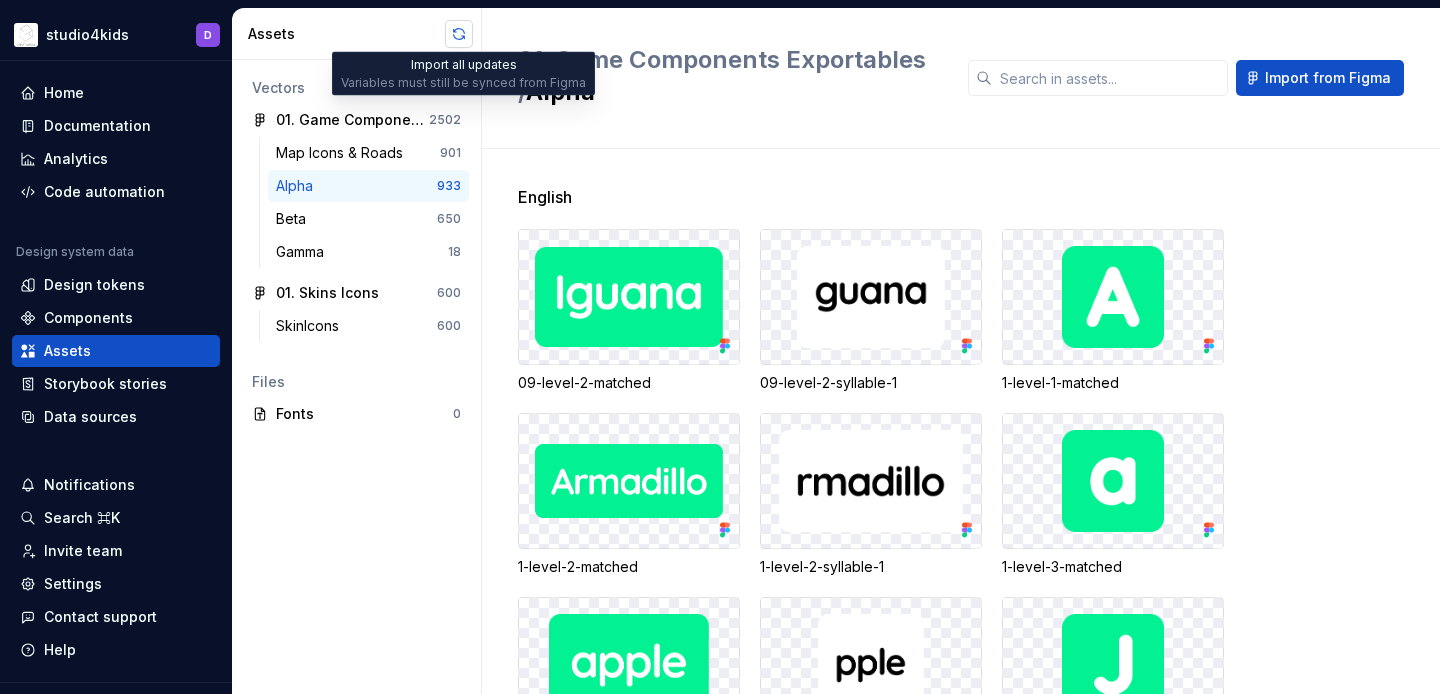 click at bounding box center (459, 34) 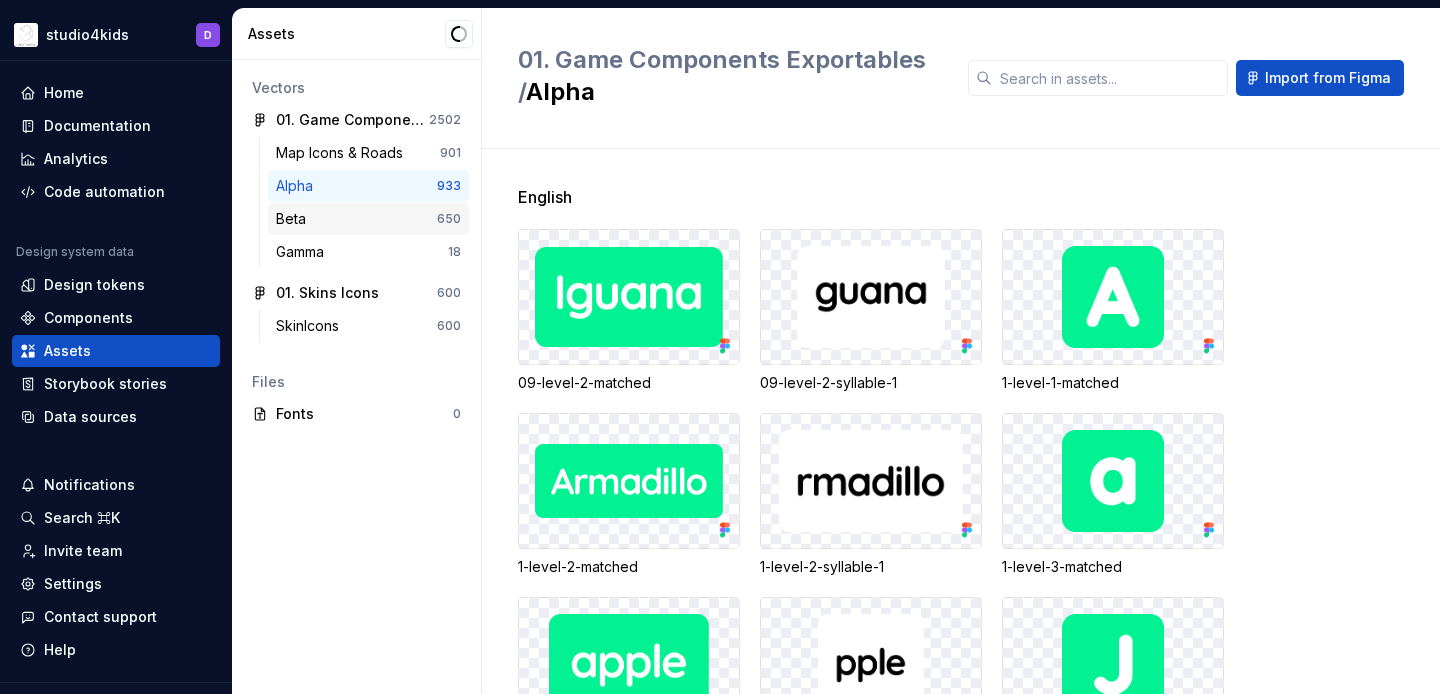 click on "Beta" at bounding box center [356, 219] 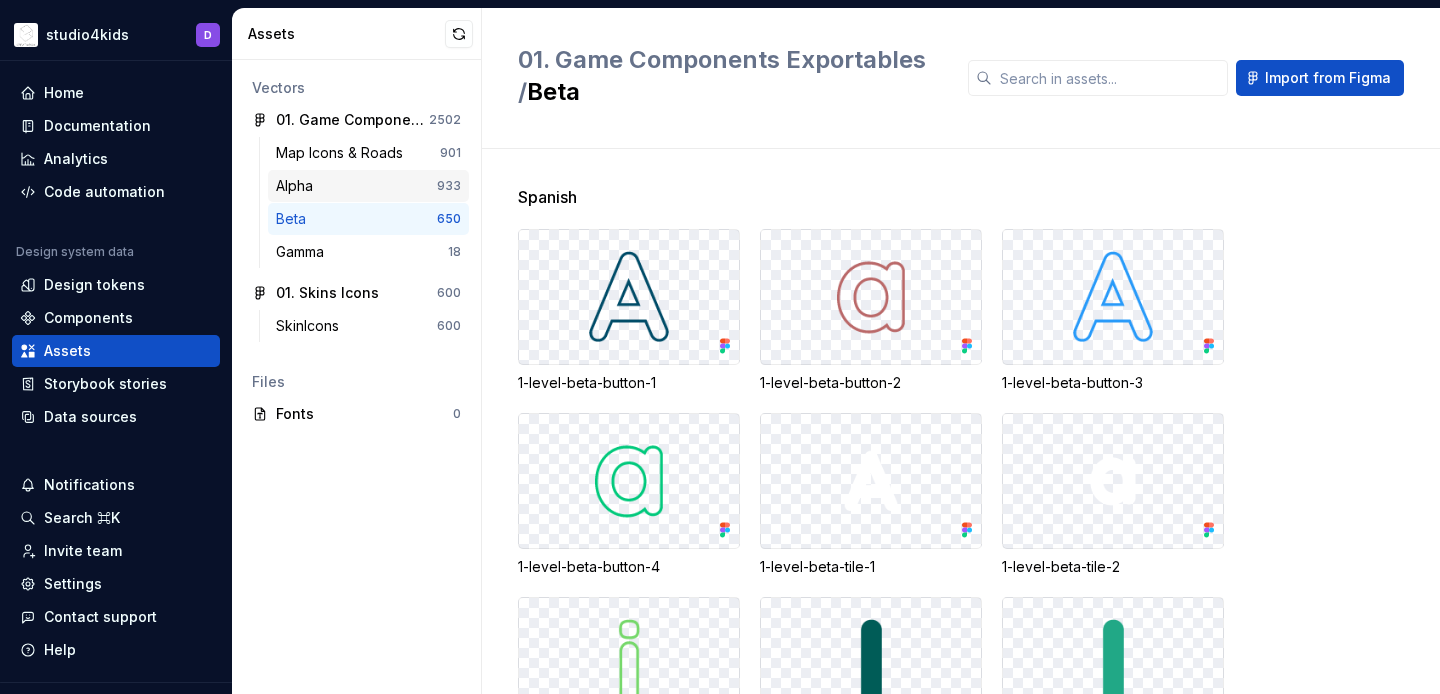 click on "Alpha" at bounding box center [356, 186] 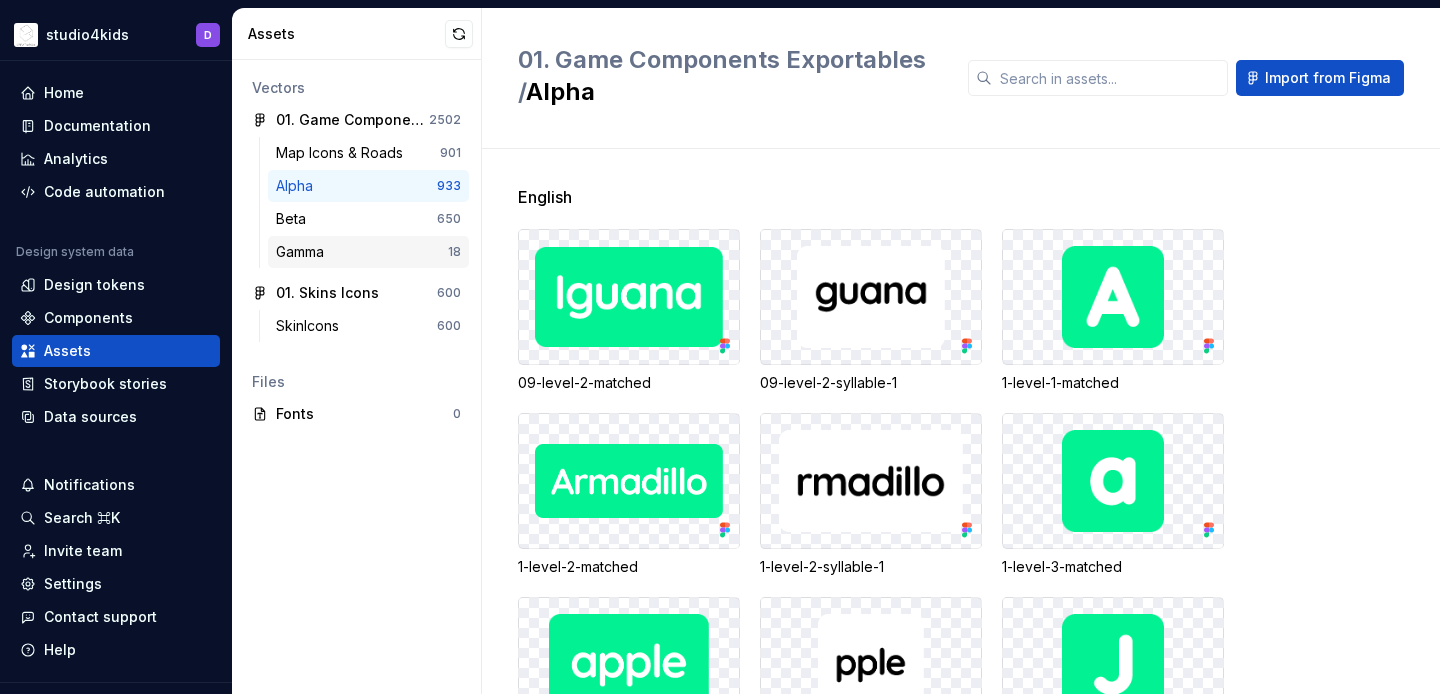 click on "Gamma" at bounding box center [362, 252] 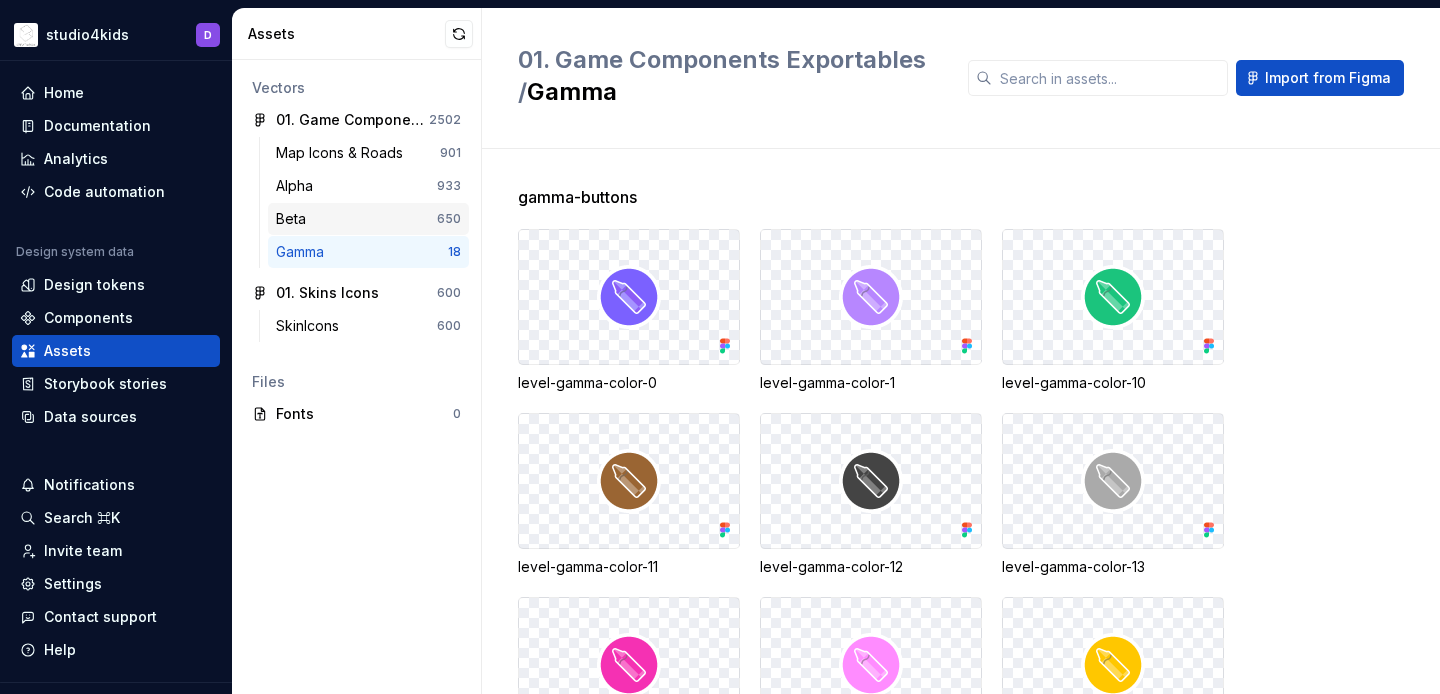 click on "Beta" at bounding box center (356, 219) 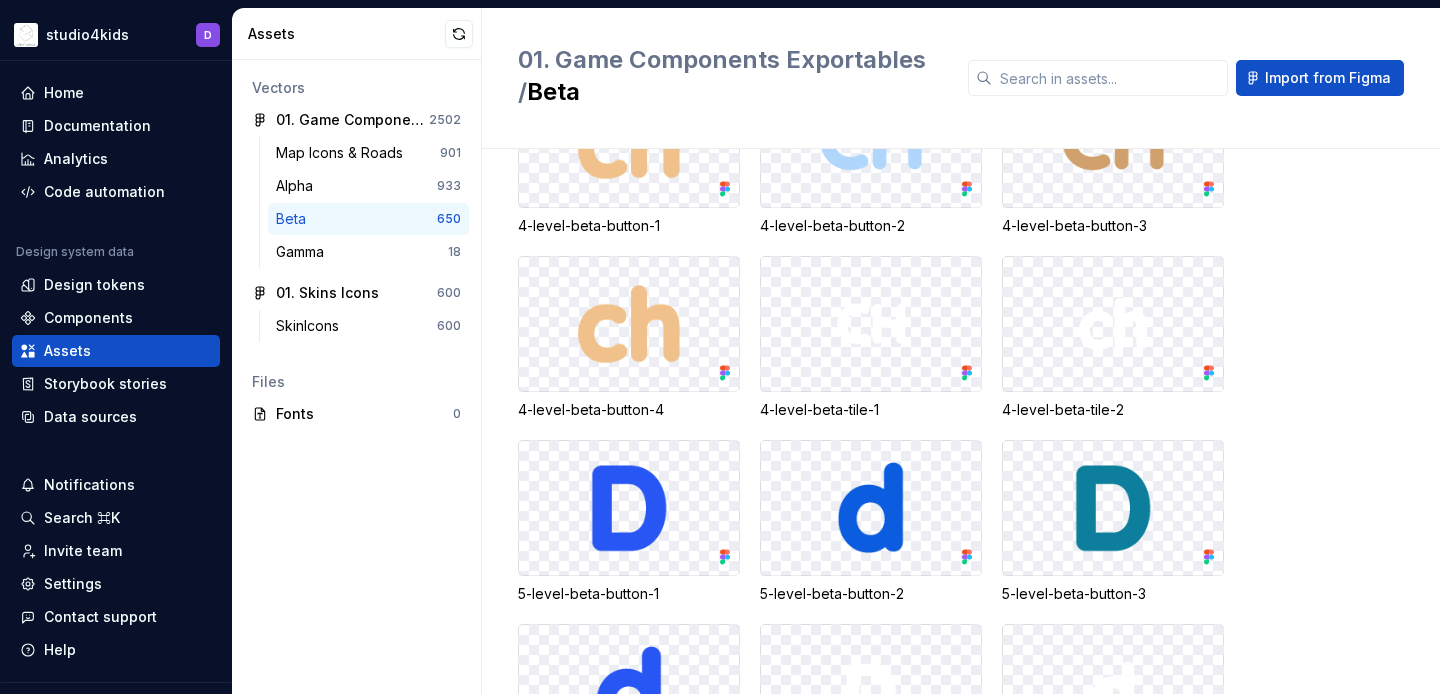 scroll, scrollTop: 9041, scrollLeft: 0, axis: vertical 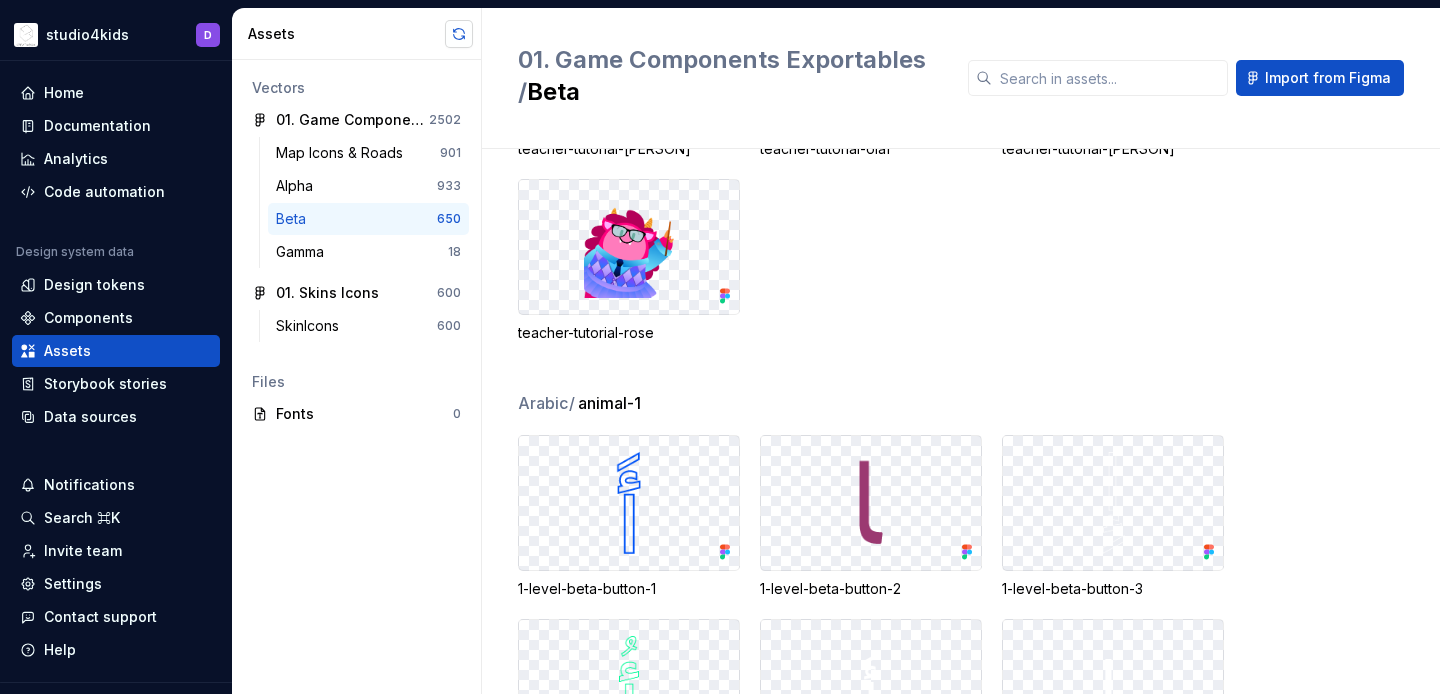click at bounding box center [459, 34] 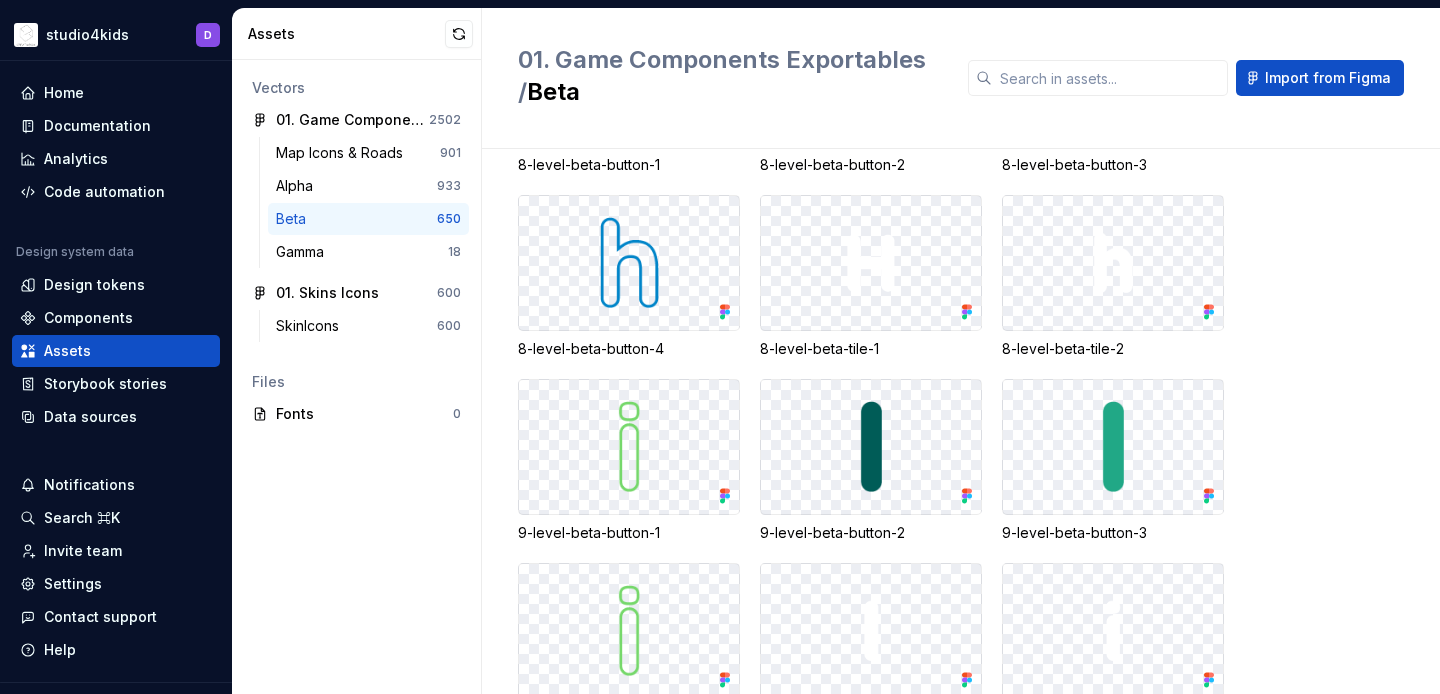 scroll, scrollTop: 19682, scrollLeft: 0, axis: vertical 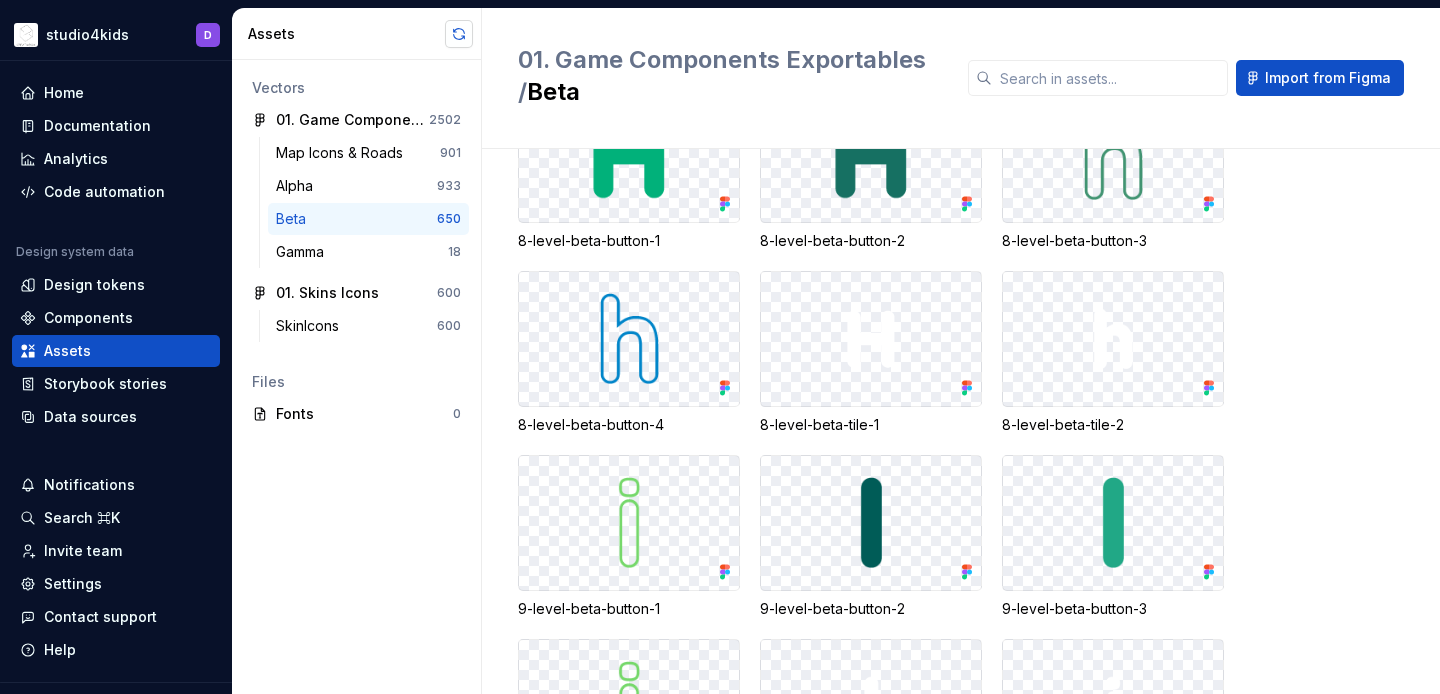 click at bounding box center (459, 34) 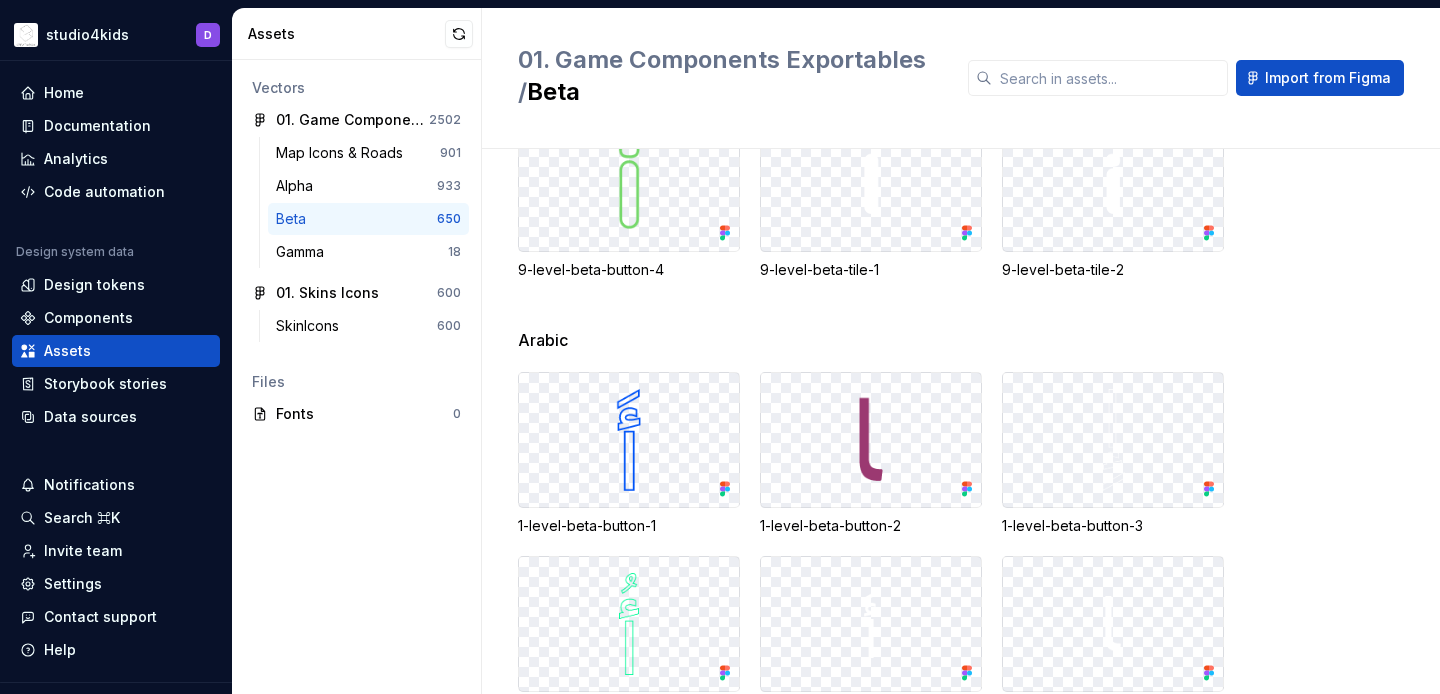 scroll, scrollTop: 20323, scrollLeft: 0, axis: vertical 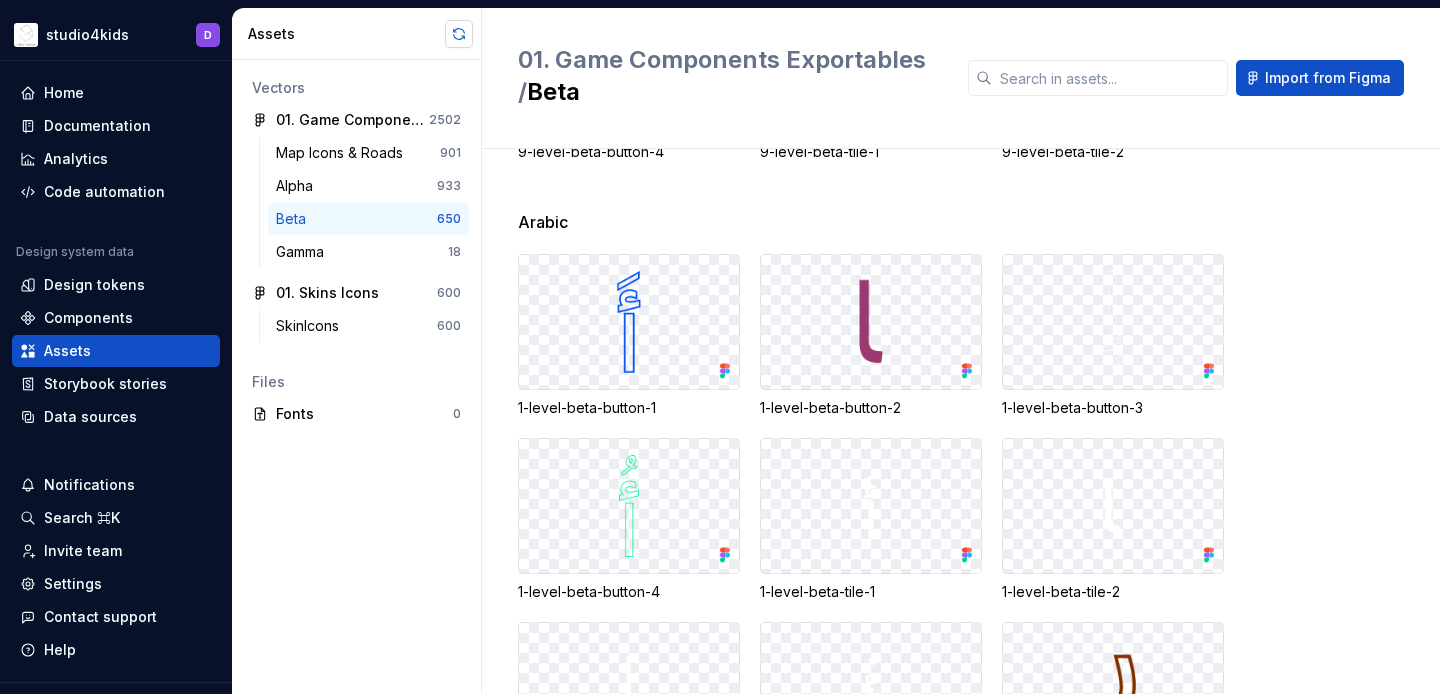 click at bounding box center (459, 34) 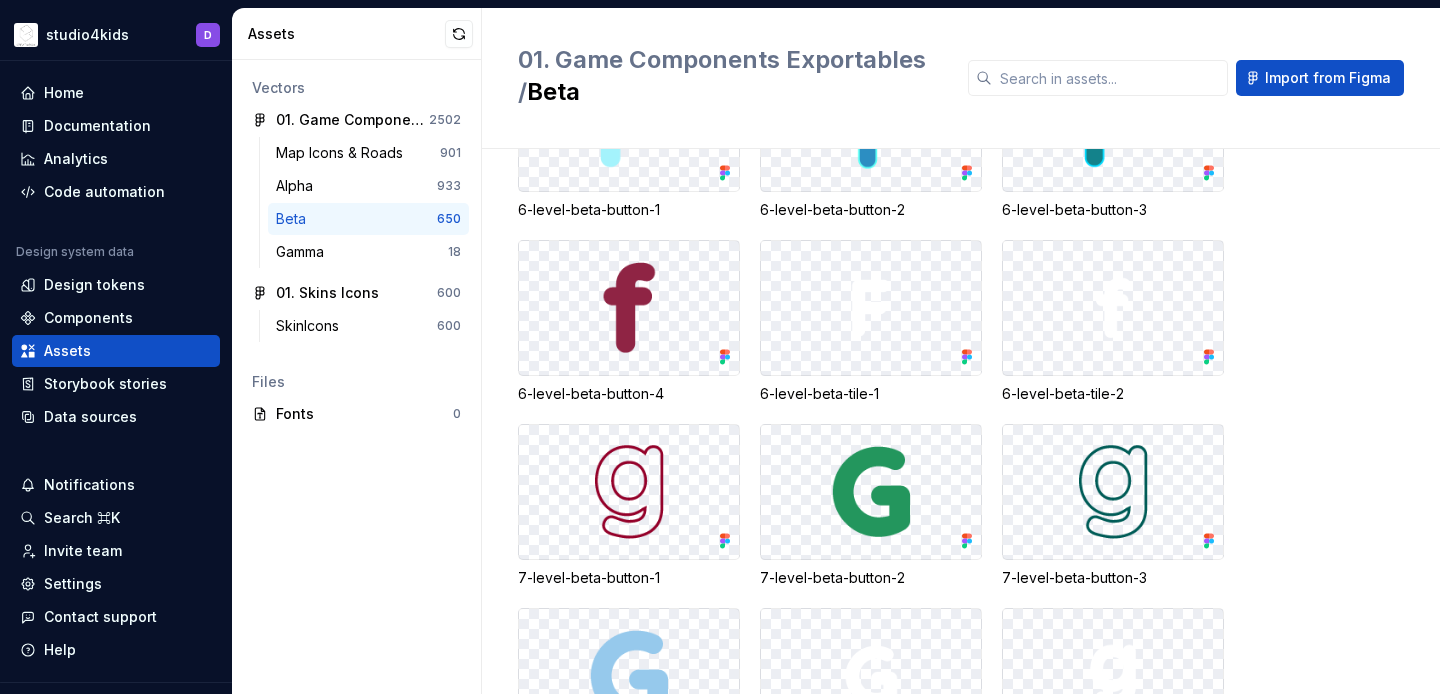 scroll, scrollTop: 30154, scrollLeft: 0, axis: vertical 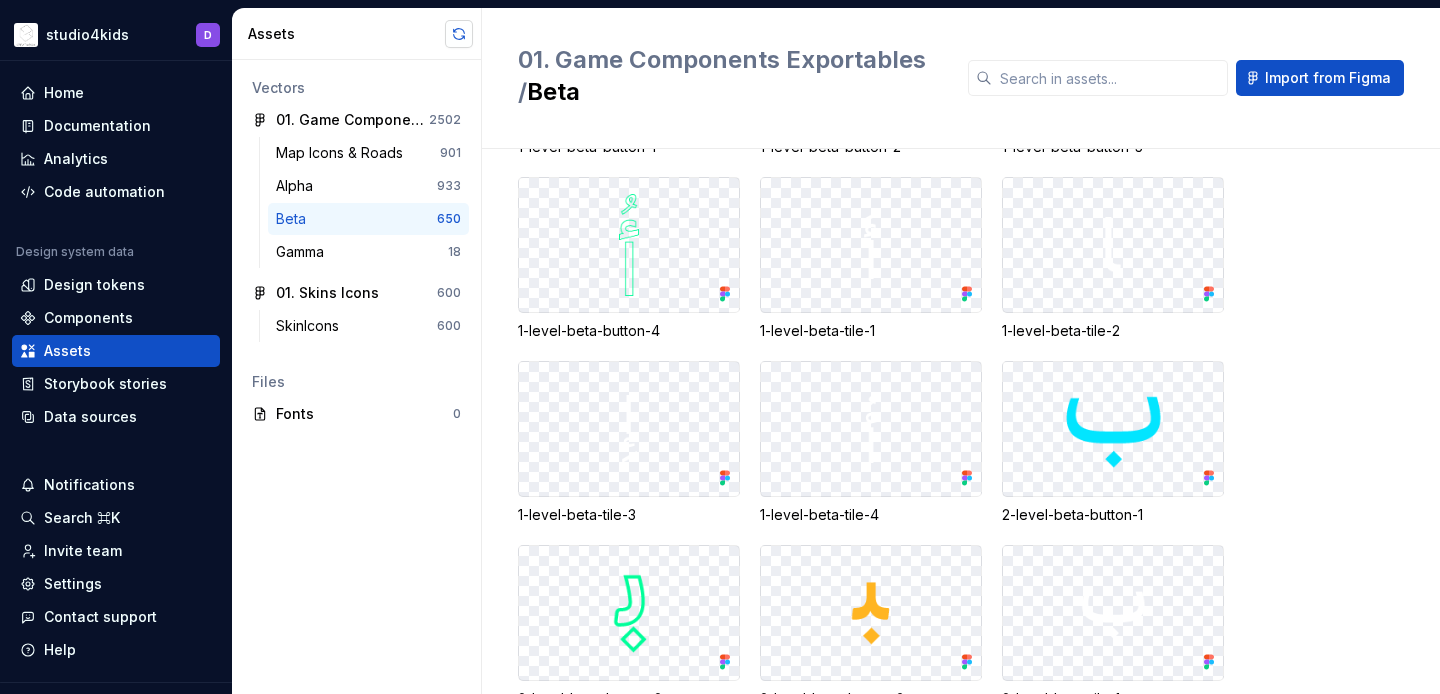 click at bounding box center [459, 34] 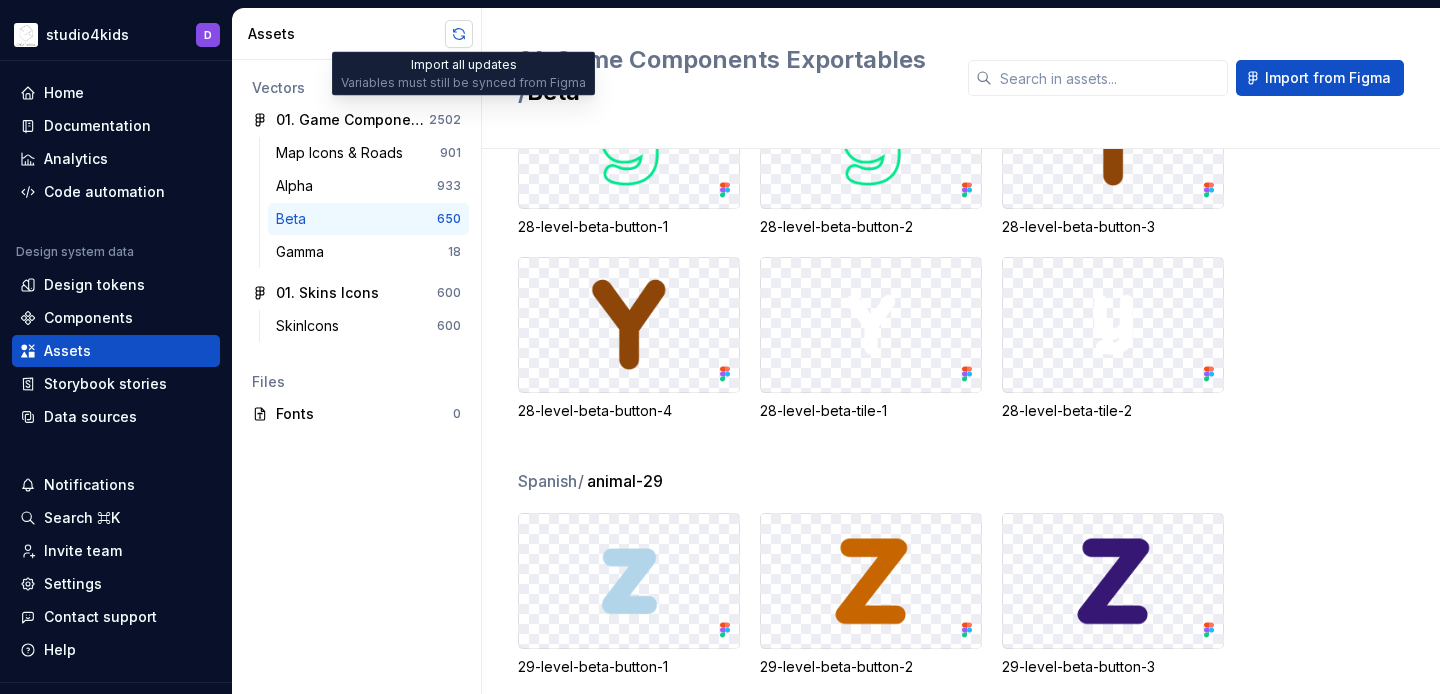 click at bounding box center [459, 34] 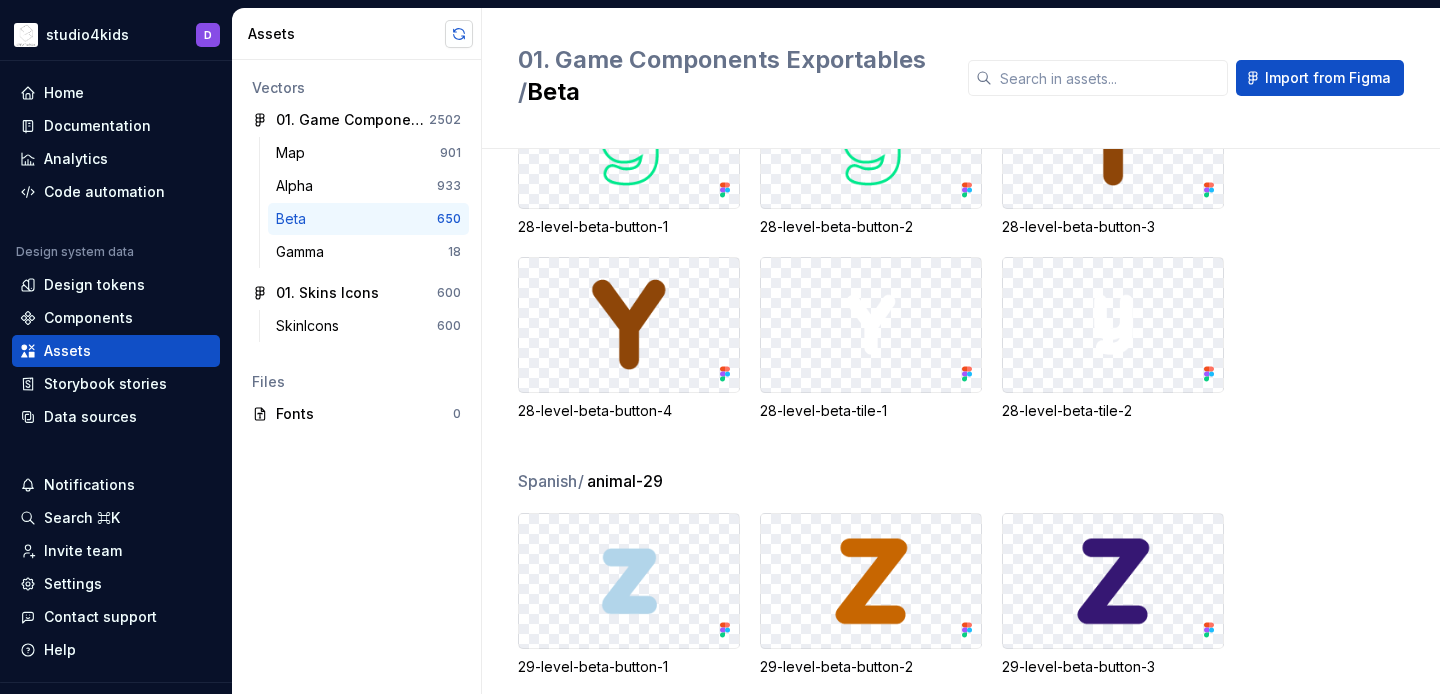 click at bounding box center [459, 34] 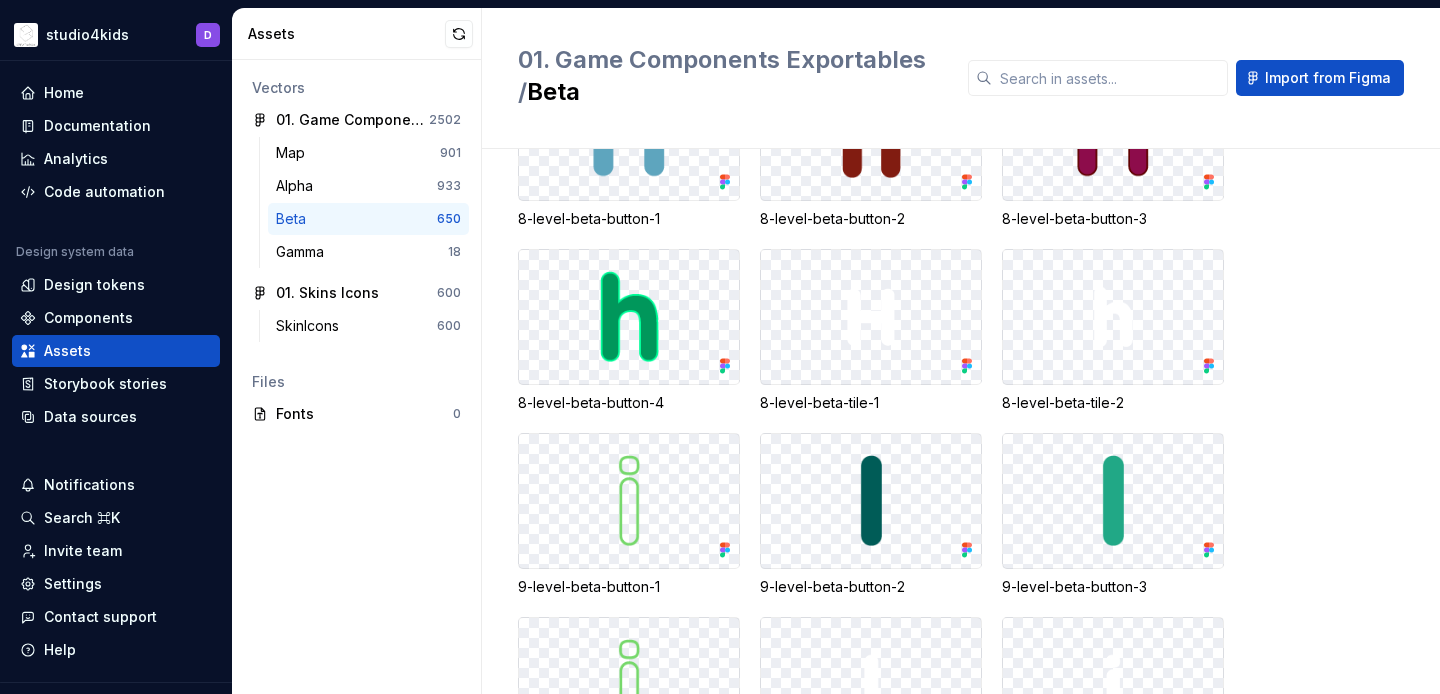 scroll, scrollTop: 21159, scrollLeft: 0, axis: vertical 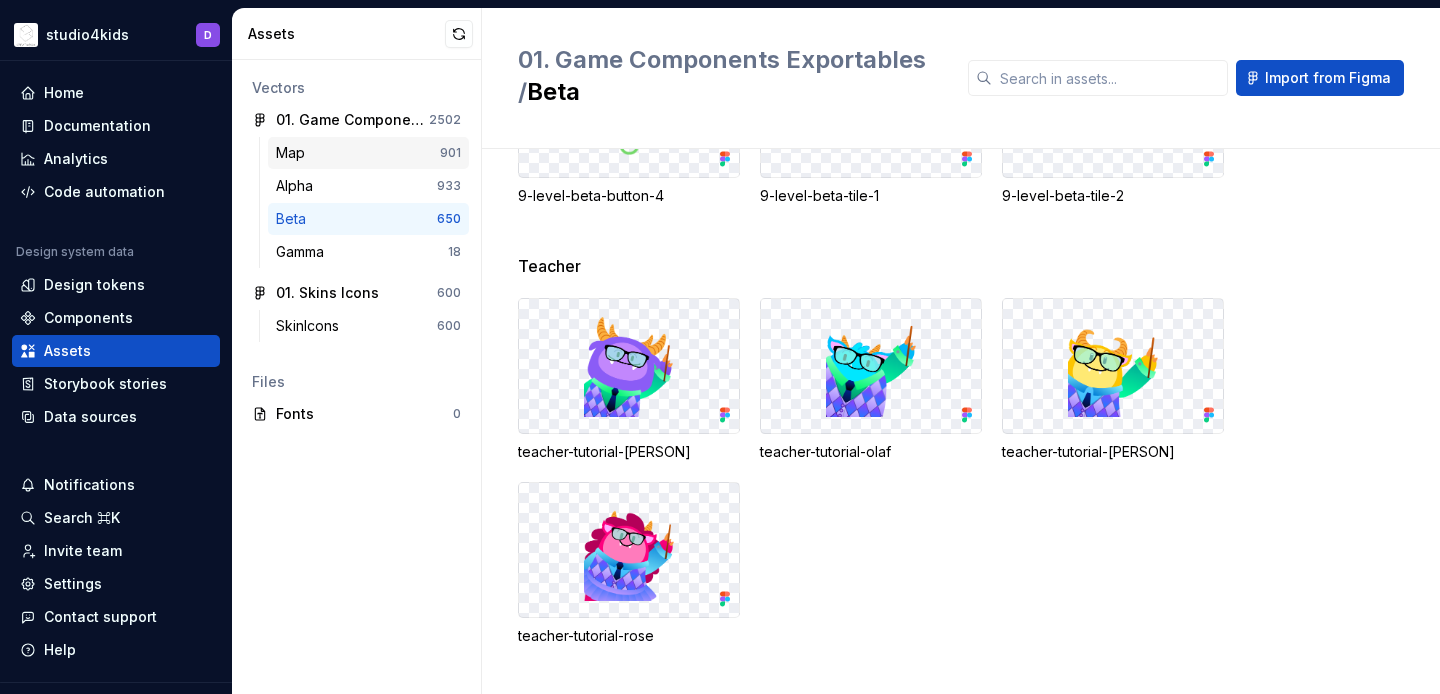 click on "Map" at bounding box center (358, 153) 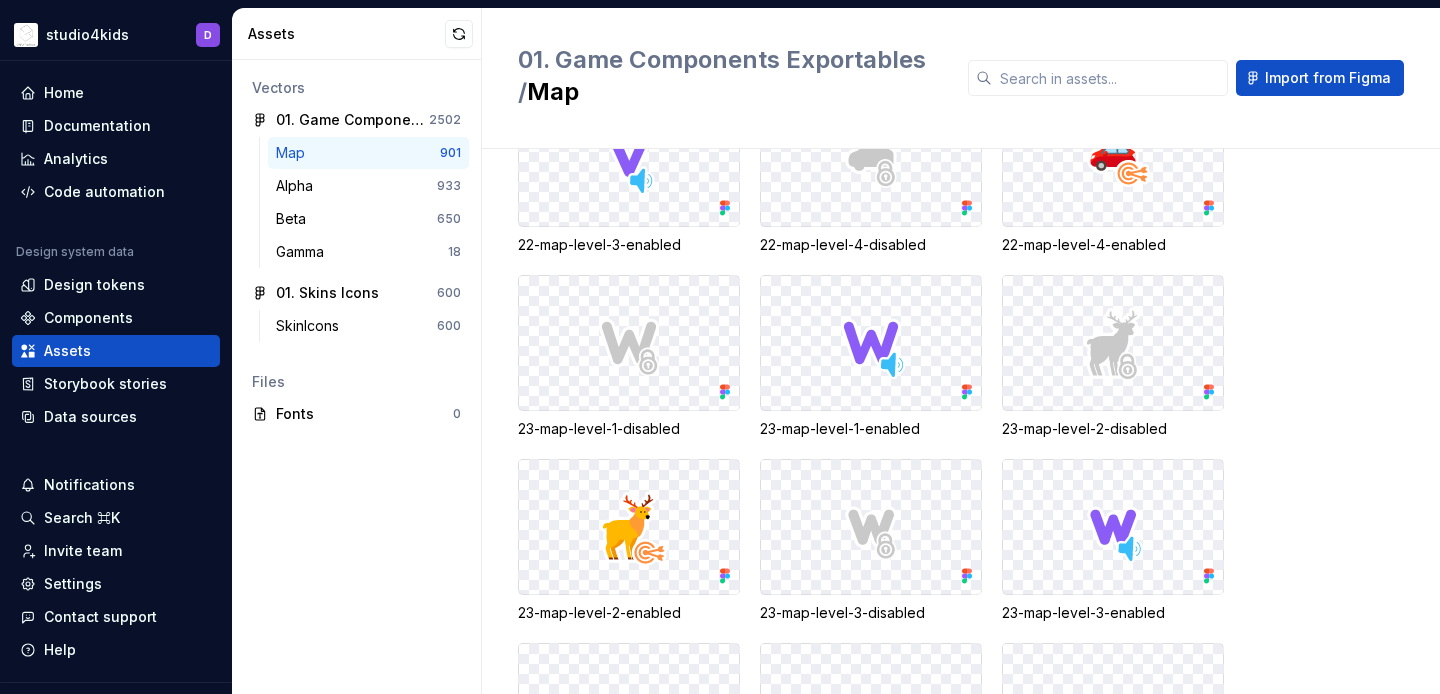 scroll, scrollTop: 7502, scrollLeft: 0, axis: vertical 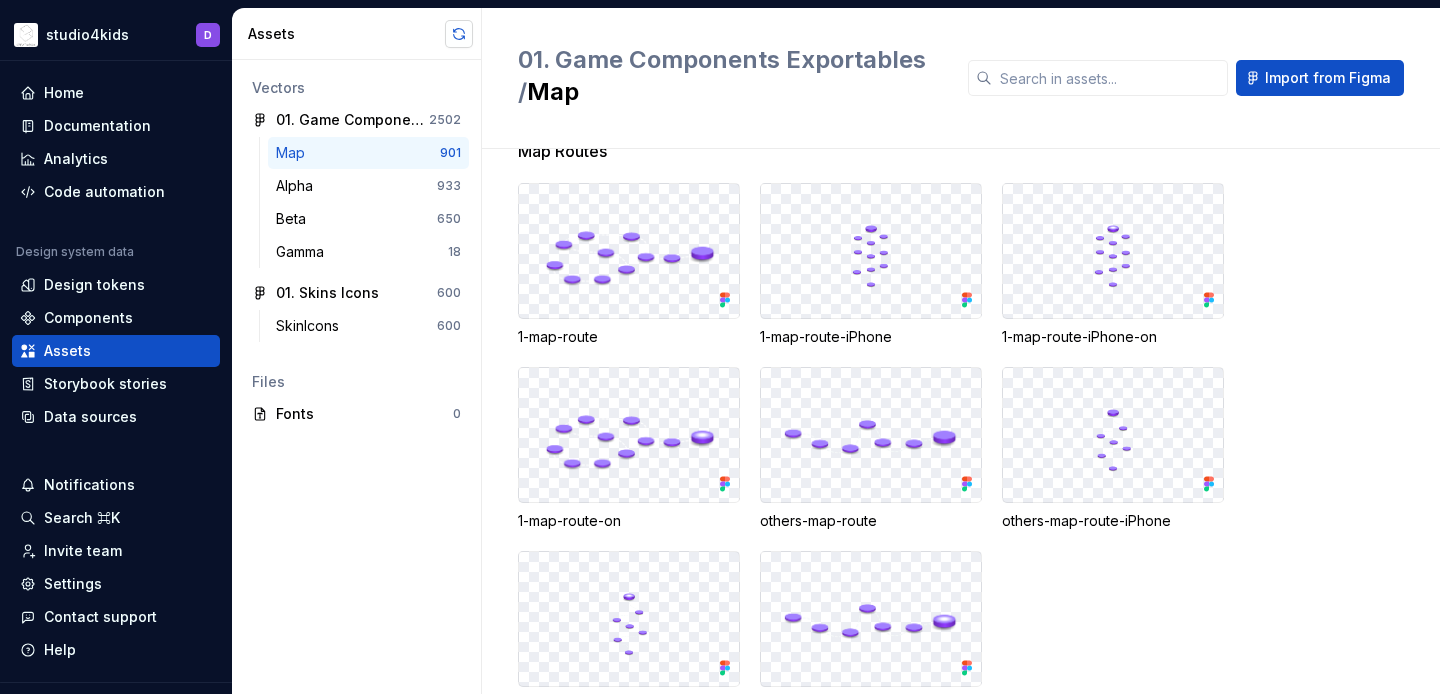 click at bounding box center (459, 34) 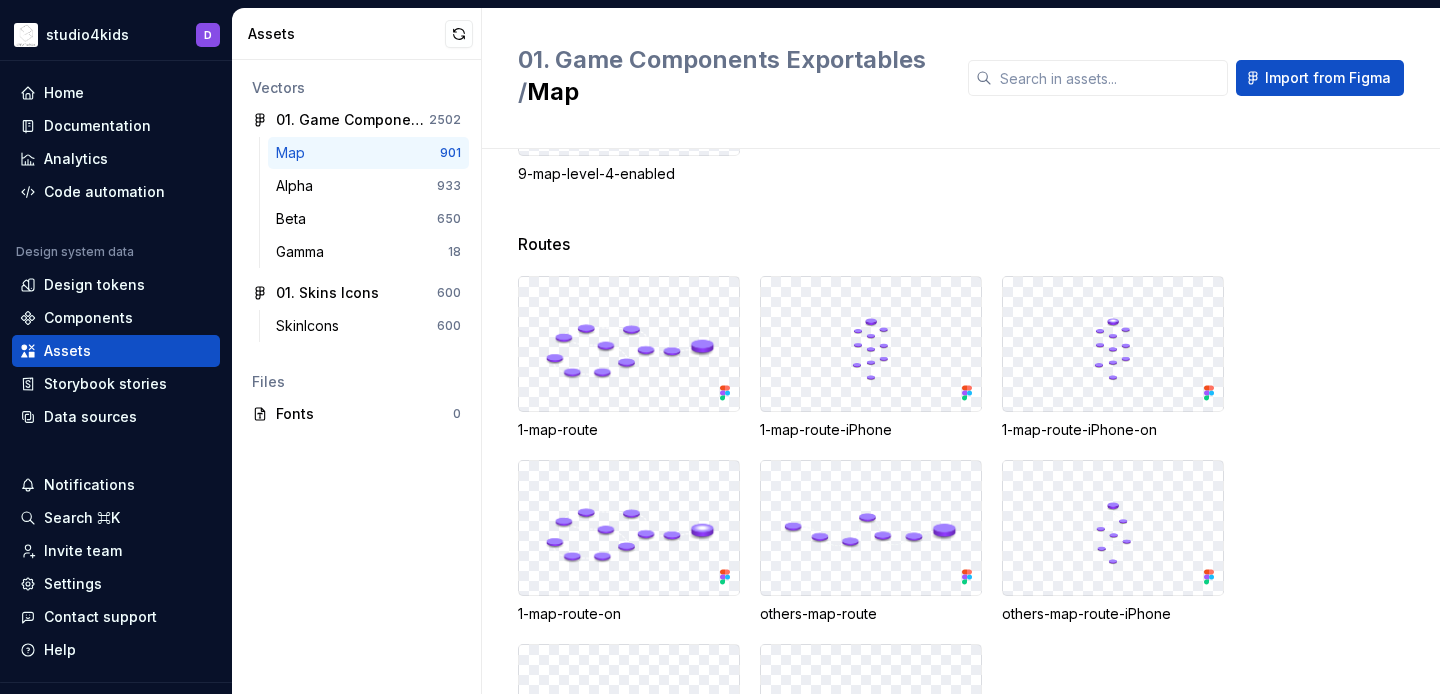 scroll, scrollTop: 54701, scrollLeft: 0, axis: vertical 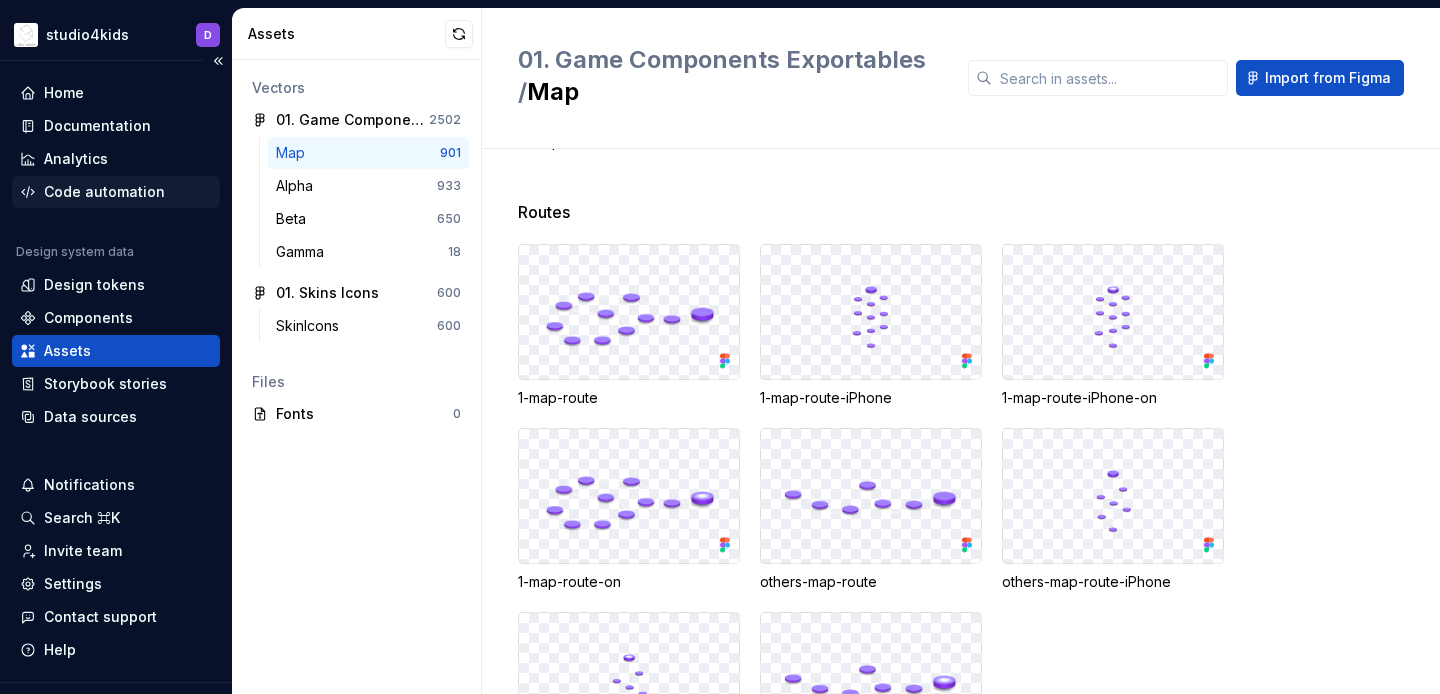 click on "Code automation" at bounding box center (104, 192) 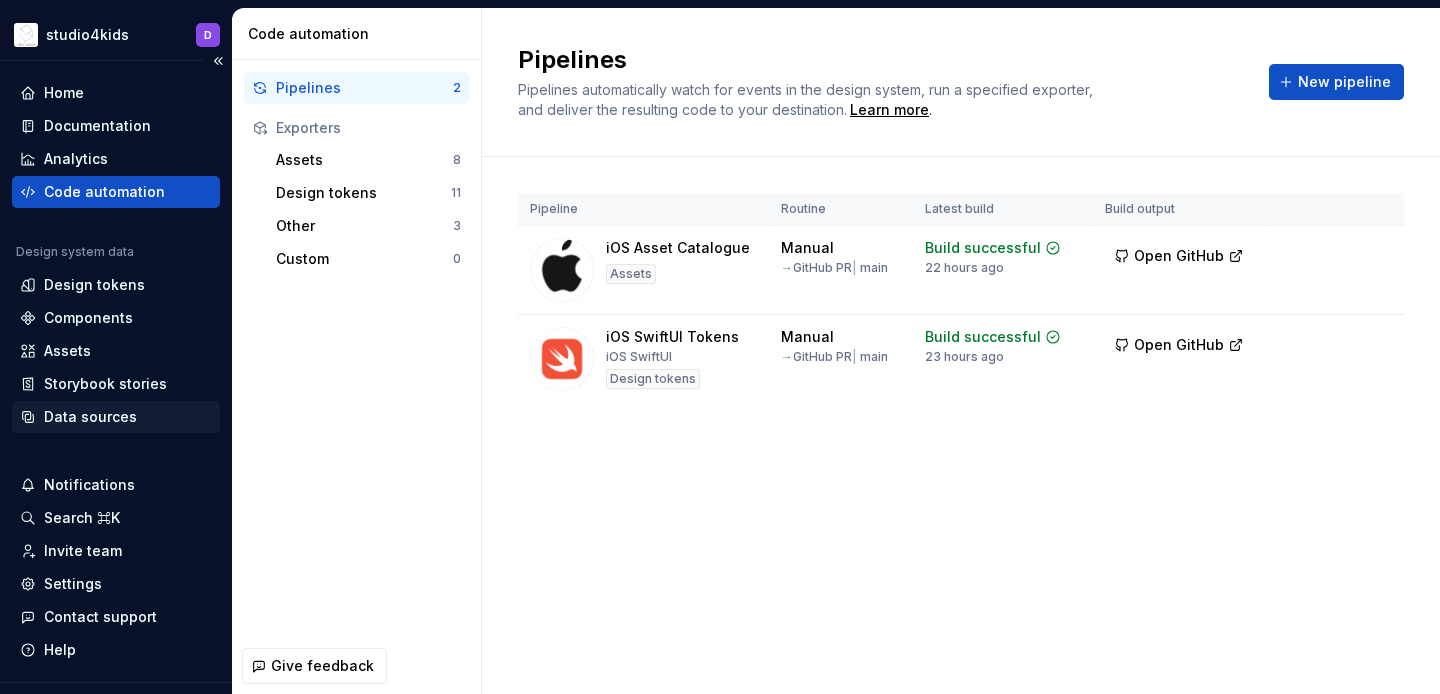 click on "Data sources" at bounding box center [90, 417] 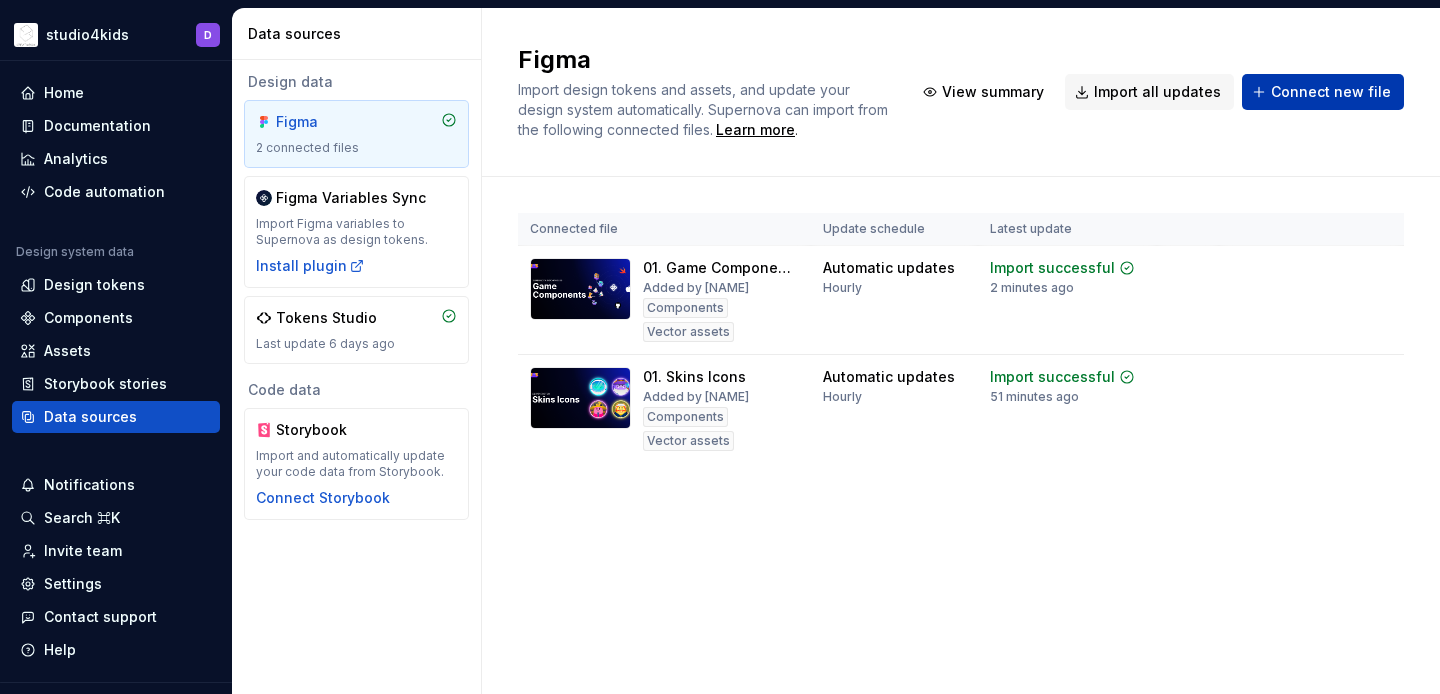 click on "Connect new file" at bounding box center (1331, 92) 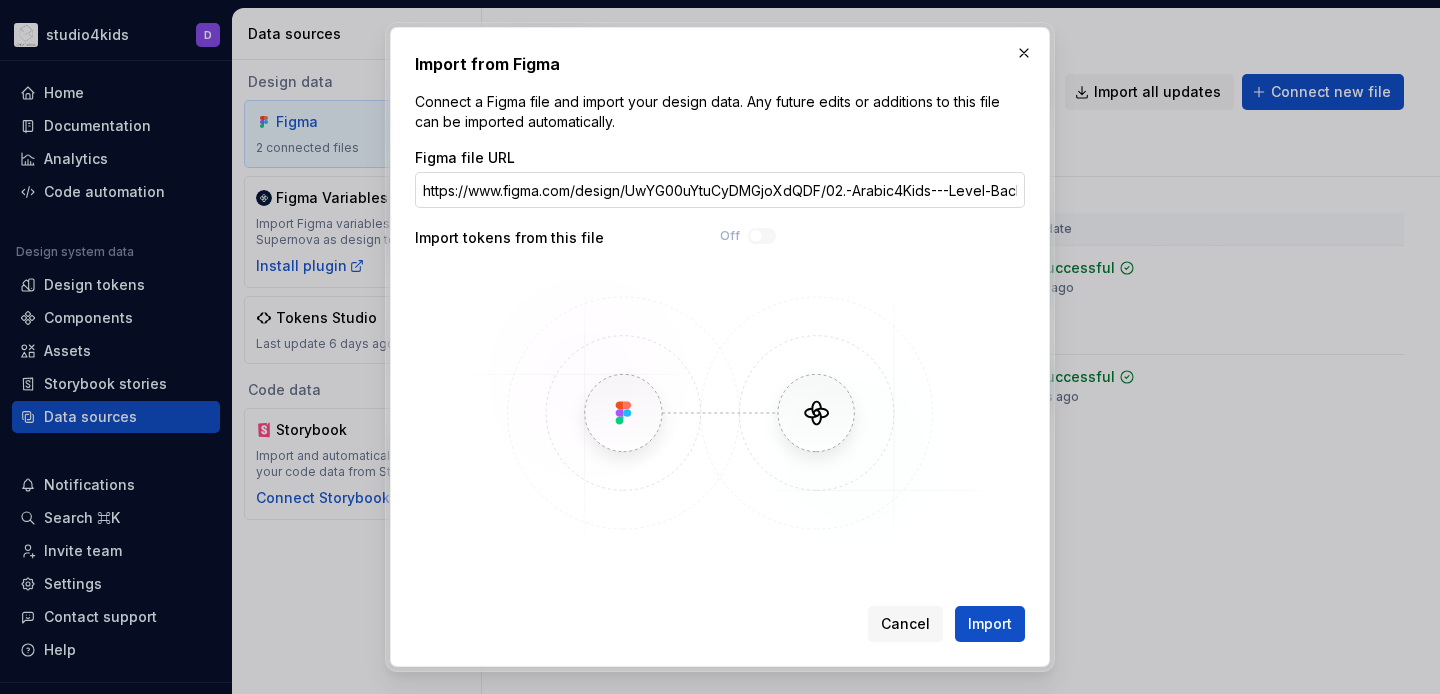 scroll, scrollTop: 0, scrollLeft: 376, axis: horizontal 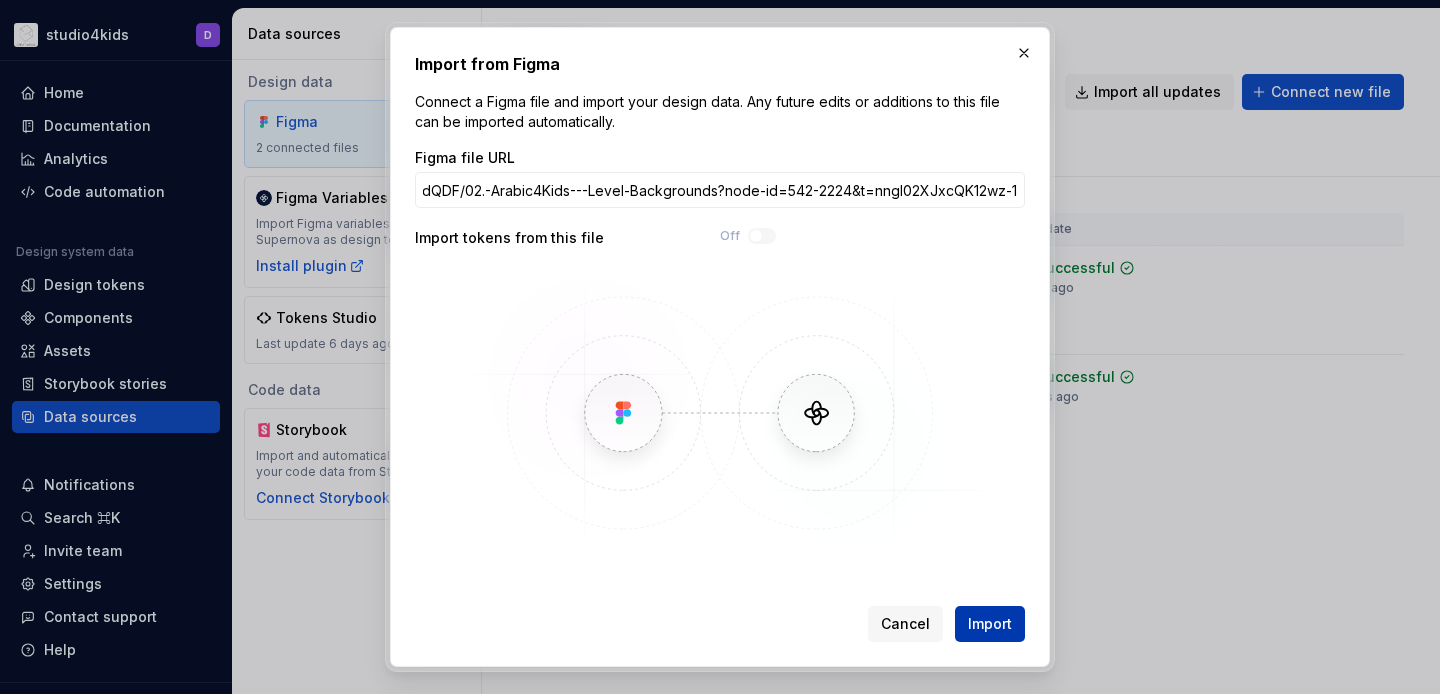 type on "https://www.figma.com/design/UwYG00uYtuCyDMGjoXdQDF/02.-Arabic4Kids---Level-Backgrounds?node-id=542-2224&t=nngI02XJxcQK12wz-1" 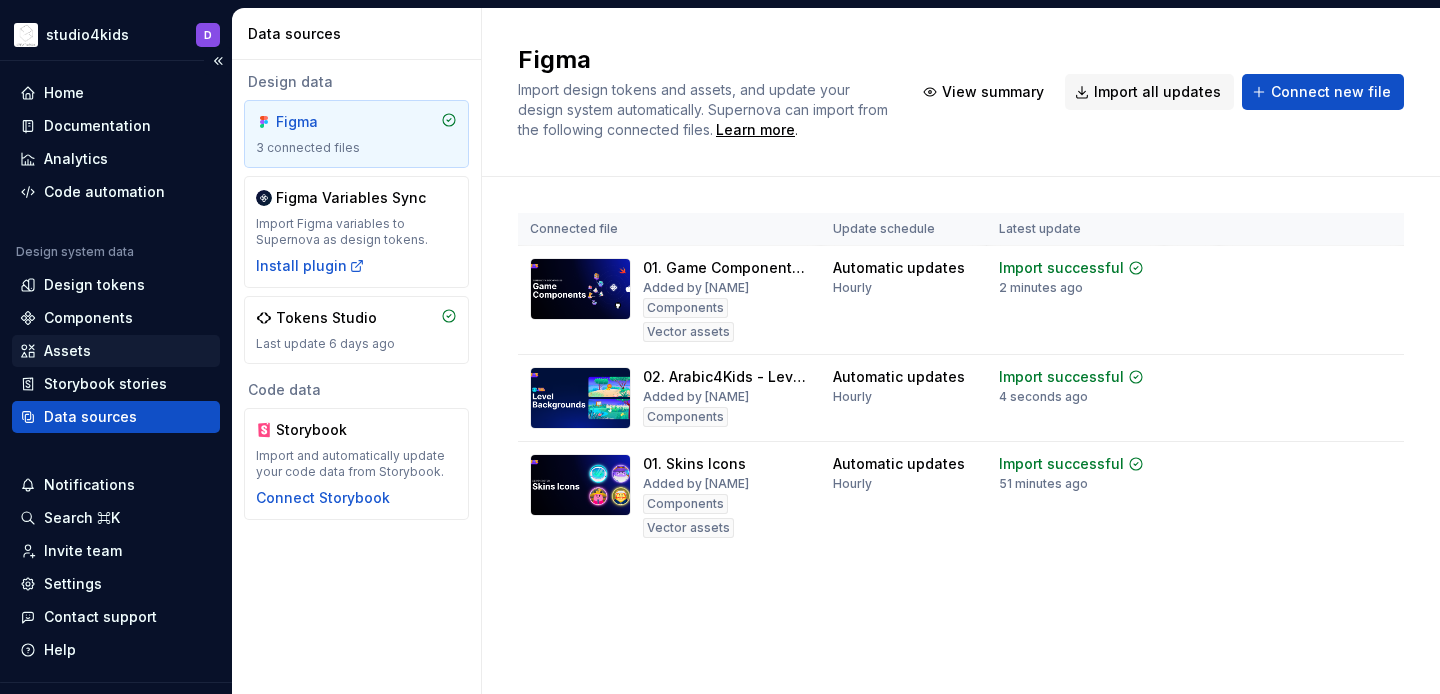 click on "Assets" at bounding box center [116, 351] 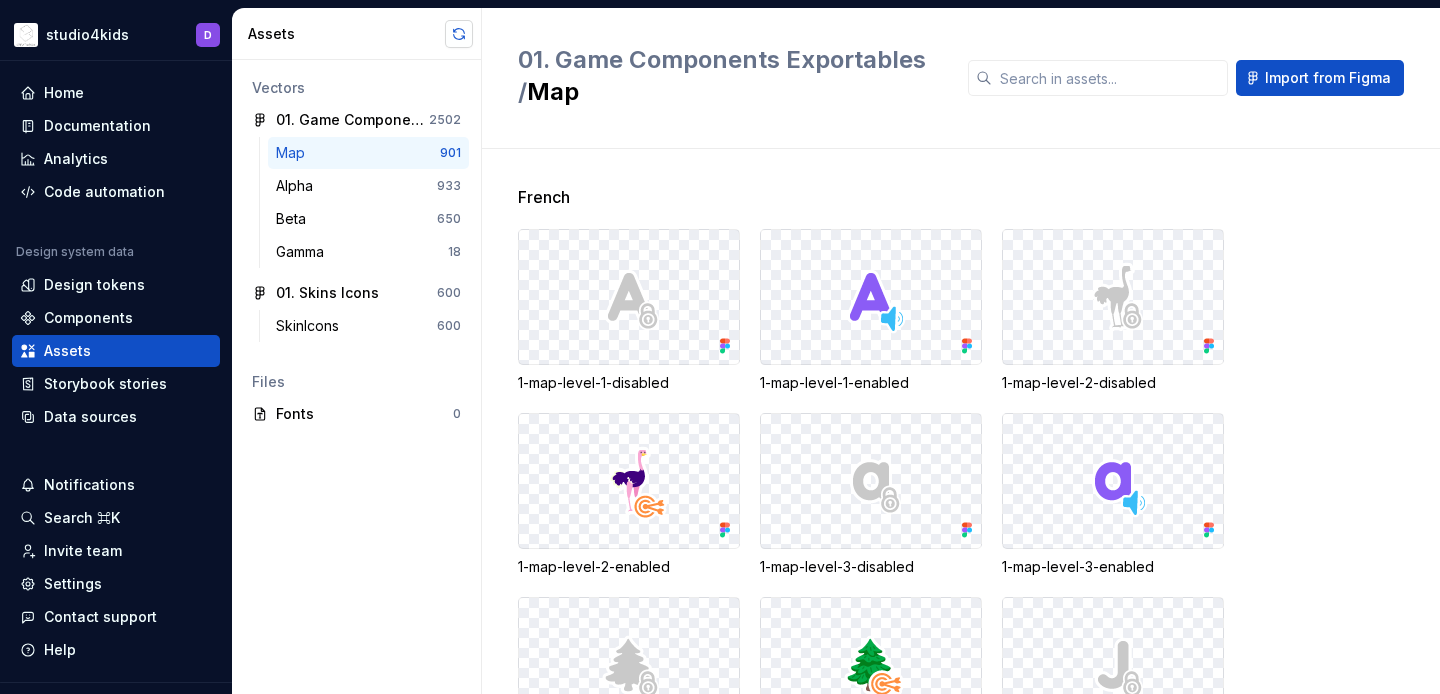 click at bounding box center (459, 34) 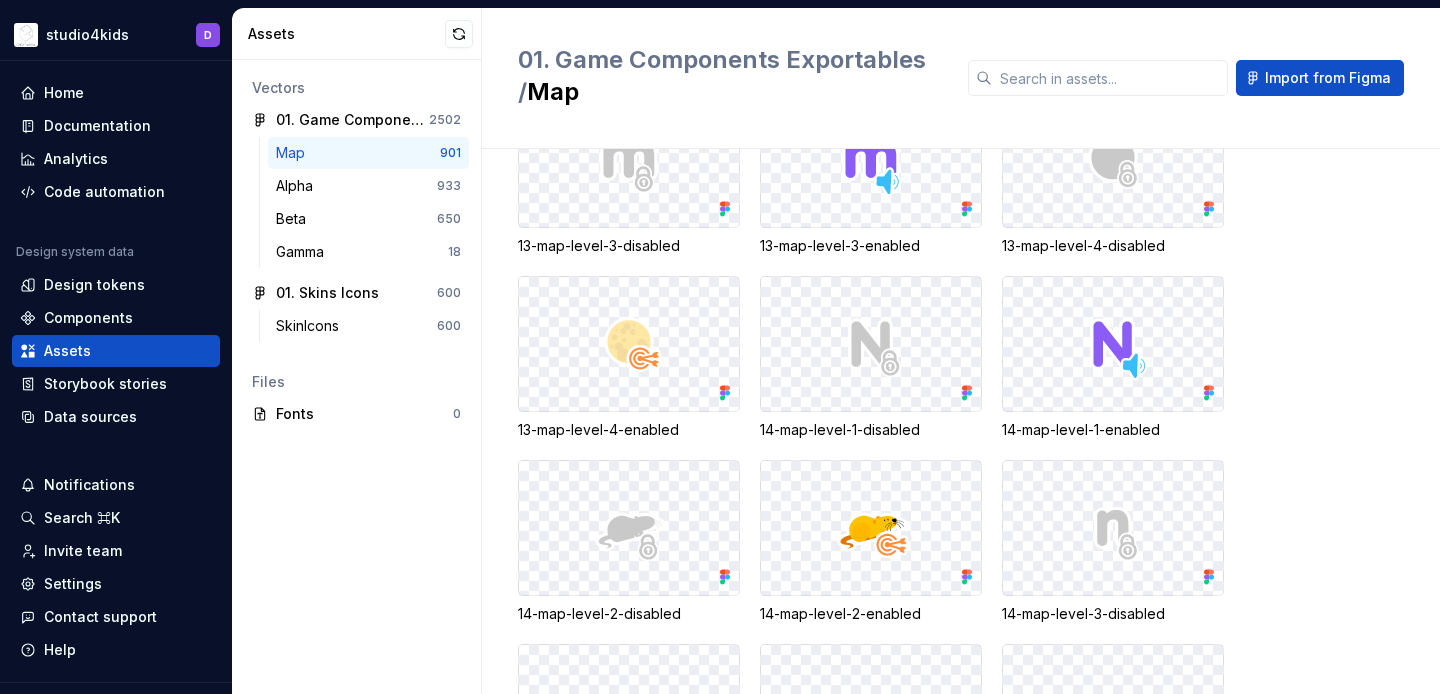 scroll, scrollTop: 29848, scrollLeft: 0, axis: vertical 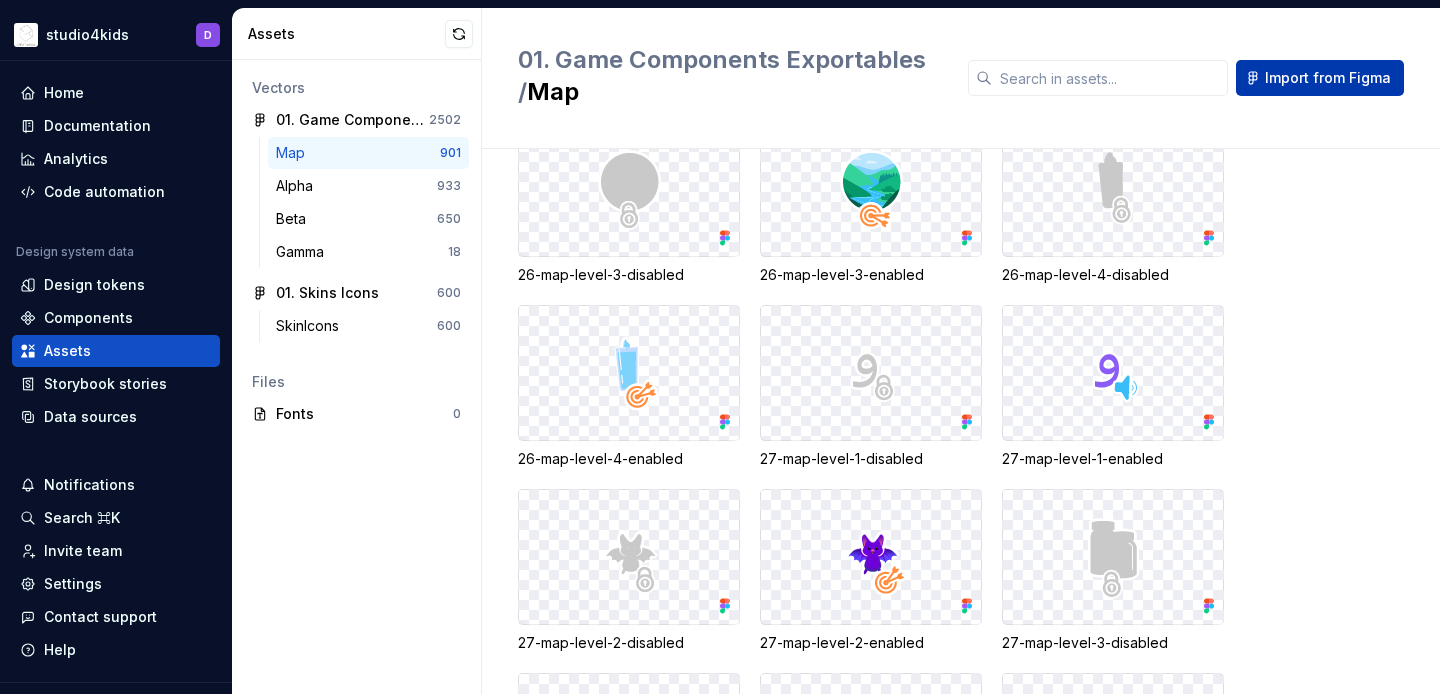 click on "Import from Figma" at bounding box center [1328, 78] 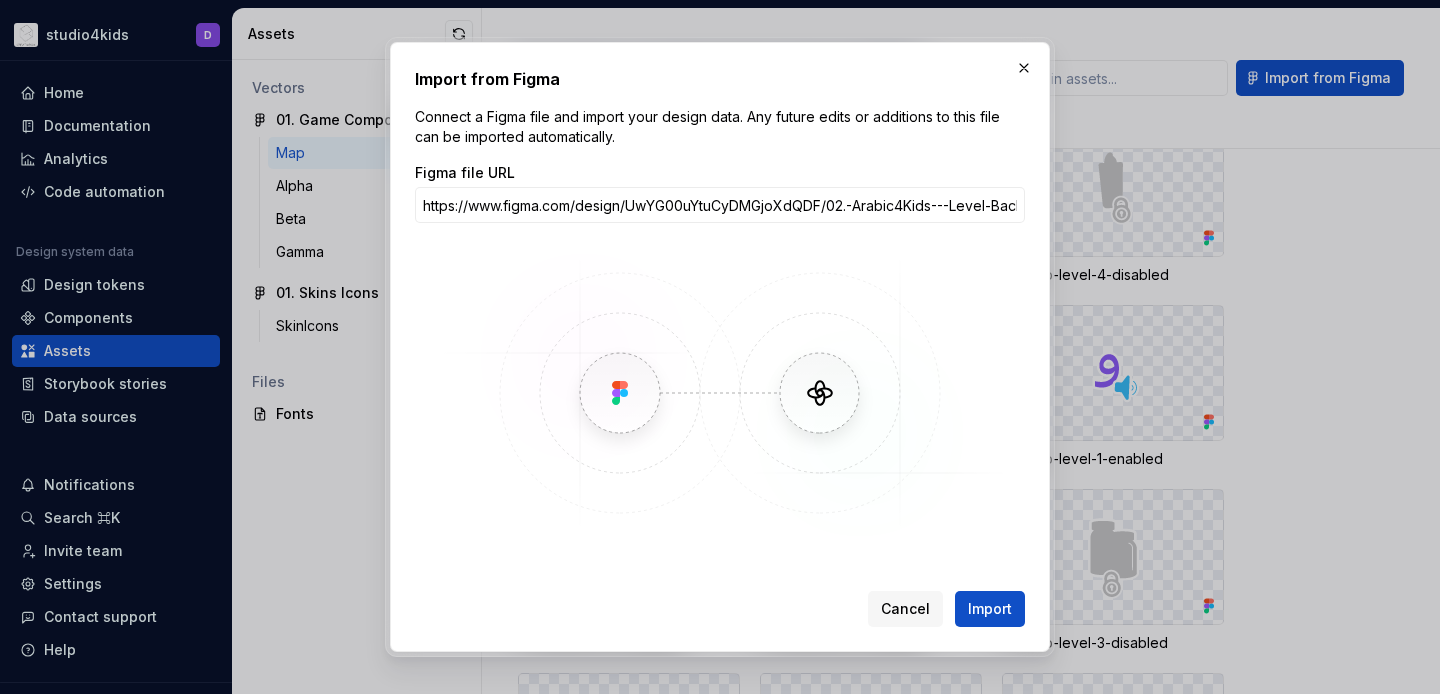 scroll, scrollTop: 0, scrollLeft: 376, axis: horizontal 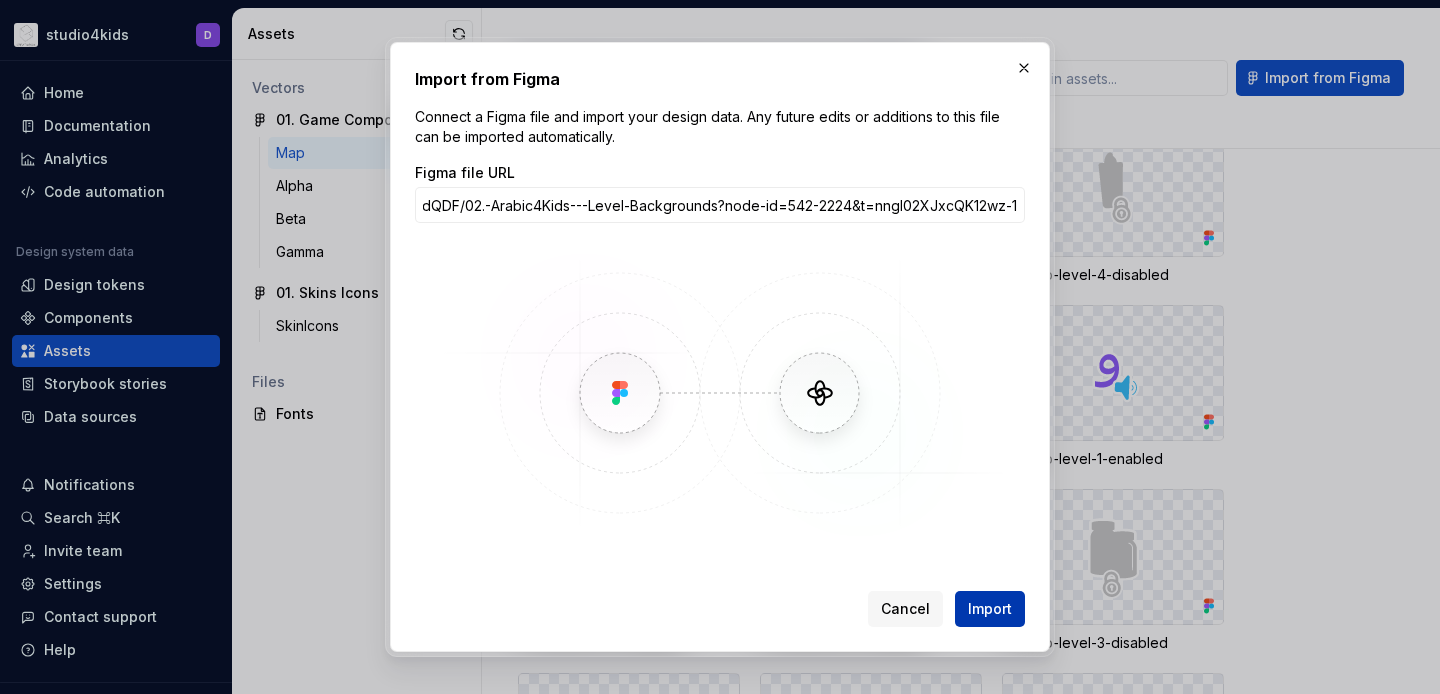 type on "https://www.figma.com/design/UwYG00uYtuCyDMGjoXdQDF/02.-Arabic4Kids---Level-Backgrounds?node-id=542-2224&t=nngI02XJxcQK12wz-1" 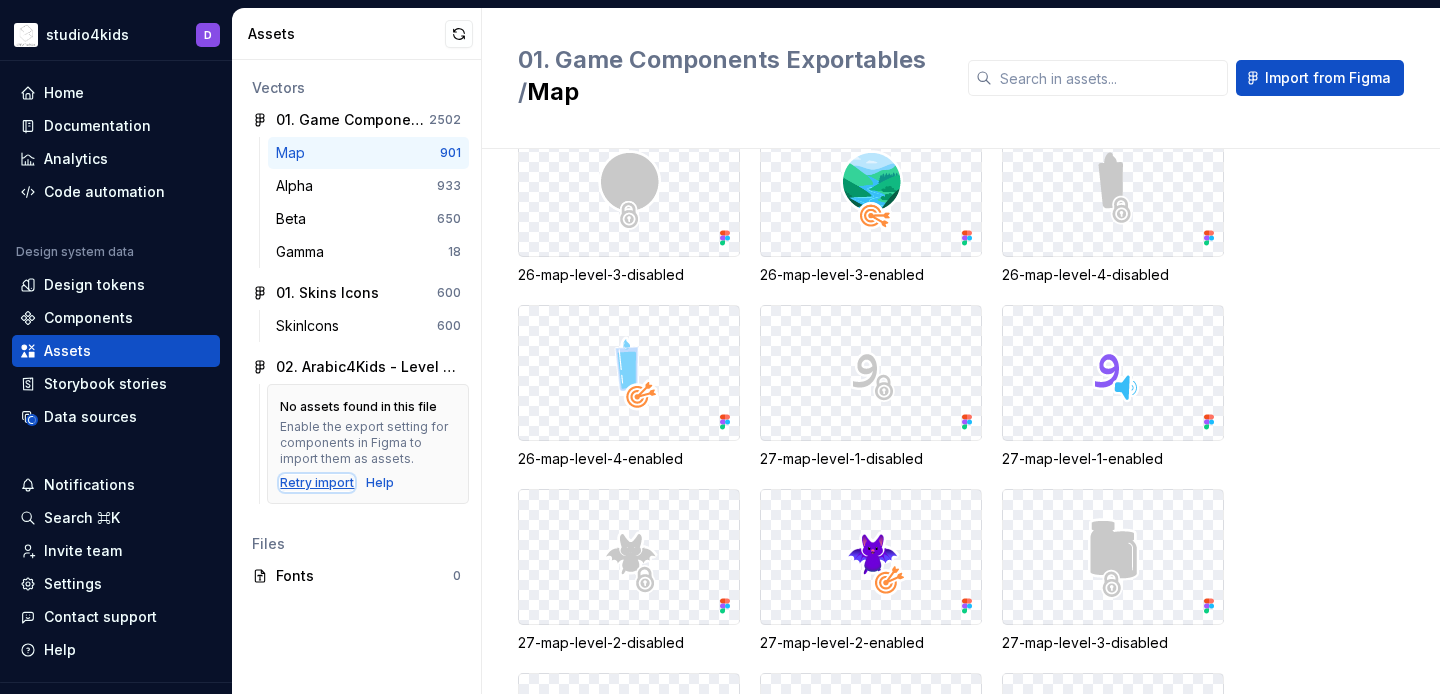 click on "Retry import" at bounding box center [317, 483] 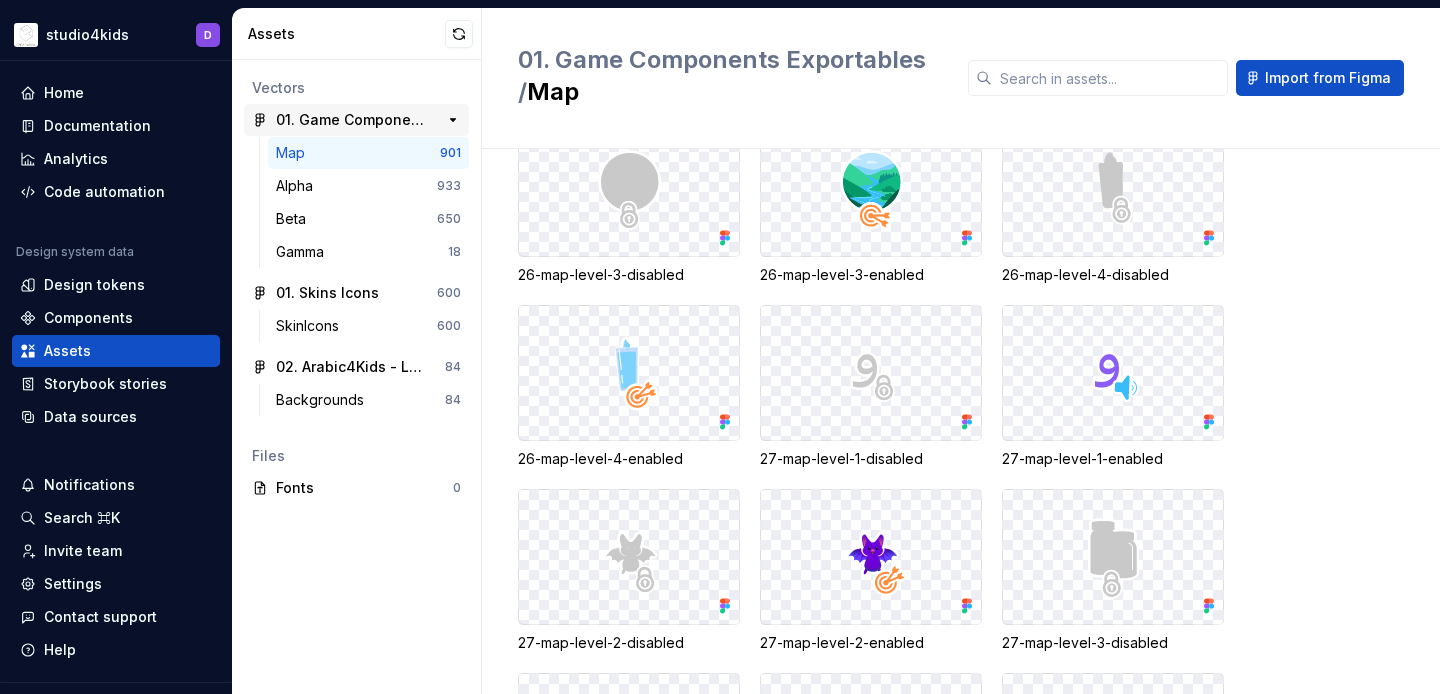 click on "01. Game Components Exportables" at bounding box center [350, 120] 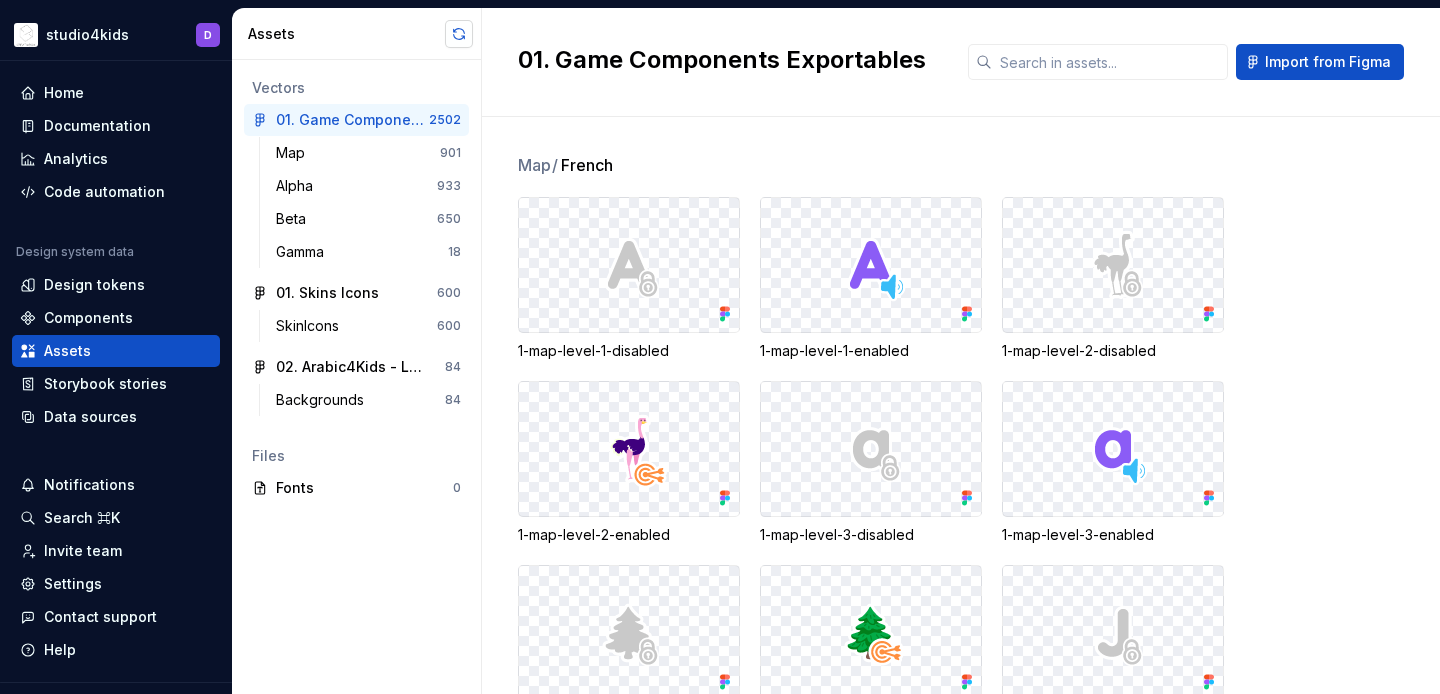 click at bounding box center [459, 34] 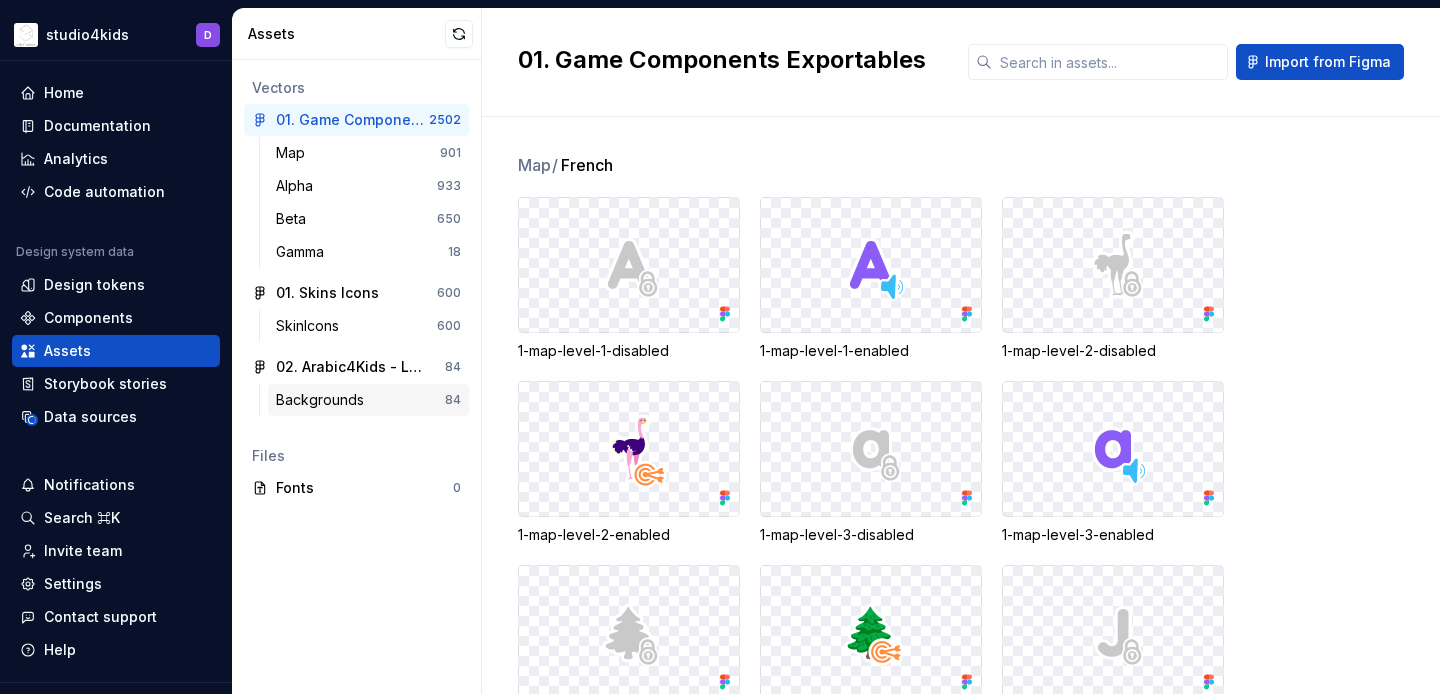 click on "Backgrounds" at bounding box center [360, 400] 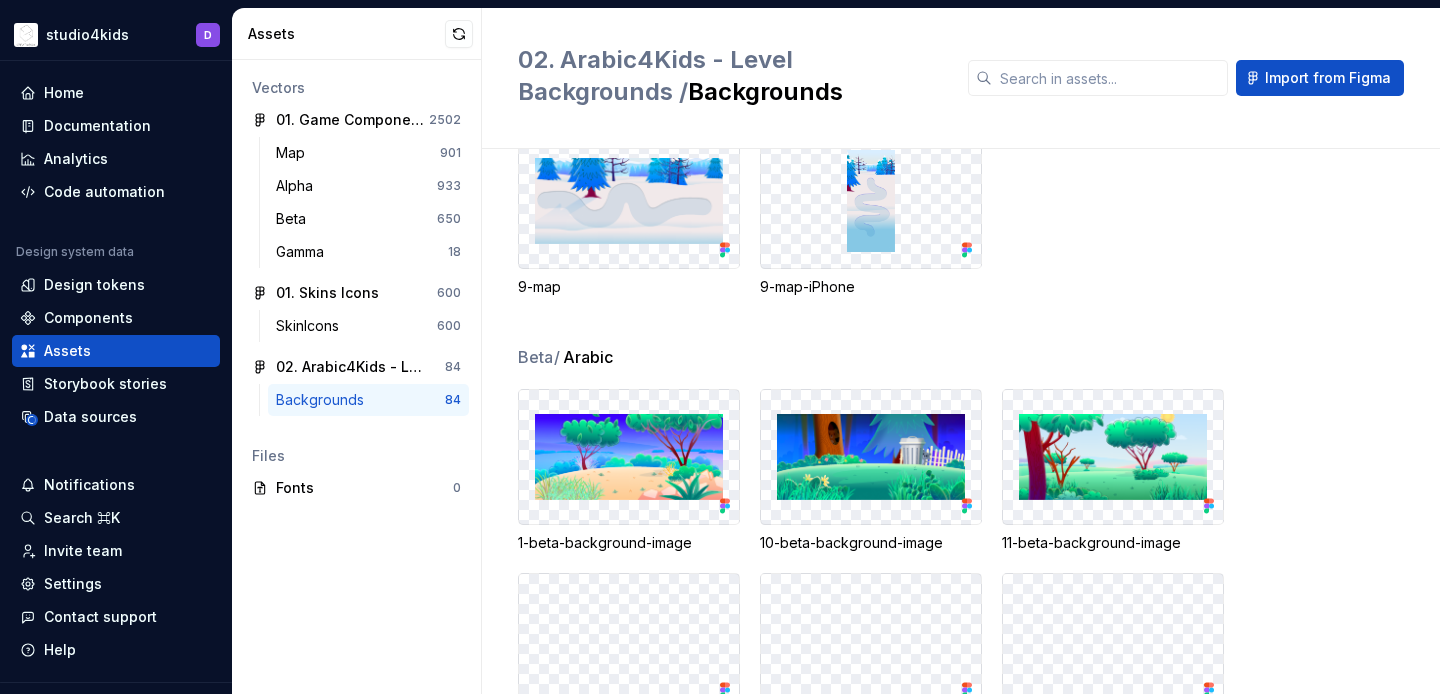 scroll, scrollTop: 3348, scrollLeft: 0, axis: vertical 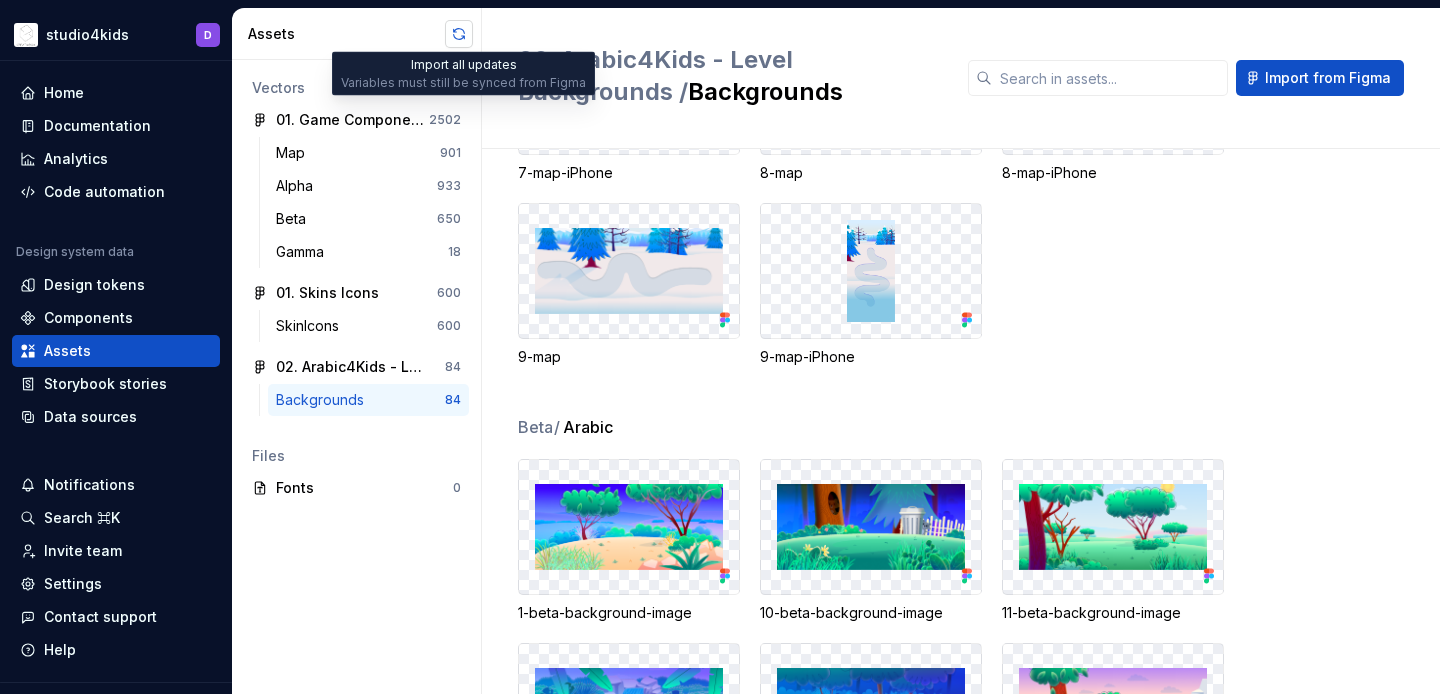 click at bounding box center (459, 34) 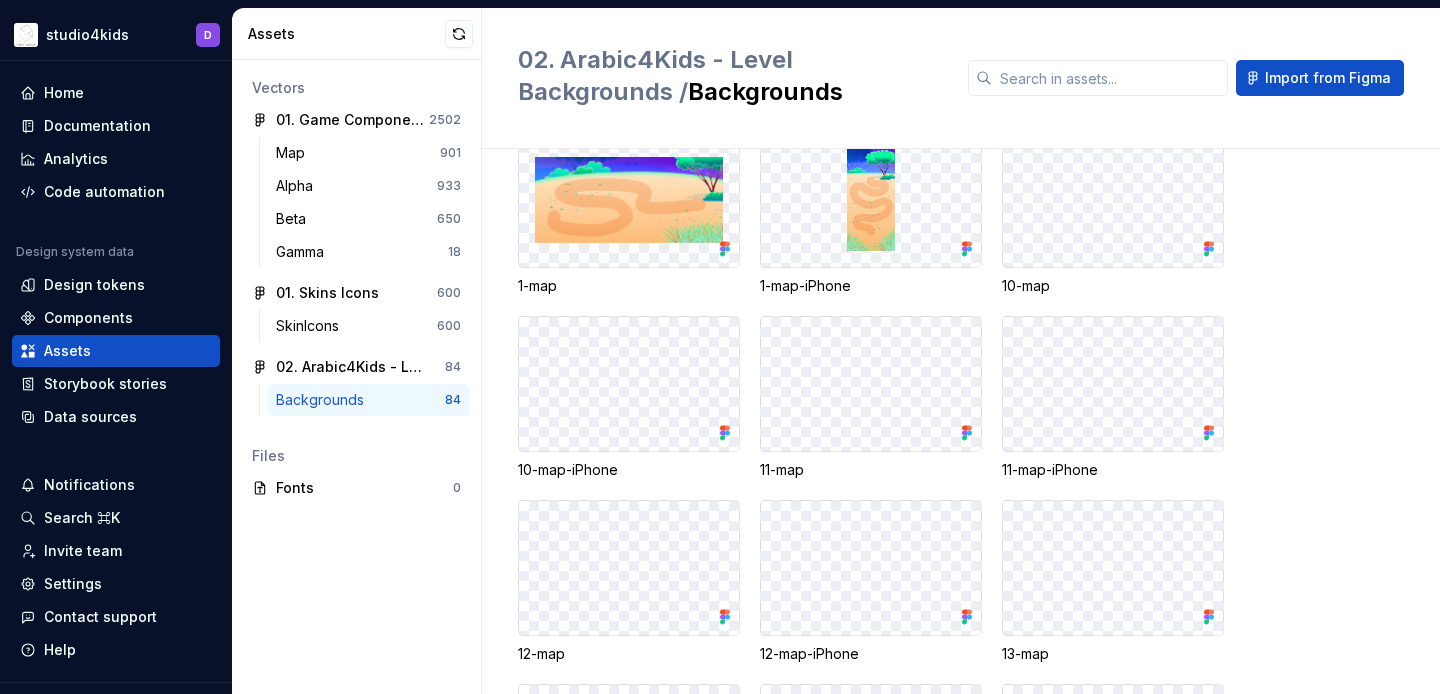 scroll, scrollTop: 0, scrollLeft: 0, axis: both 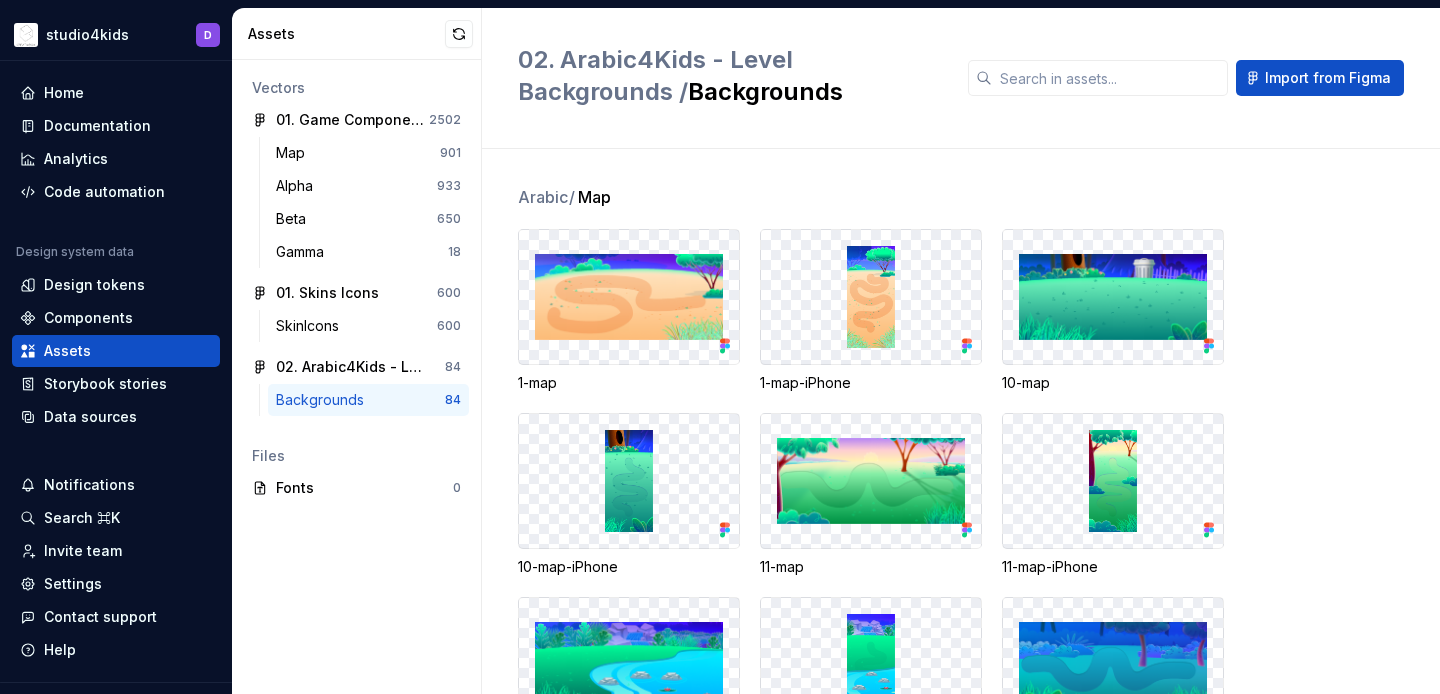 click at bounding box center (629, 297) 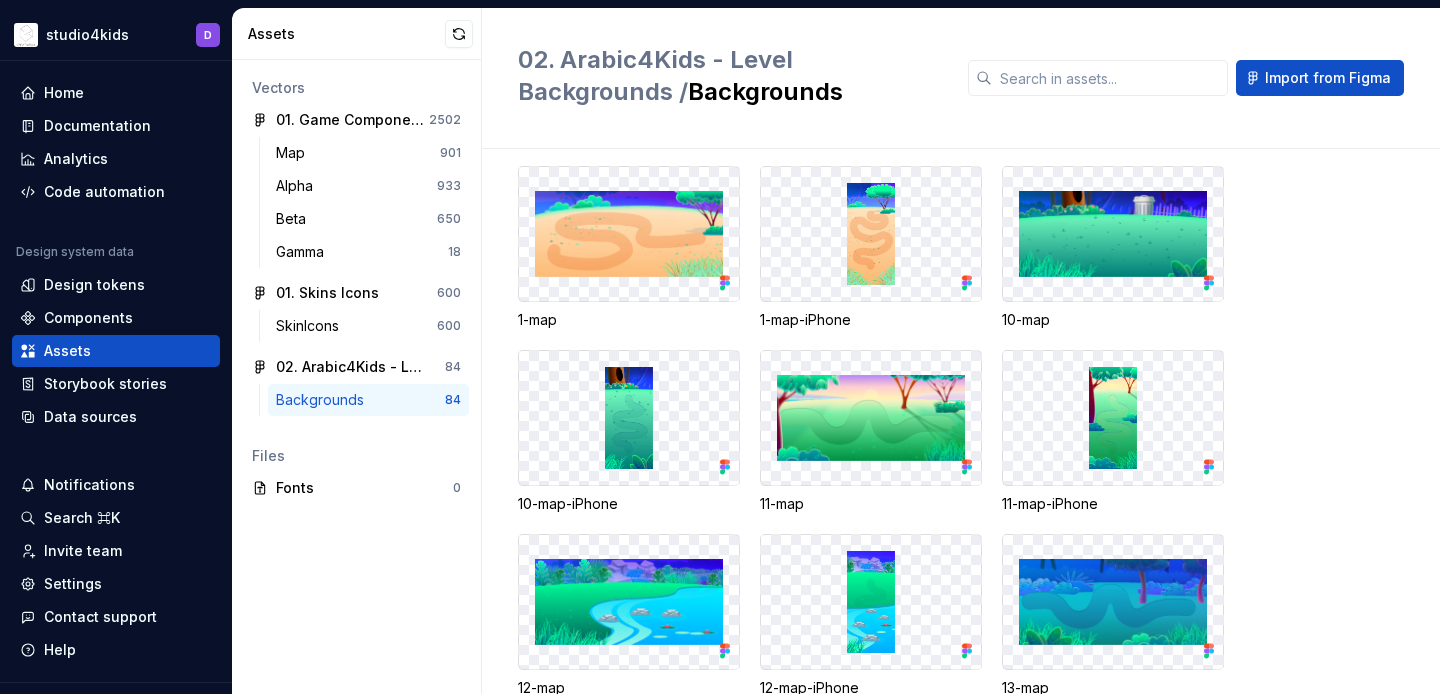 scroll, scrollTop: 0, scrollLeft: 0, axis: both 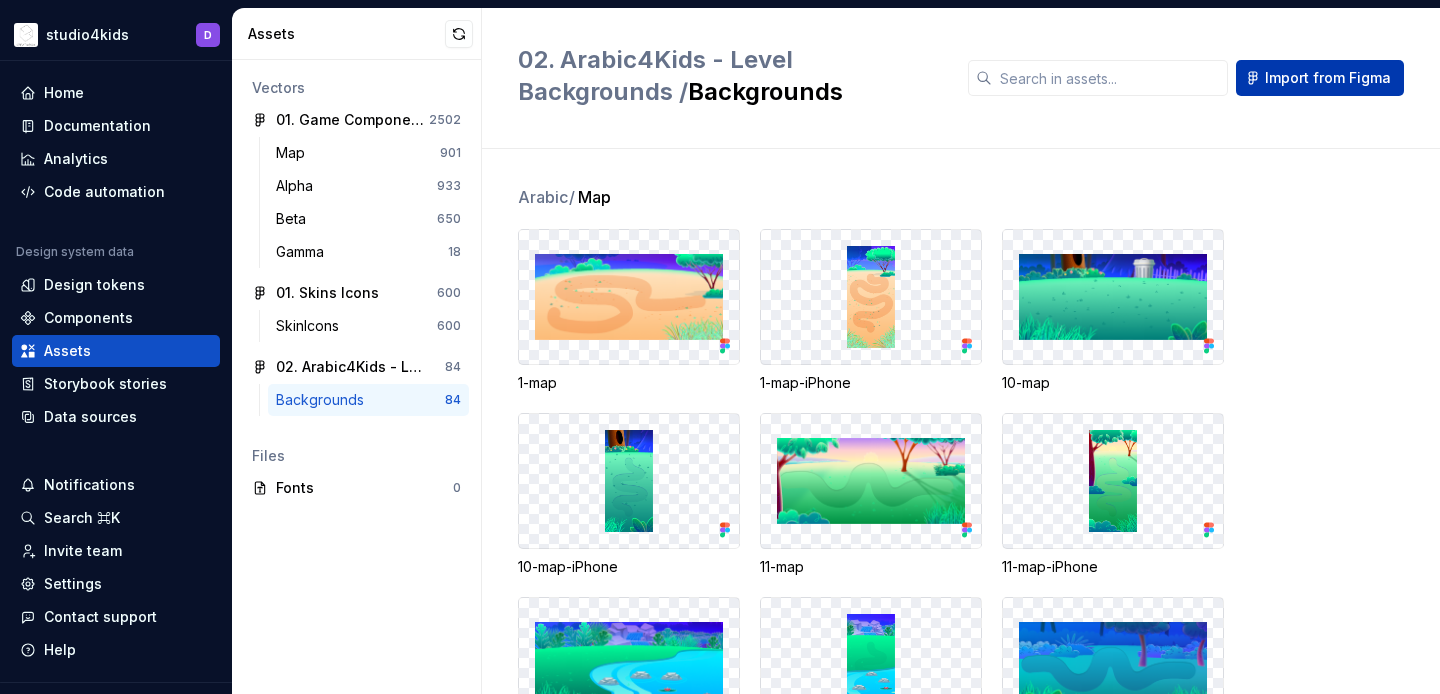 click on "Import from Figma" at bounding box center (1328, 78) 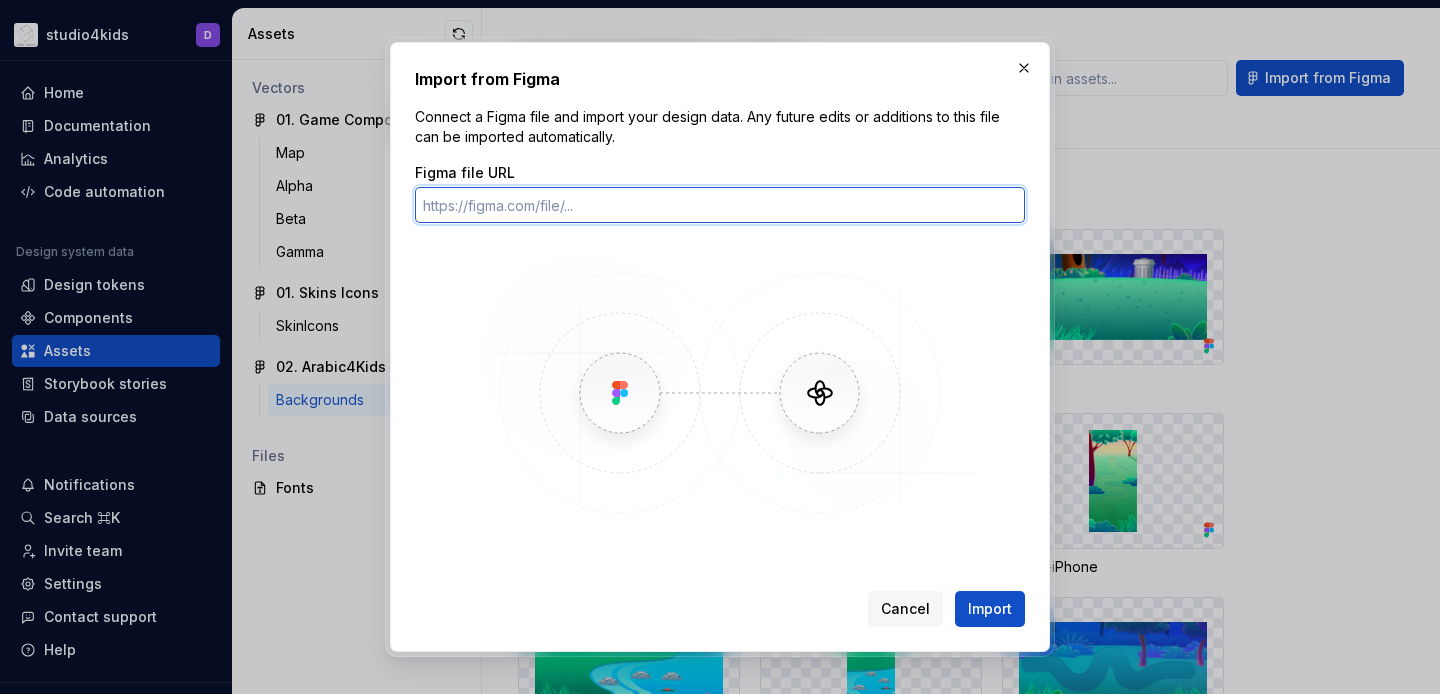 paste on "https://www.figma.com/design/g0bYw2TOrMsgRfAO3KcqOX/03.-English4Kids---Level-Backgrounds?node-id=0-1&t=rjcfasIdfm7Ch0ER-1" 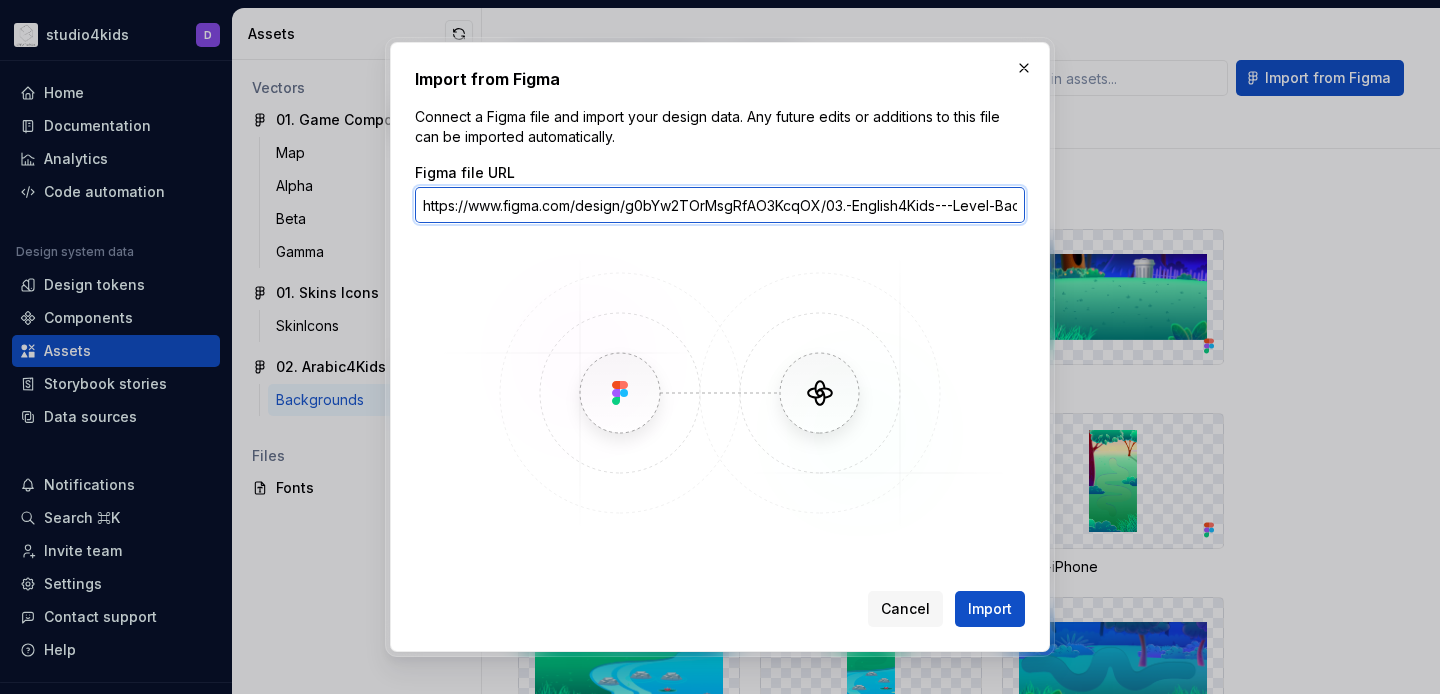 scroll, scrollTop: 0, scrollLeft: 320, axis: horizontal 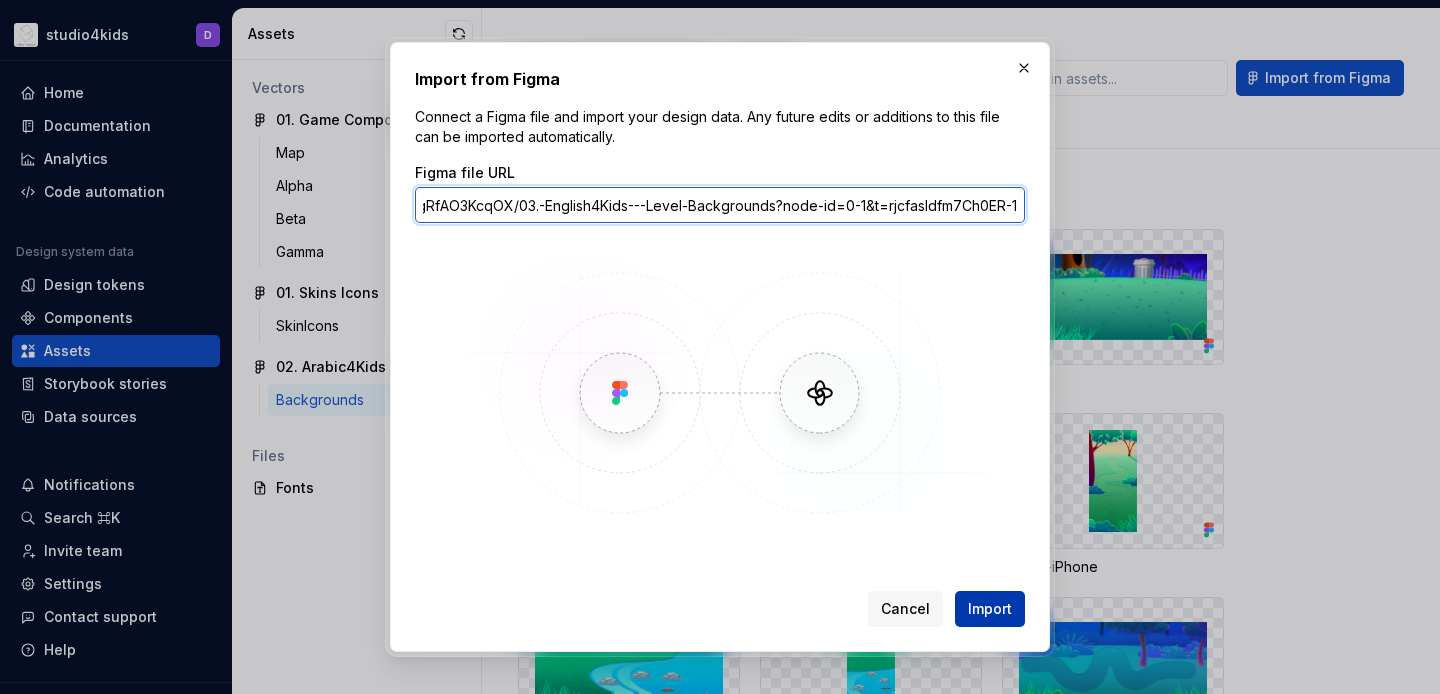 type on "https://www.figma.com/design/g0bYw2TOrMsgRfAO3KcqOX/03.-English4Kids---Level-Backgrounds?node-id=0-1&t=rjcfasIdfm7Ch0ER-1" 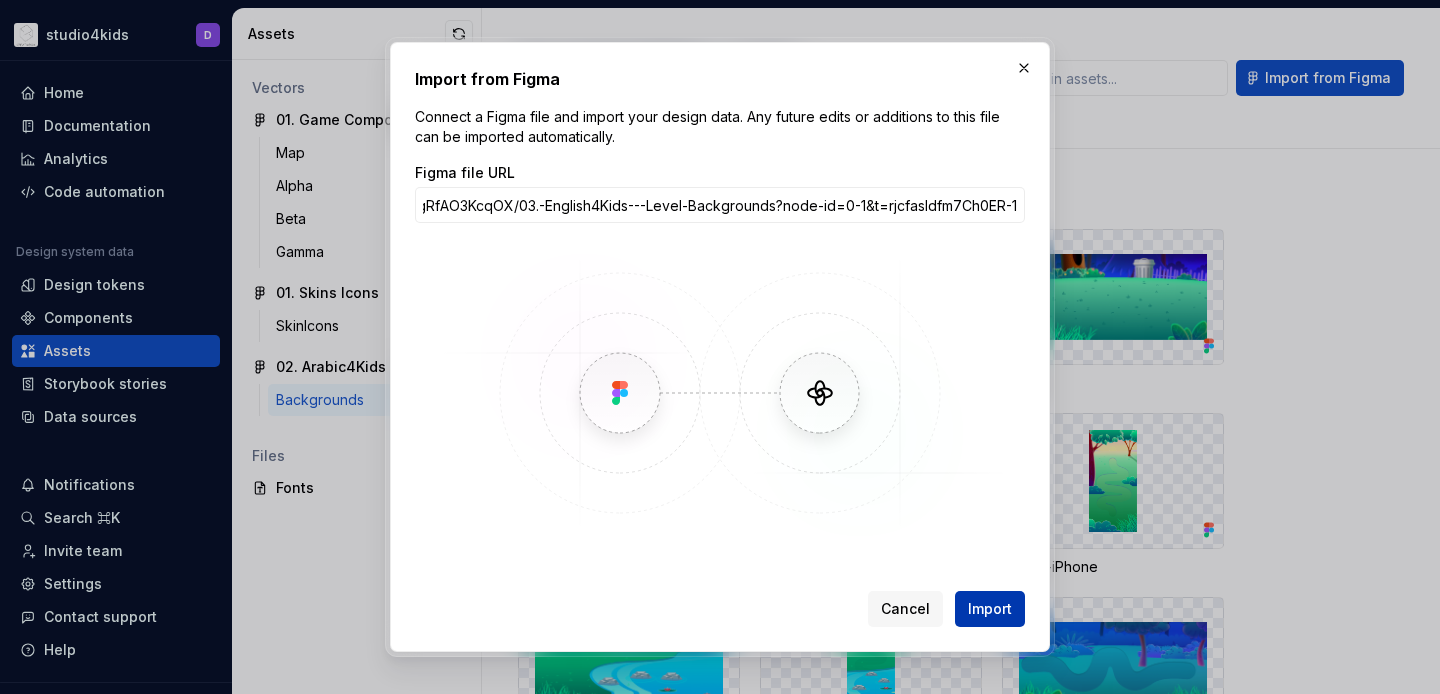 click on "Import" at bounding box center [990, 609] 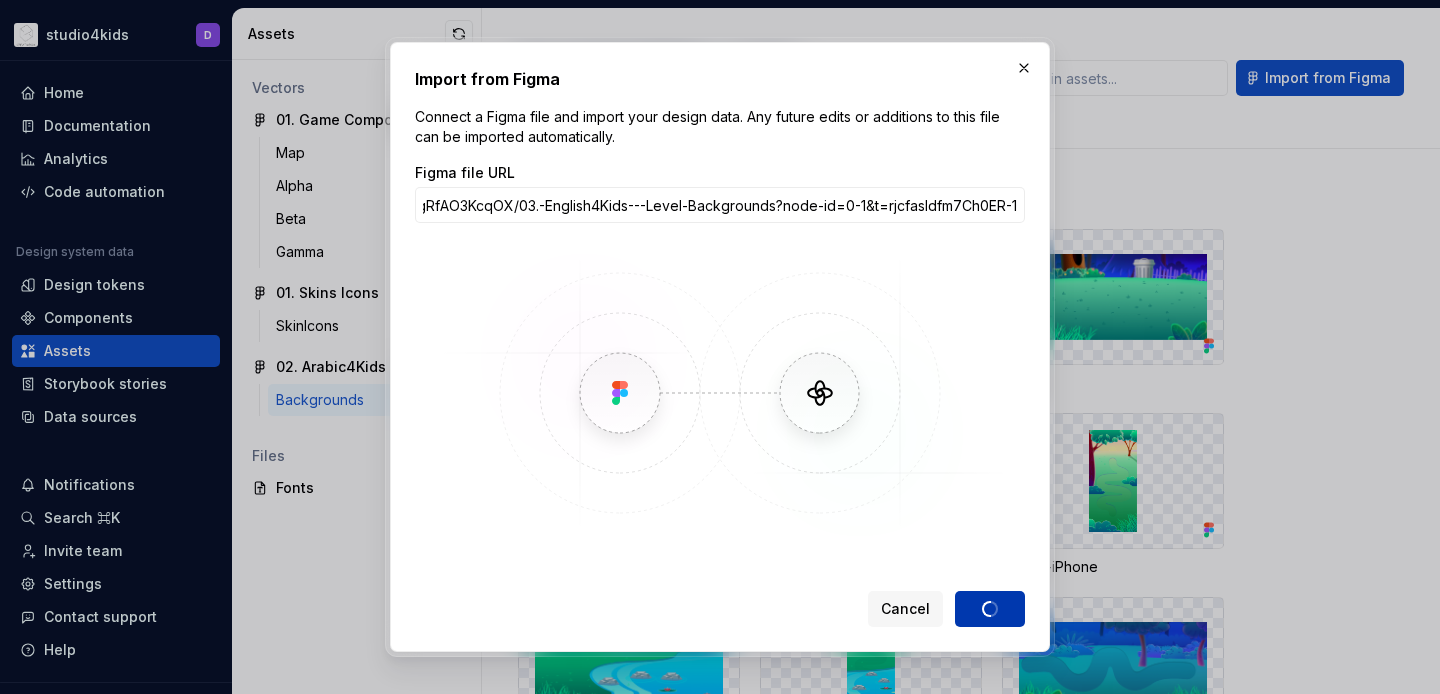 scroll, scrollTop: 0, scrollLeft: 0, axis: both 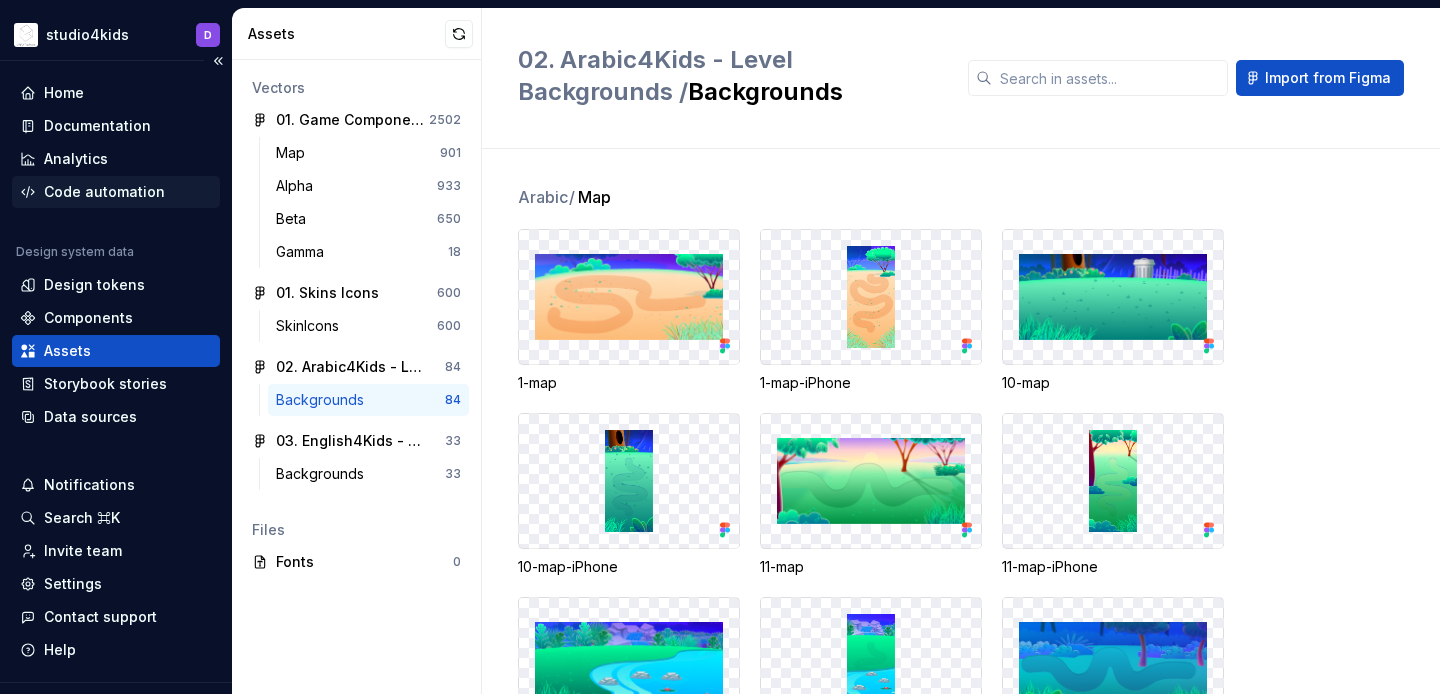 click on "Code automation" at bounding box center [104, 192] 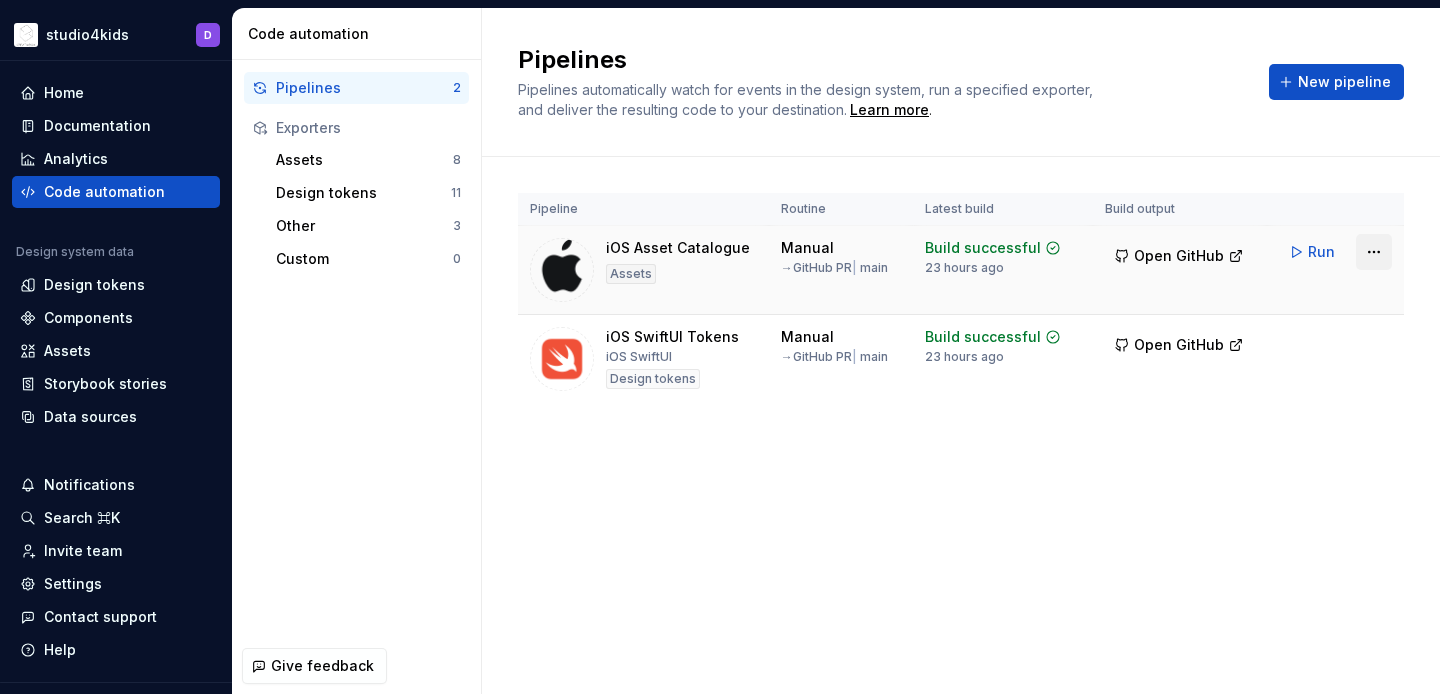 click on "studio4kids D Home Documentation Analytics Code automation Design system data Design tokens Components Assets Storybook stories Data sources Notifications Search ⌘K Invite team Settings Contact support Help Code automation Pipelines 2 Exporters Assets 8 Design tokens 11 Other 3 Custom 0 Give feedback Pipelines Pipelines automatically watch for events in the design system, run a specified exporter, and deliver the resulting code to your destination.   Learn more . New pipeline Pipeline Routine Latest build Build output iOS Asset Catalogue Assets Manual →  GitHub PR  |   main Build successful 24 hours ago Open GitHub Run iOS SwiftUI Tokens iOS SwiftUI Design tokens Manual →  GitHub PR  |   main Build successful 1 day ago Open GitHub Run" at bounding box center (720, 347) 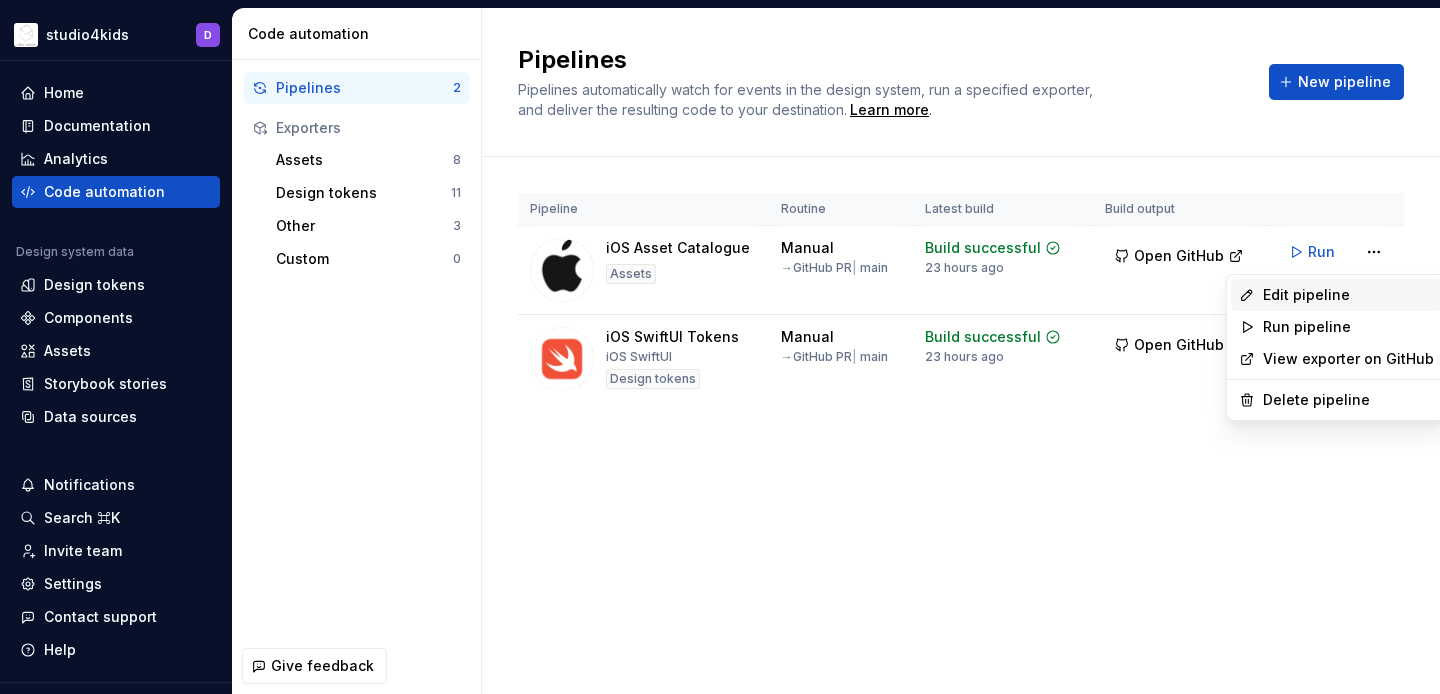 click on "Edit pipeline" at bounding box center (1348, 295) 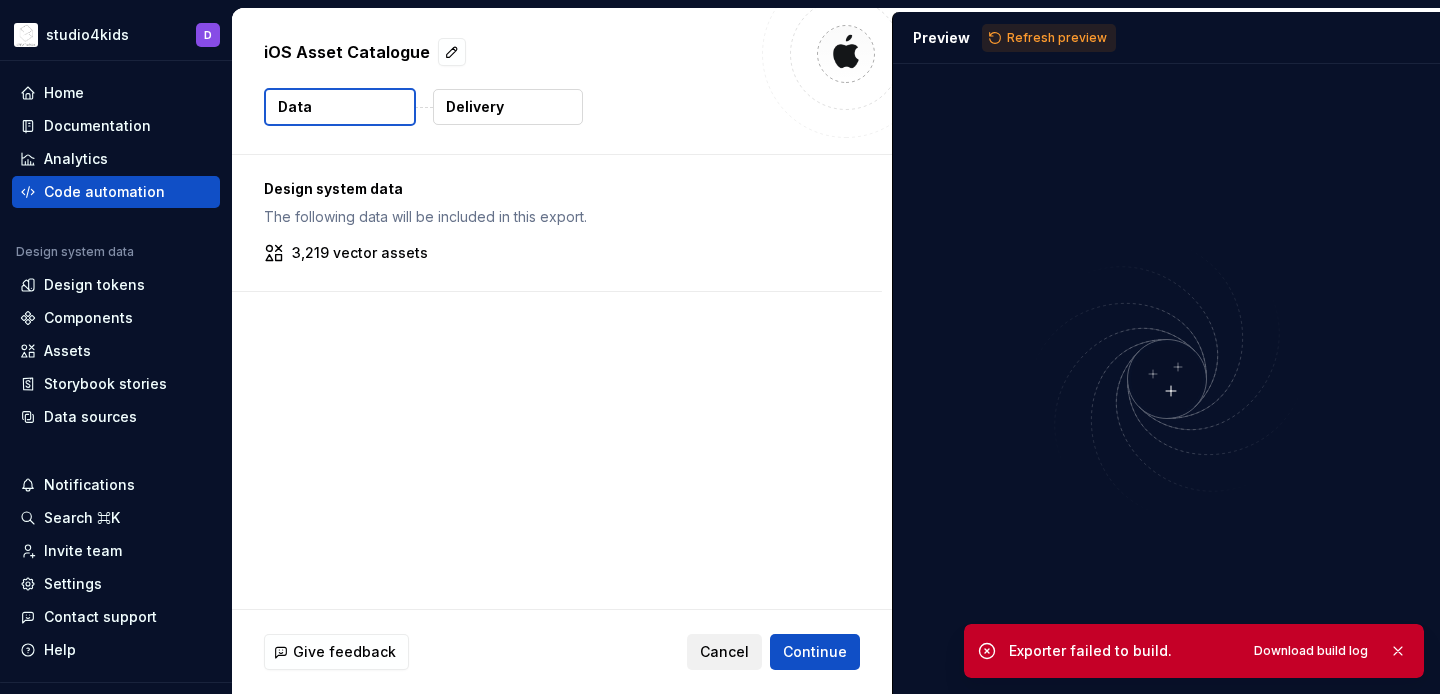 click on "Cancel" at bounding box center [724, 652] 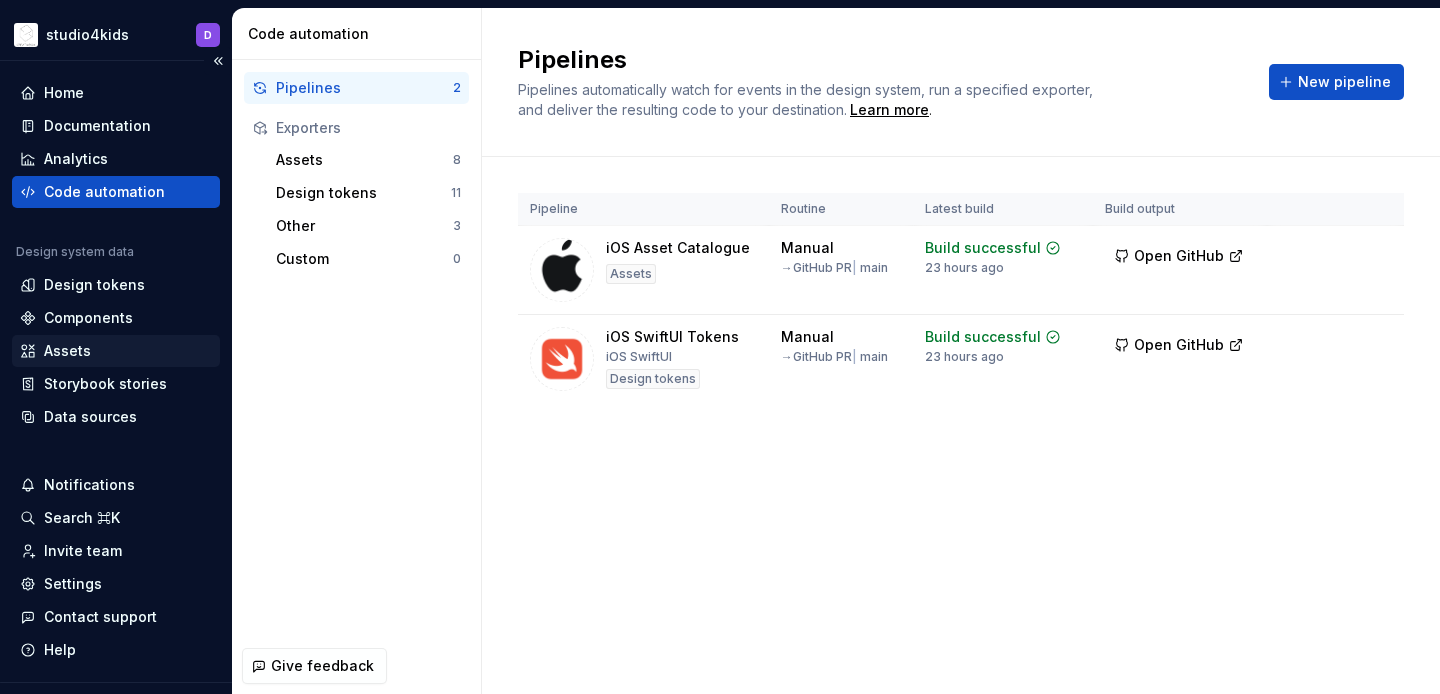 click on "Assets" at bounding box center [116, 351] 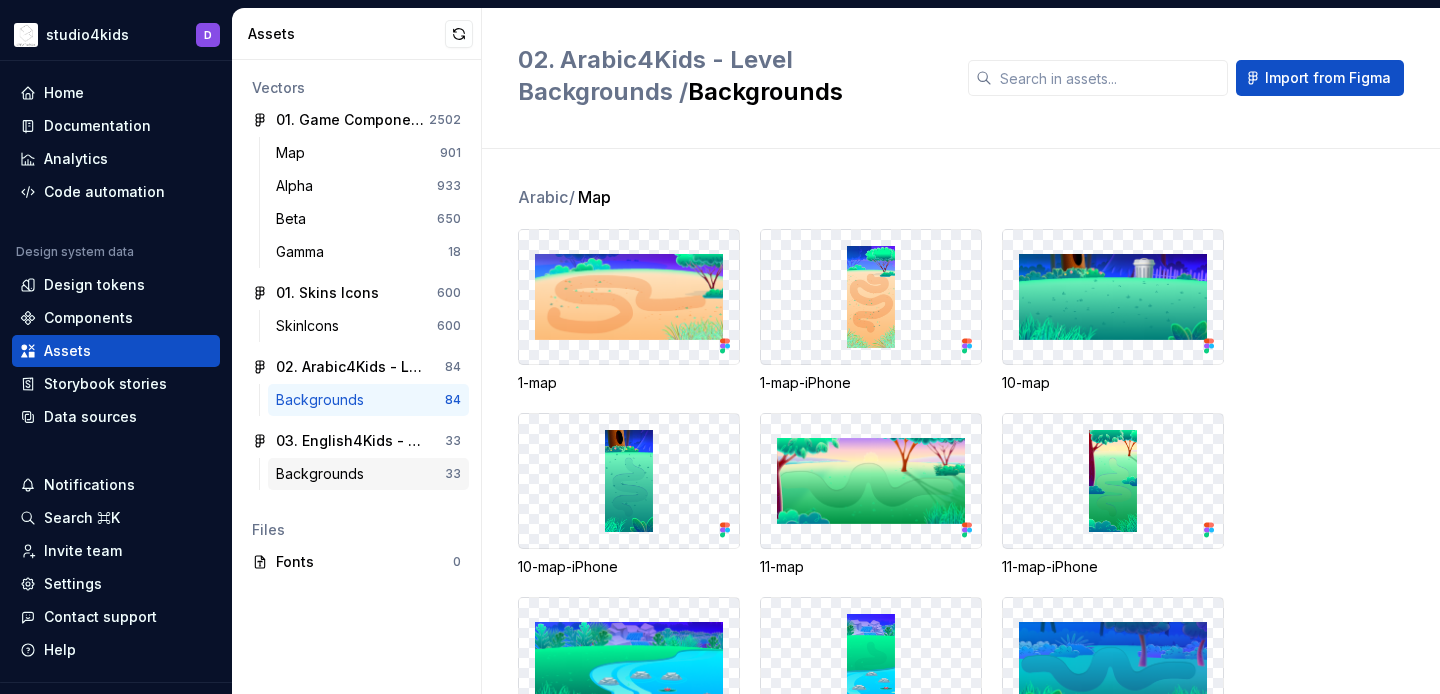 click on "Backgrounds" at bounding box center (324, 474) 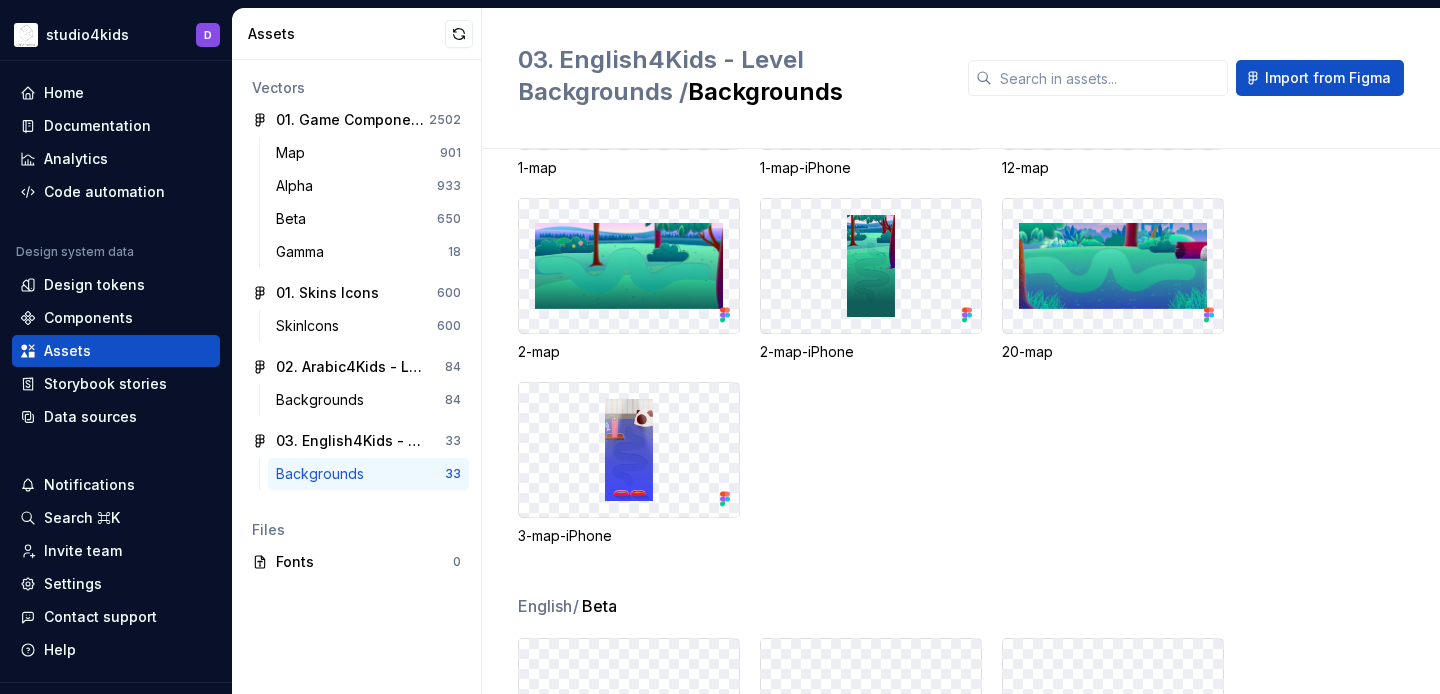 scroll, scrollTop: 0, scrollLeft: 0, axis: both 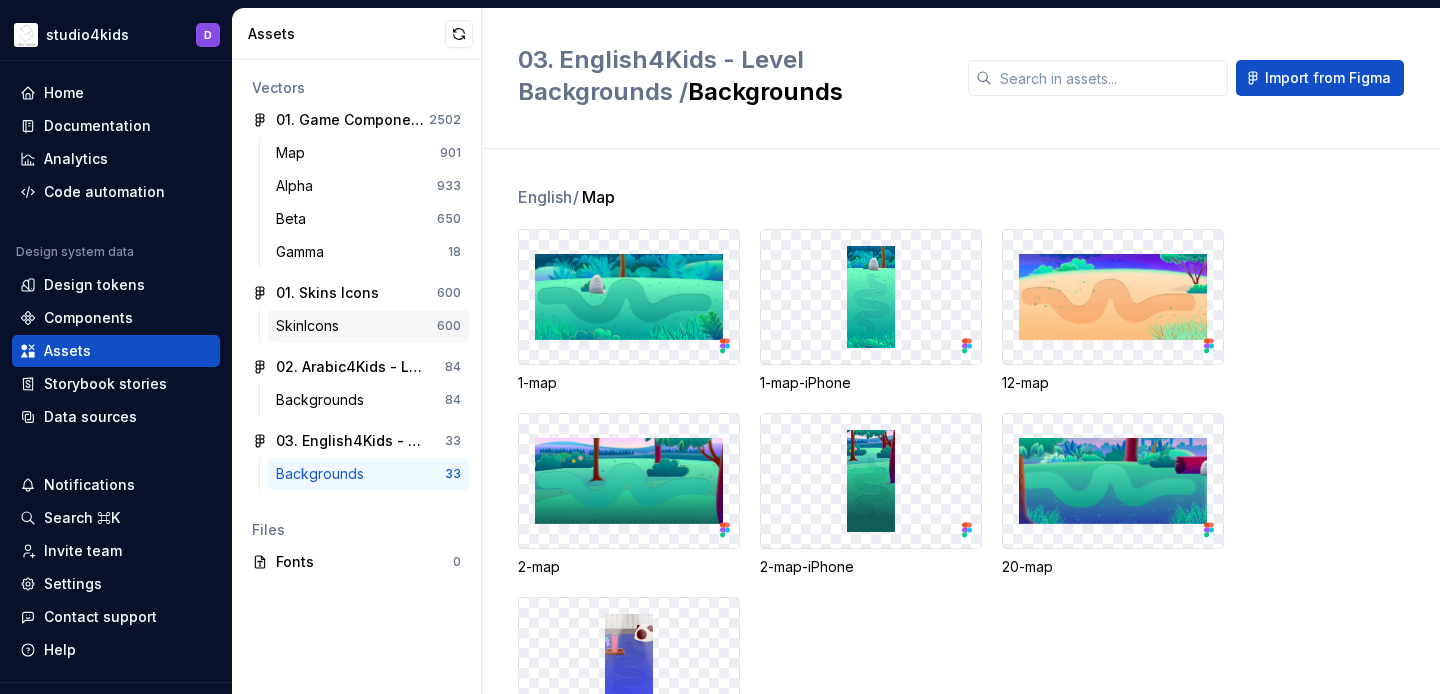 click on "SkinIcons" at bounding box center (311, 326) 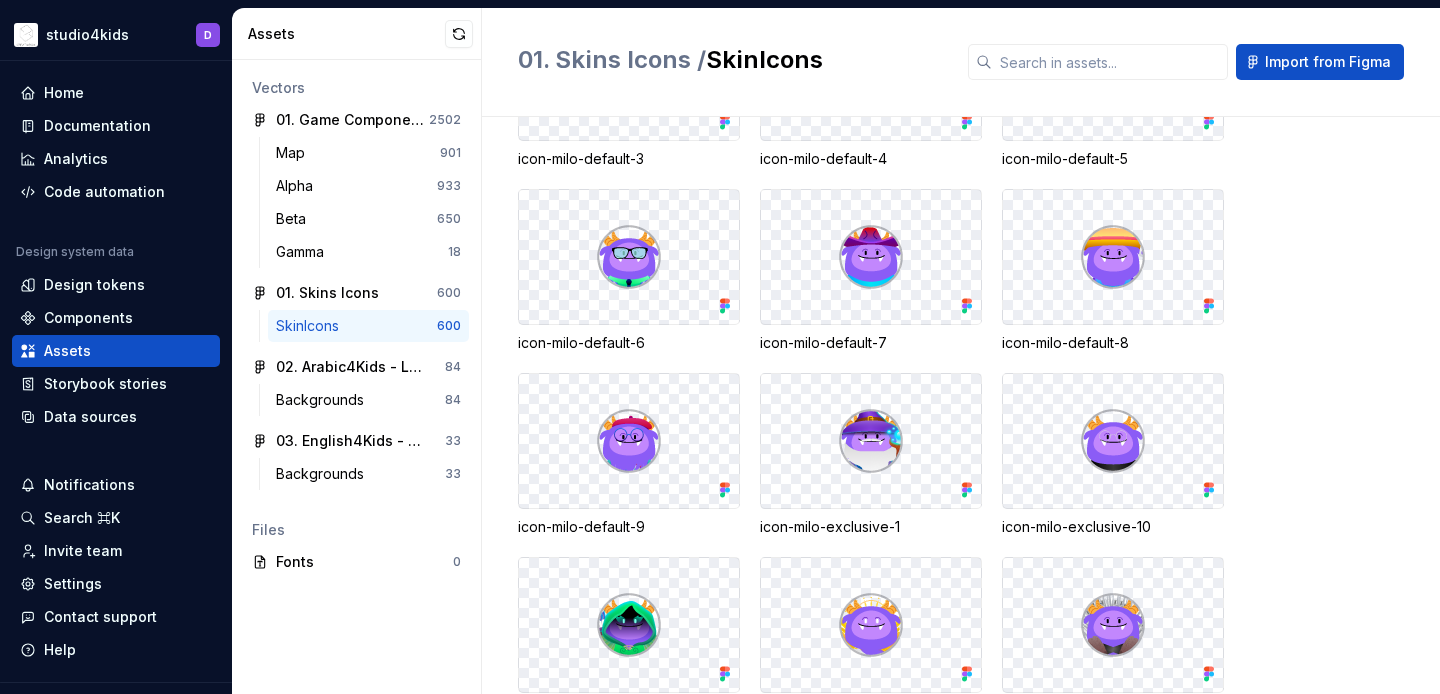 scroll, scrollTop: 1040, scrollLeft: 0, axis: vertical 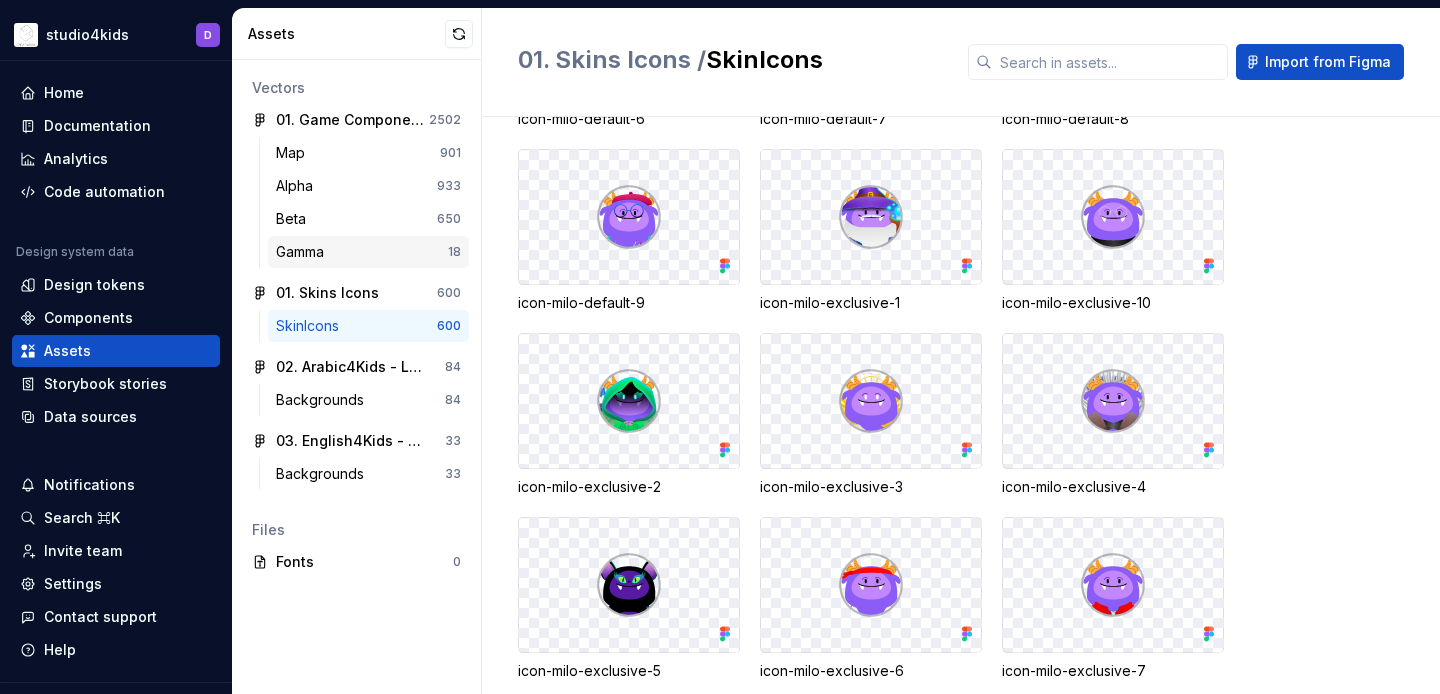 click on "Gamma" at bounding box center (304, 252) 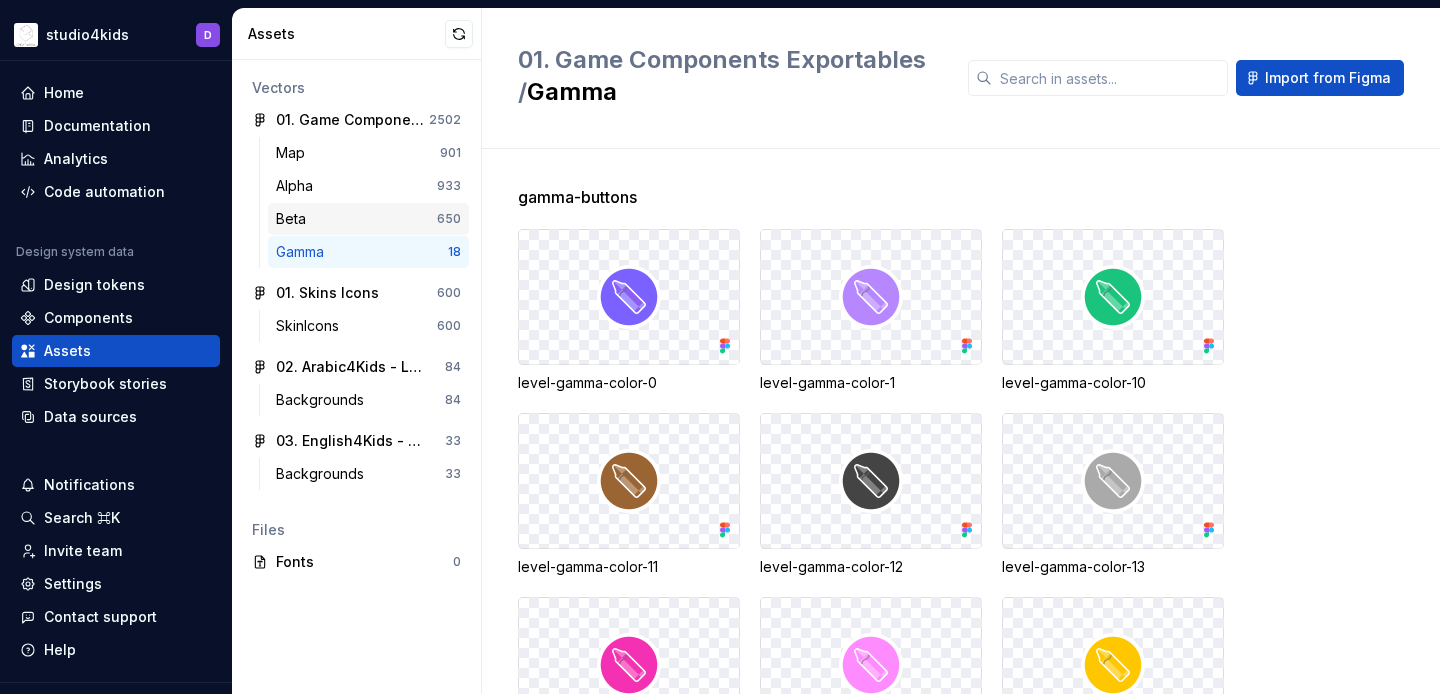 click on "Beta" at bounding box center [356, 219] 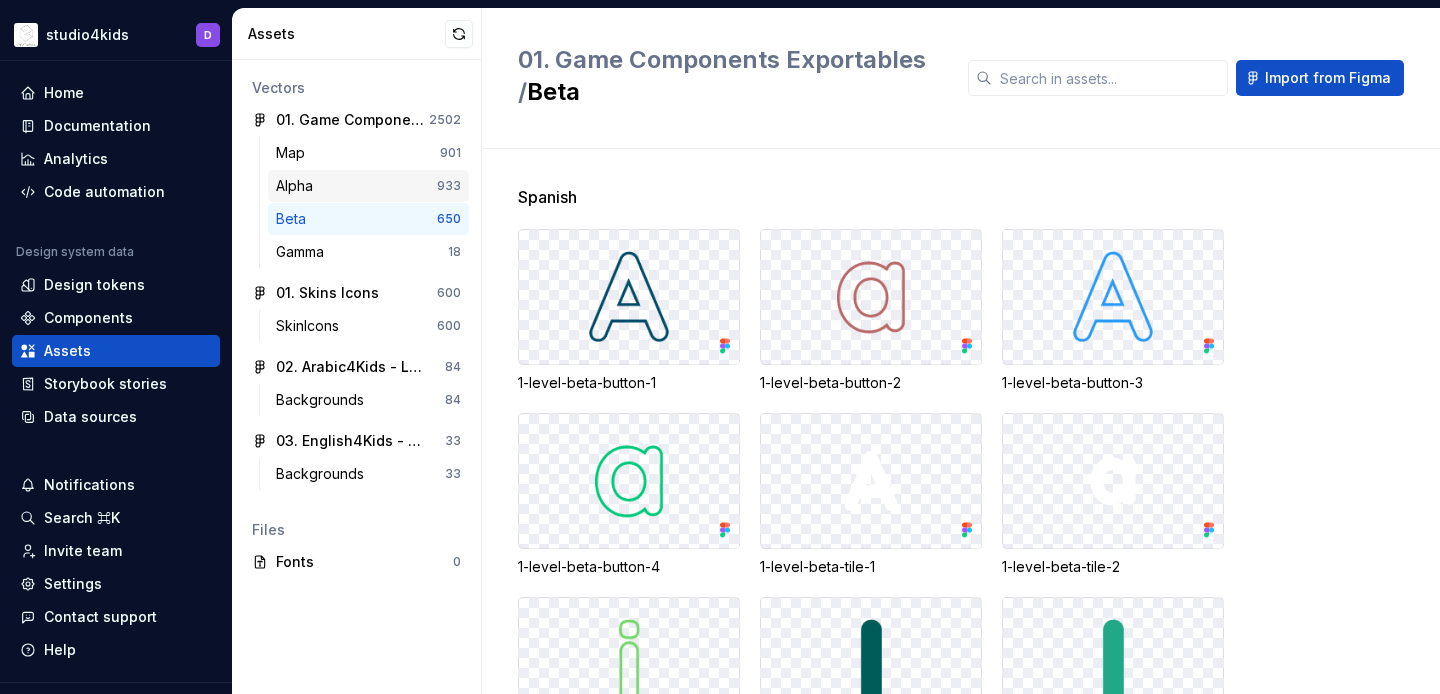 click on "Alpha 933" at bounding box center [368, 186] 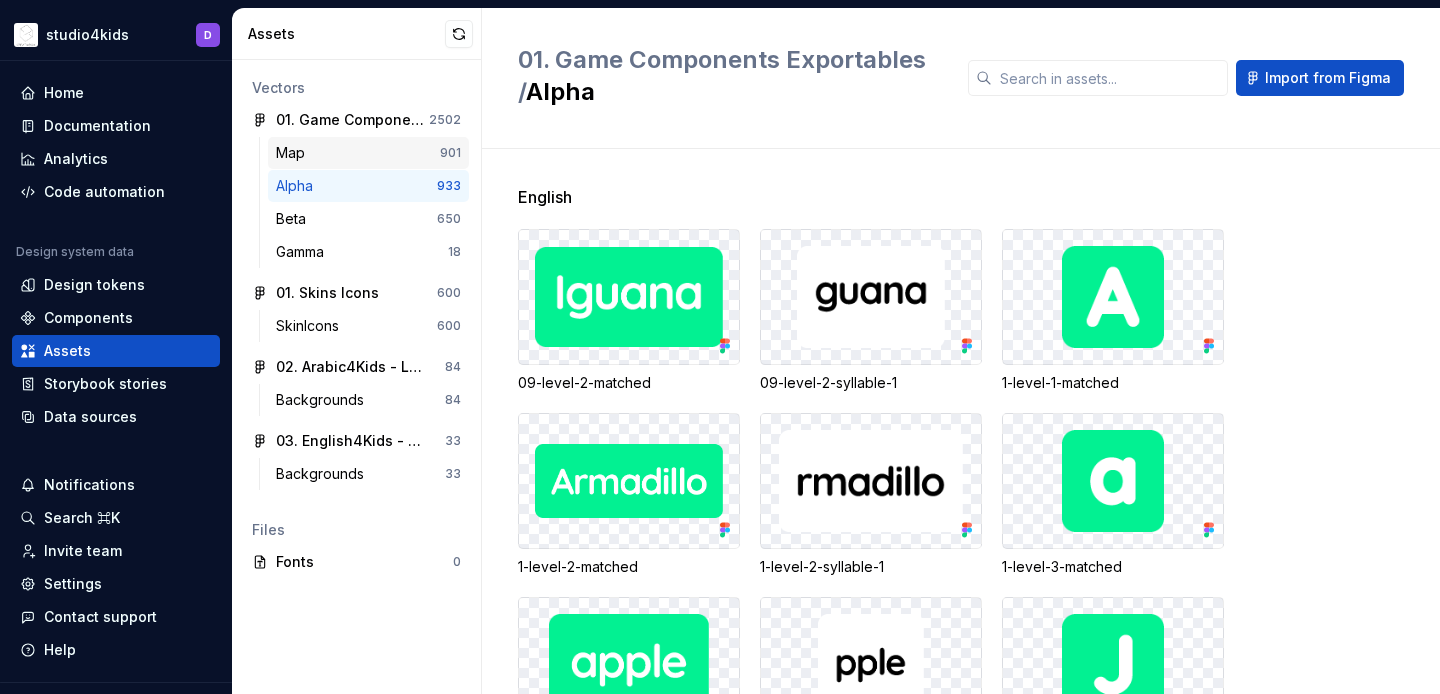 click on "Map" at bounding box center (358, 153) 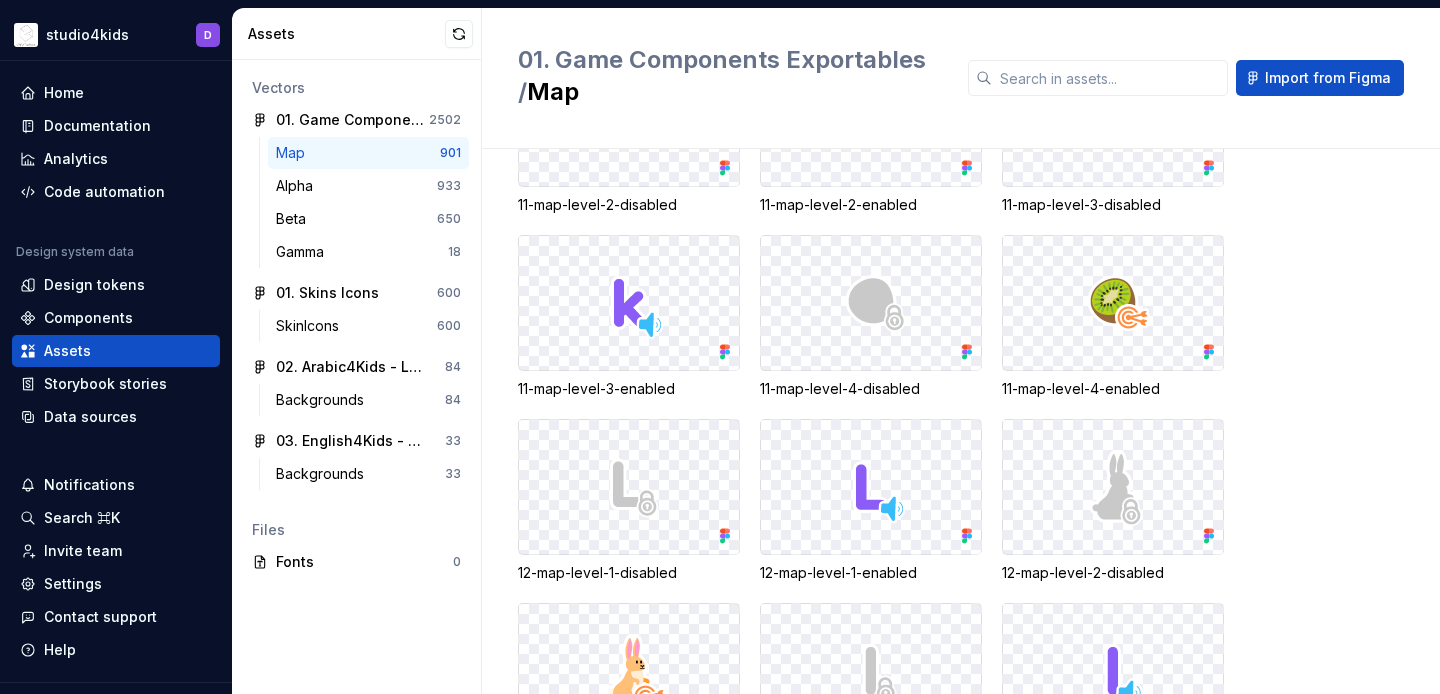 scroll, scrollTop: 1645, scrollLeft: 0, axis: vertical 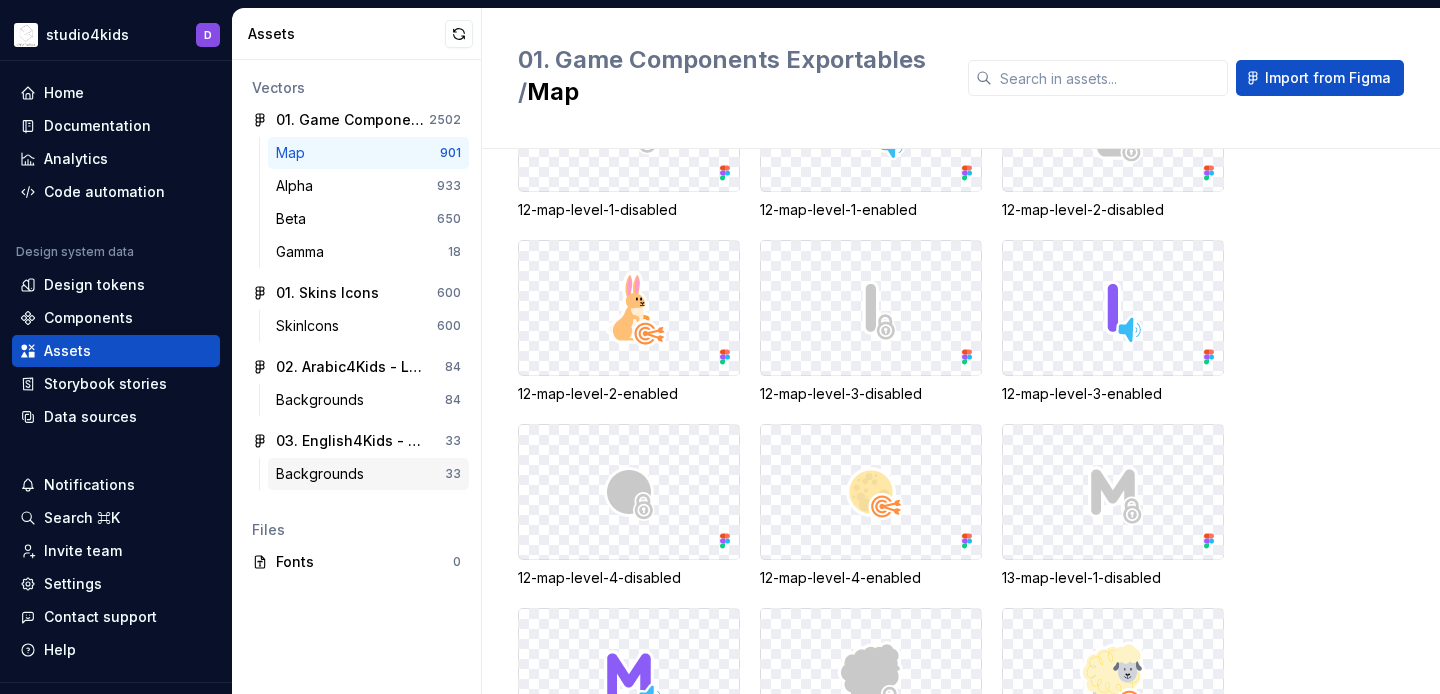click on "Backgrounds" at bounding box center [360, 474] 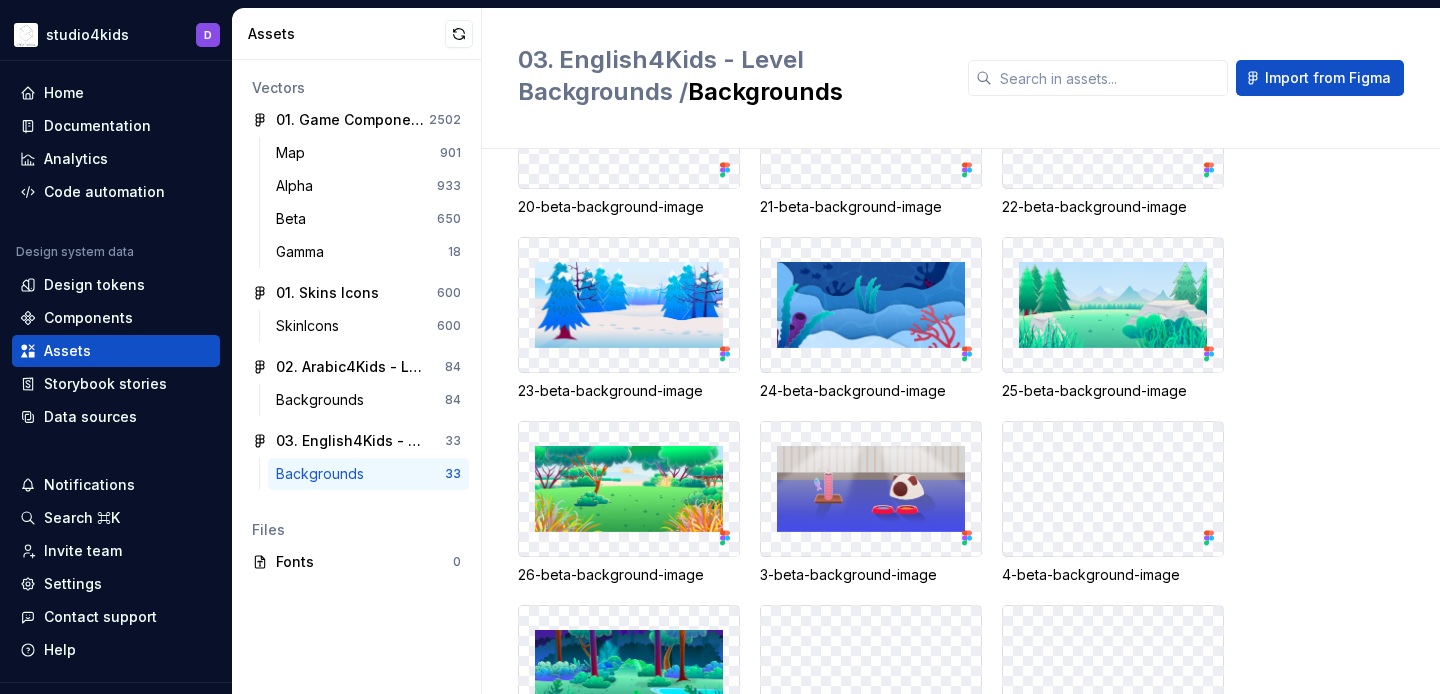 scroll, scrollTop: 1807, scrollLeft: 0, axis: vertical 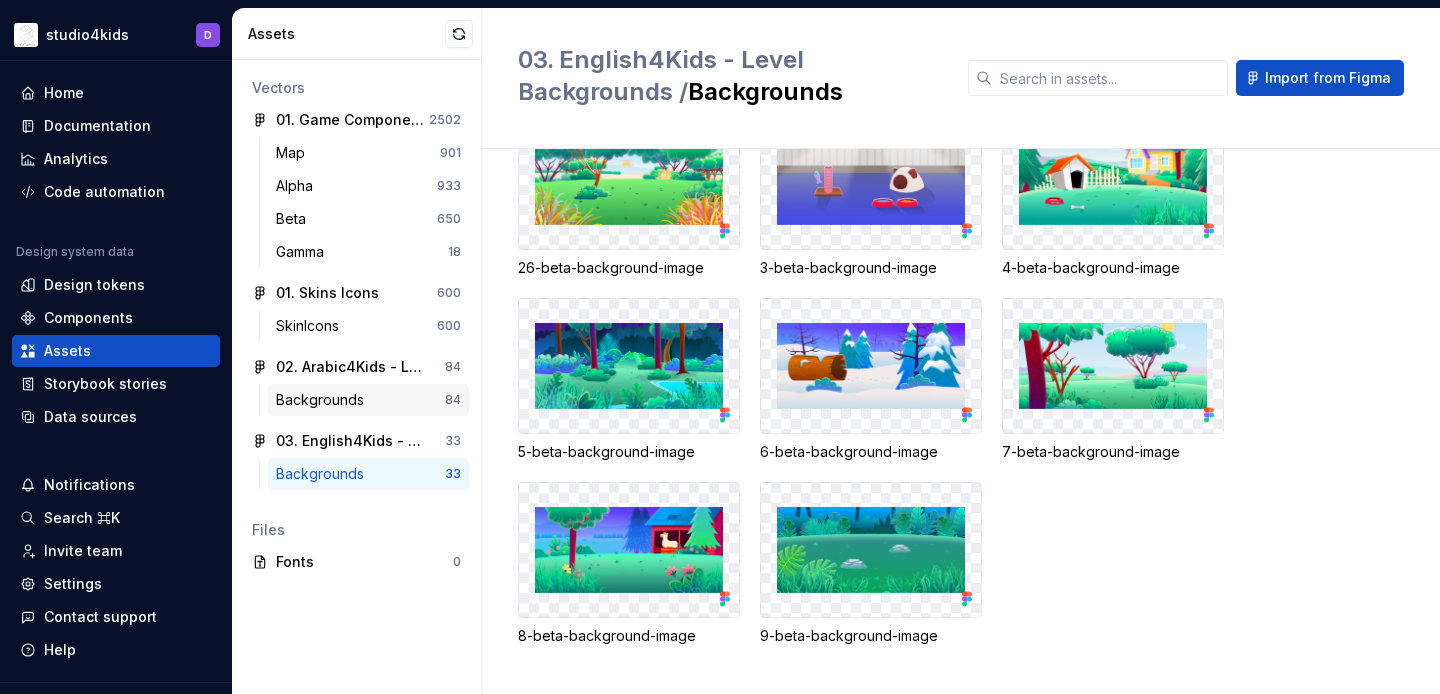 click on "Backgrounds" at bounding box center (324, 400) 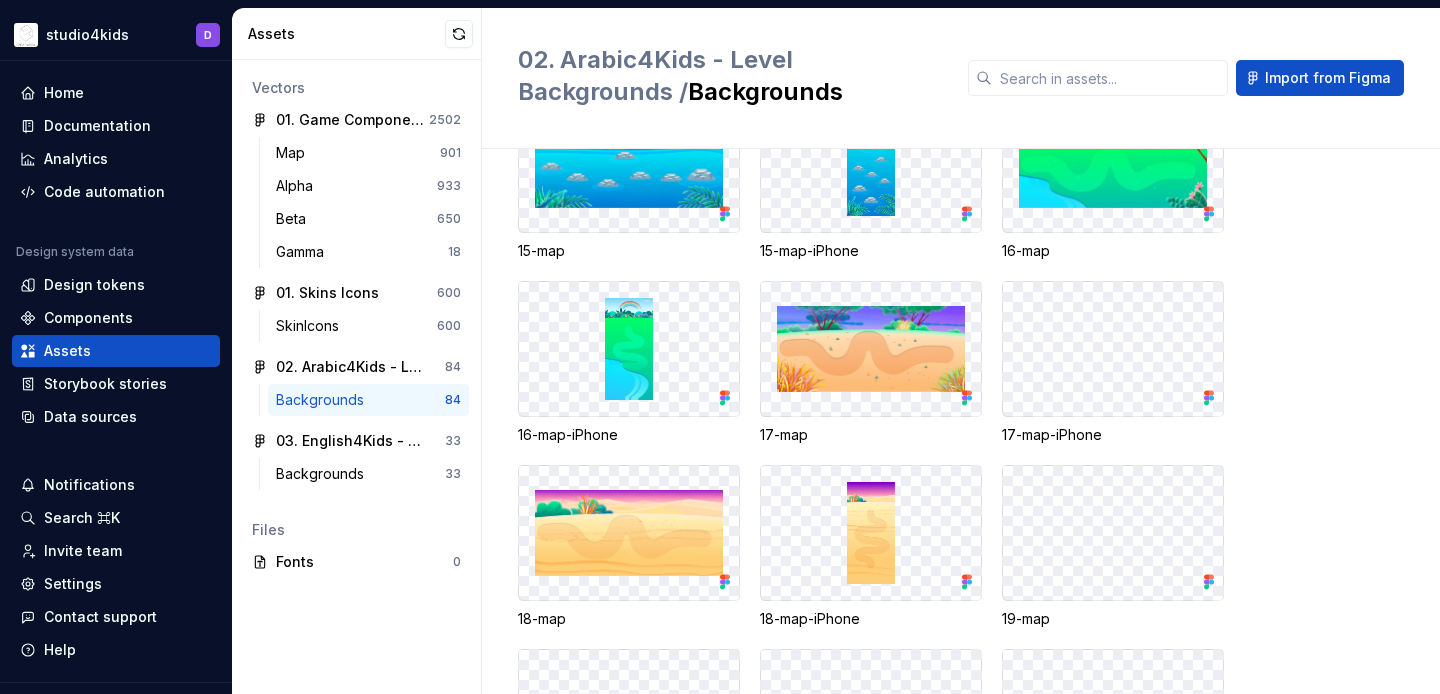 scroll, scrollTop: 908, scrollLeft: 0, axis: vertical 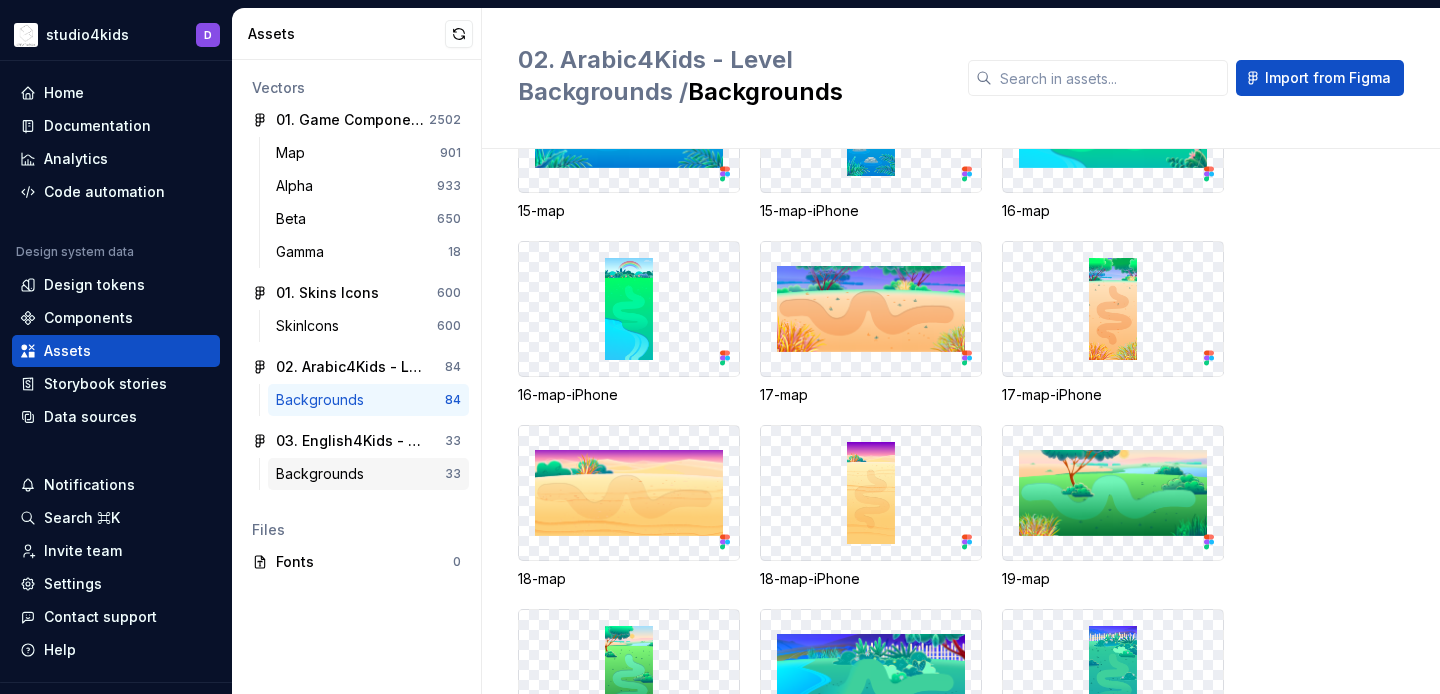 click on "Backgrounds" at bounding box center (324, 474) 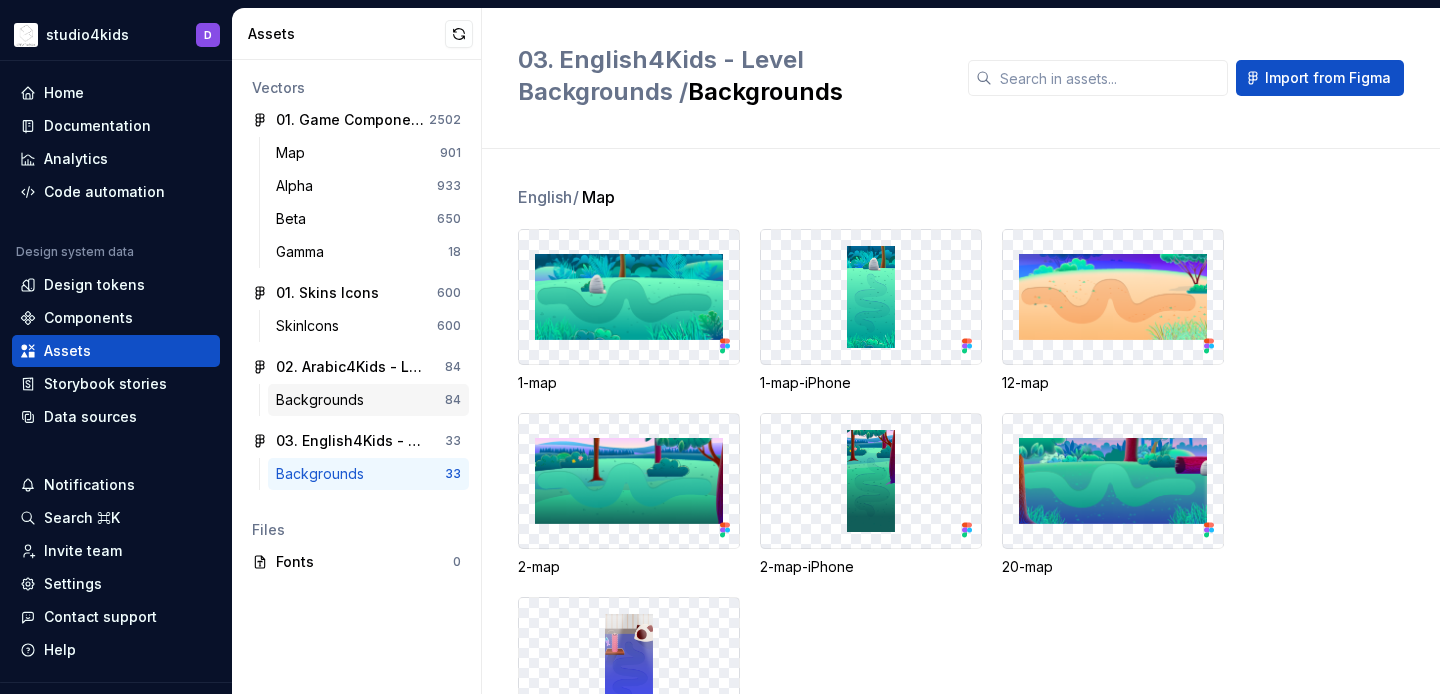click on "Backgrounds" at bounding box center [324, 400] 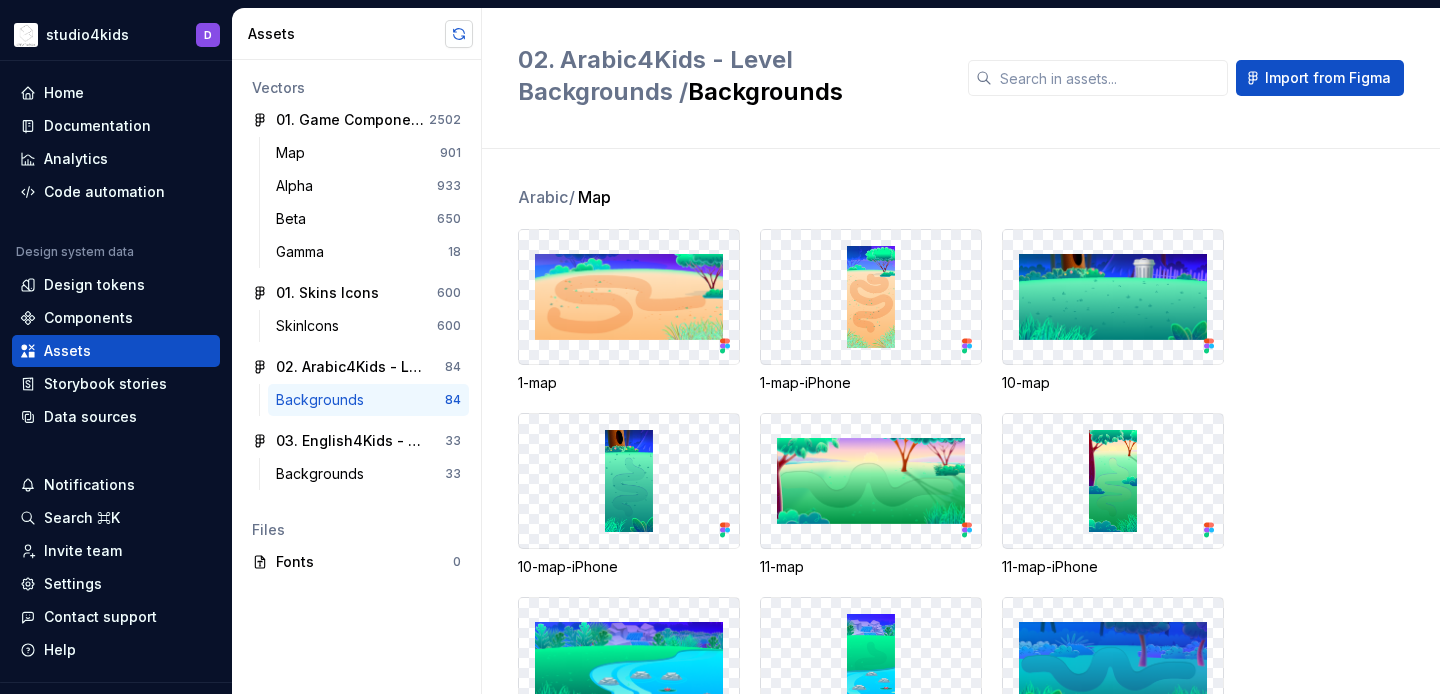 click at bounding box center (459, 34) 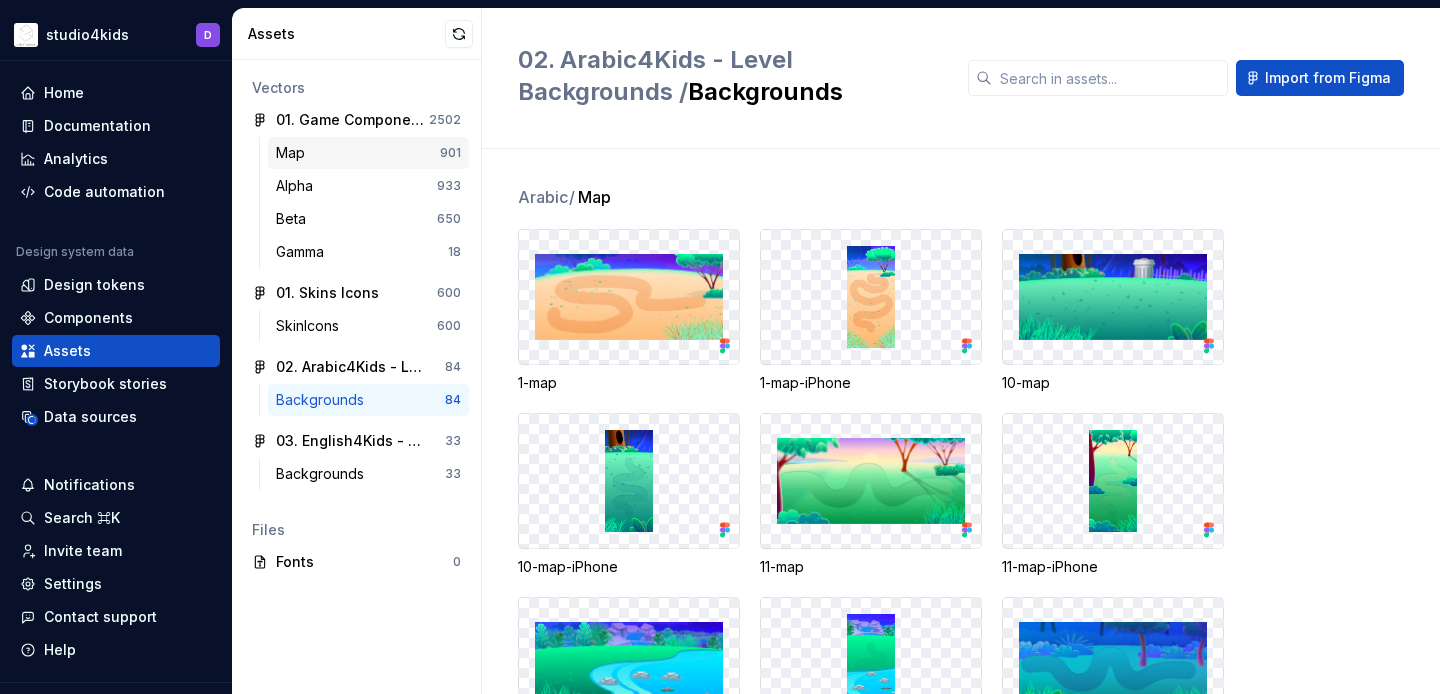 click on "Map [NUMBER]" at bounding box center [368, 153] 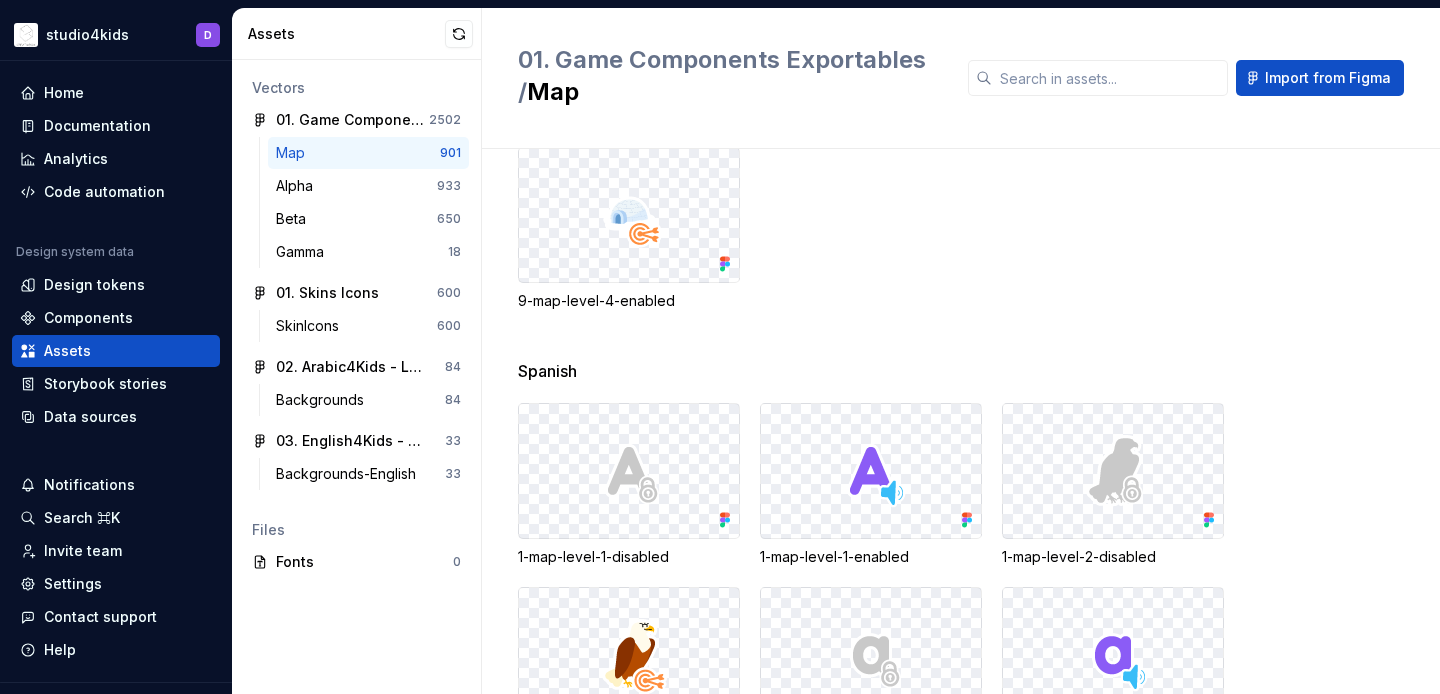 scroll, scrollTop: 12748, scrollLeft: 0, axis: vertical 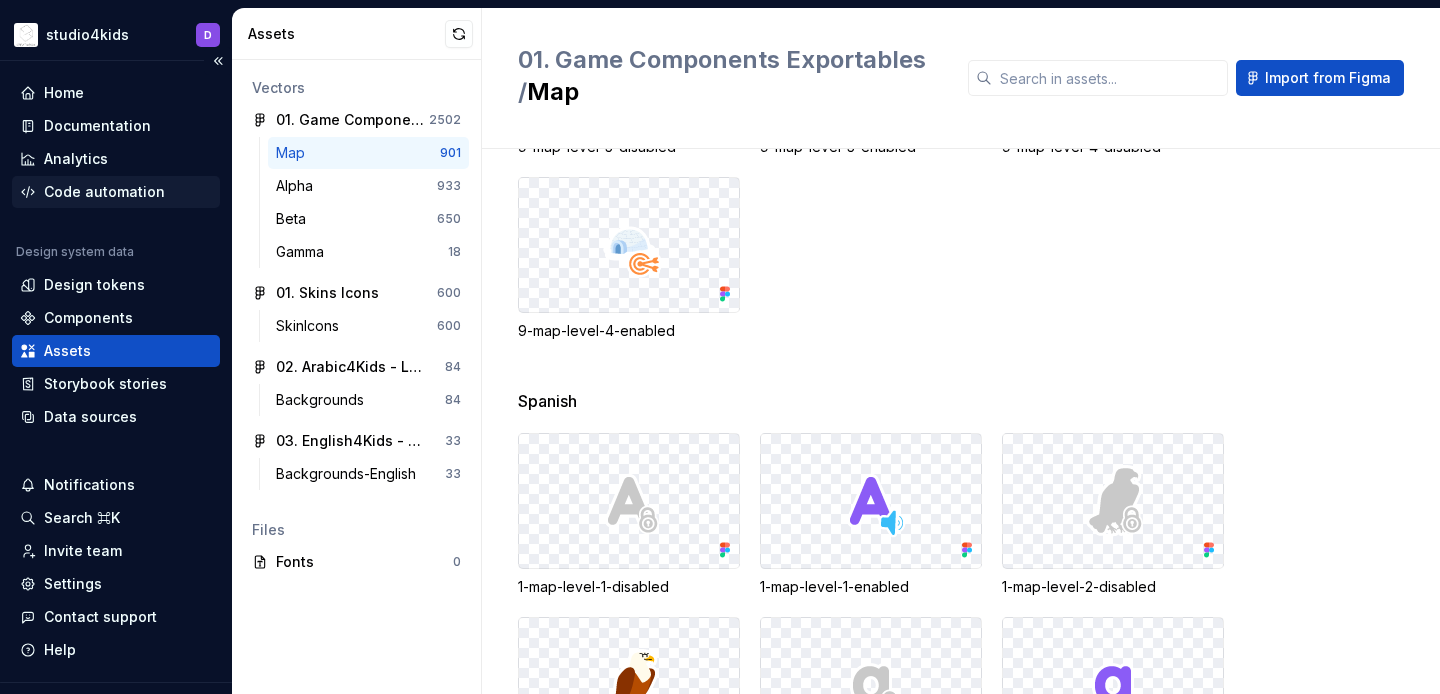 click on "Code automation" at bounding box center [104, 192] 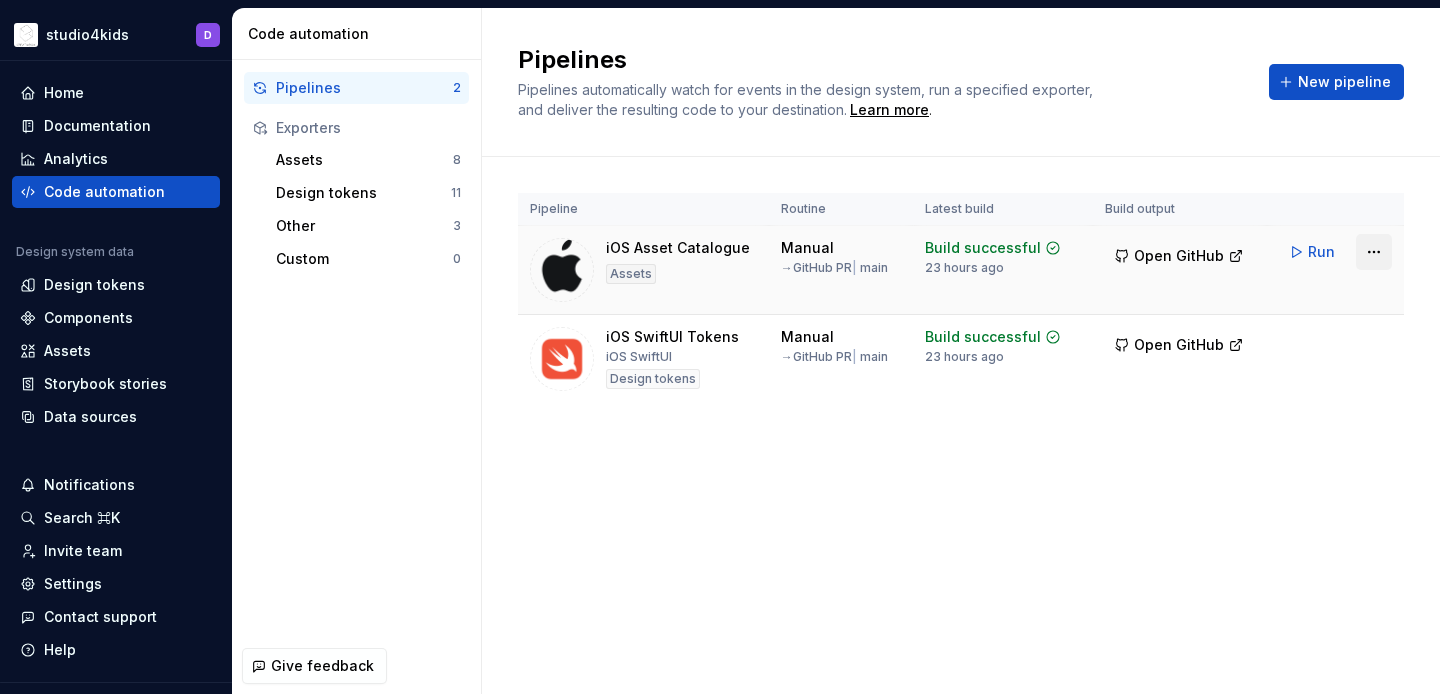 click on "studio4kids D Home Documentation Analytics Code automation Design system data Design tokens Components Assets Storybook stories Data sources Notifications Search ⌘K Invite team Settings Contact support Help Code automation Pipelines 2 Exporters Assets 8 Design tokens 11 Other 3 Custom 0 Give feedback Pipelines Pipelines automatically watch for events in the design system, run a specified exporter, and deliver the resulting code to your destination.   Learn more . New pipeline Pipeline Routine Latest build Build output iOS Asset Catalogue Assets Manual →  GitHub PR  |   main Build successful 24 hours ago Open GitHub Run iOS SwiftUI Tokens iOS SwiftUI Design tokens Manual →  GitHub PR  |   main Build successful 1 day ago Open GitHub Run" at bounding box center [720, 347] 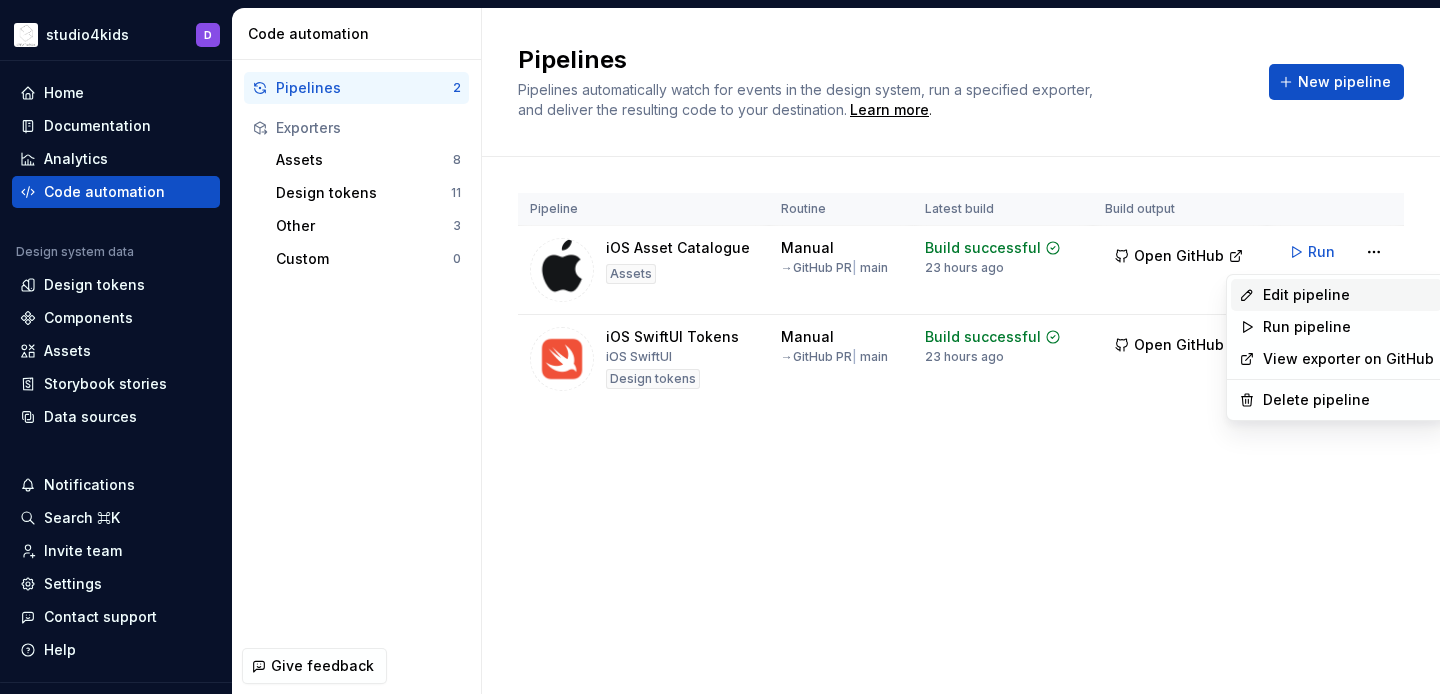 click on "Edit pipeline" at bounding box center (1348, 295) 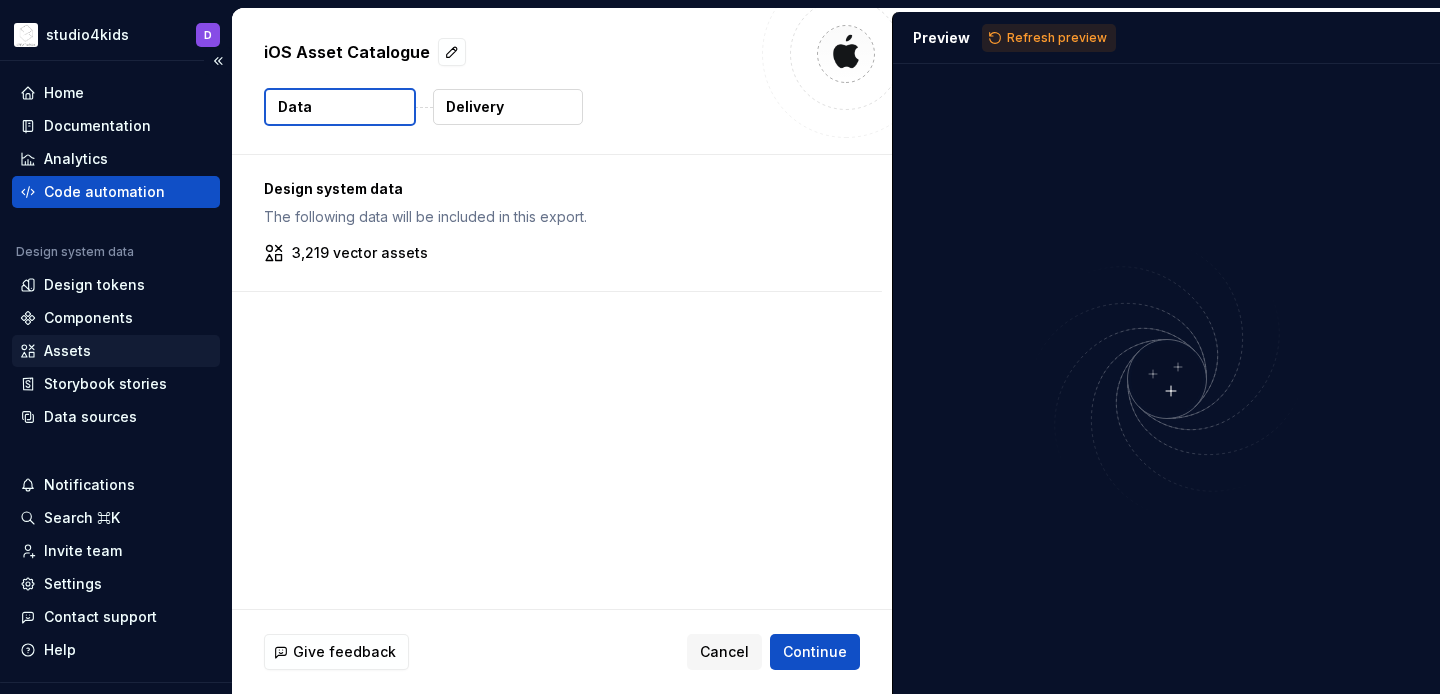 click on "Assets" at bounding box center [67, 351] 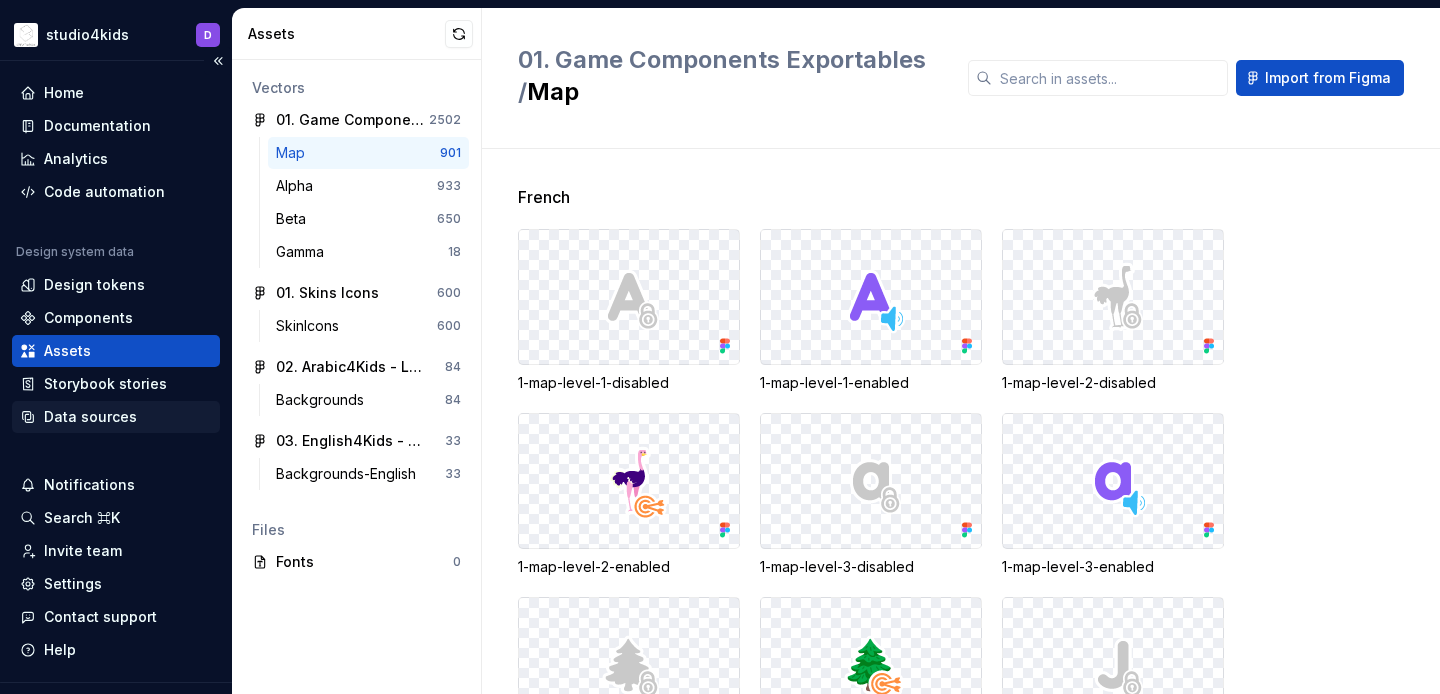 click on "Data sources" at bounding box center (116, 417) 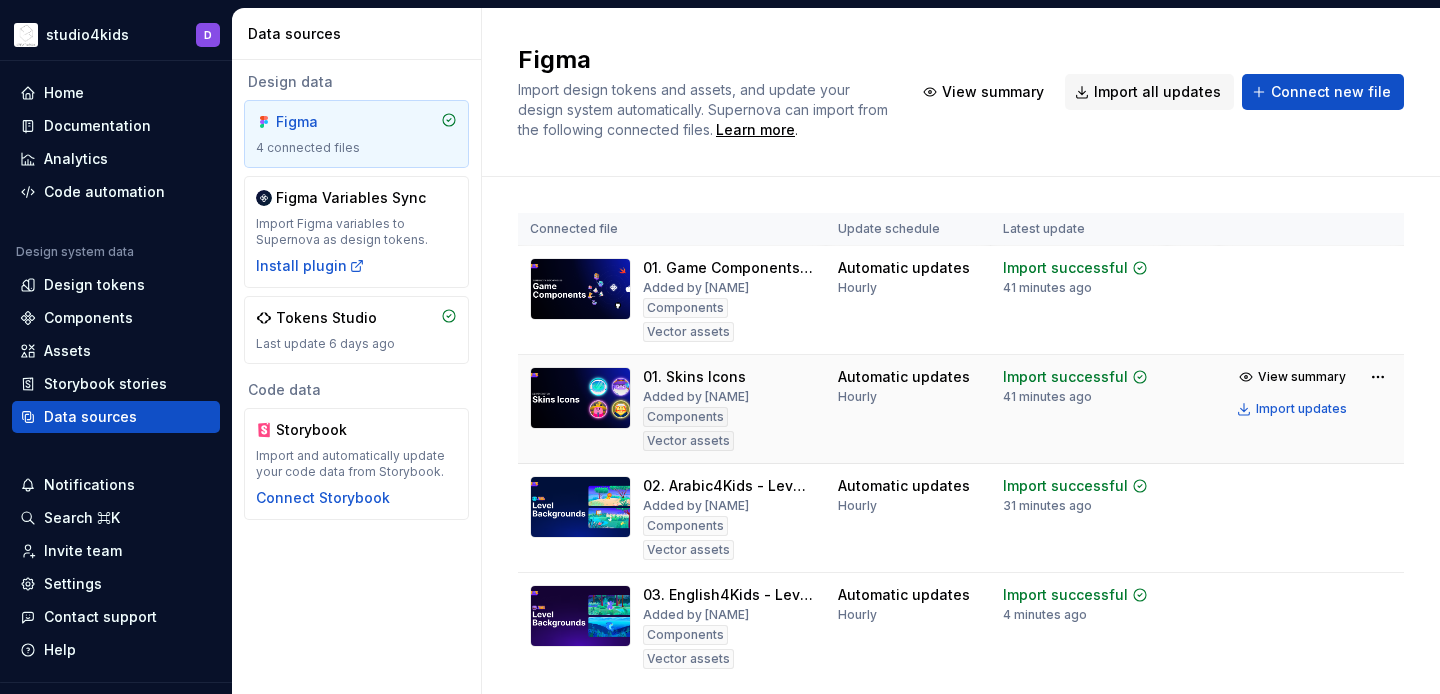 scroll, scrollTop: 63, scrollLeft: 0, axis: vertical 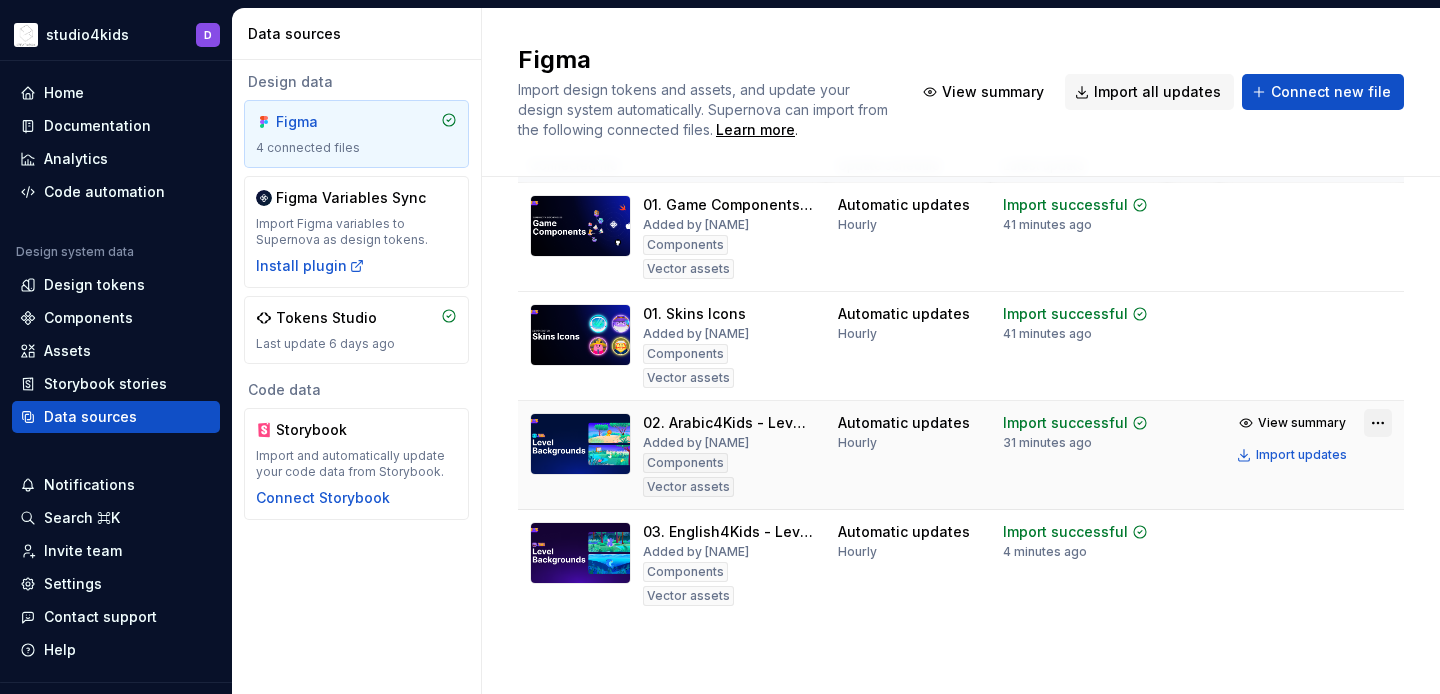 click on "studio4kids D Home Documentation Analytics Code automation Design system data Design tokens Components Assets Storybook stories Data sources Notifications Search ⌘K Invite team Settings Contact support Help Data sources Design data Figma 4 connected files Figma Variables Sync Import Figma variables to Supernova as design tokens. Install plugin Tokens Studio Last update 6 days ago Code data Storybook Import and automatically update your code data from Storybook. Connect Storybook Figma Import design tokens and assets, and update your design system automatically. Supernova can import from the following connected files.   Learn more . View summary Import all updates Connect new file Connected file Update schedule Latest update 01. Game Components Exportables Added by [NAME] Components Vector assets  Automatic updates Hourly Import successful 41 minutes ago View summary Import updates 01. Skins Icons Added by [NAME] Components Vector assets  Automatic updates Hourly Import successful 41 minutes ago View summary" at bounding box center [720, 347] 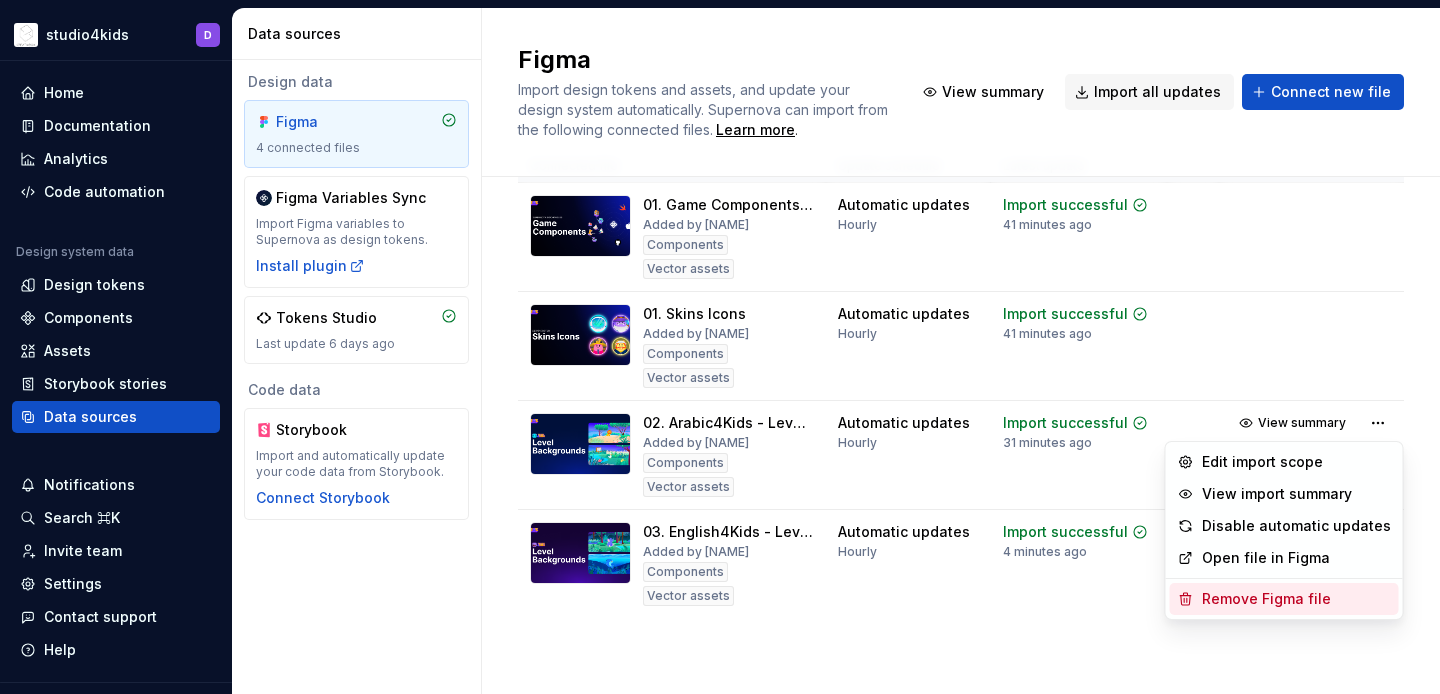 click on "Remove Figma file" at bounding box center [1296, 599] 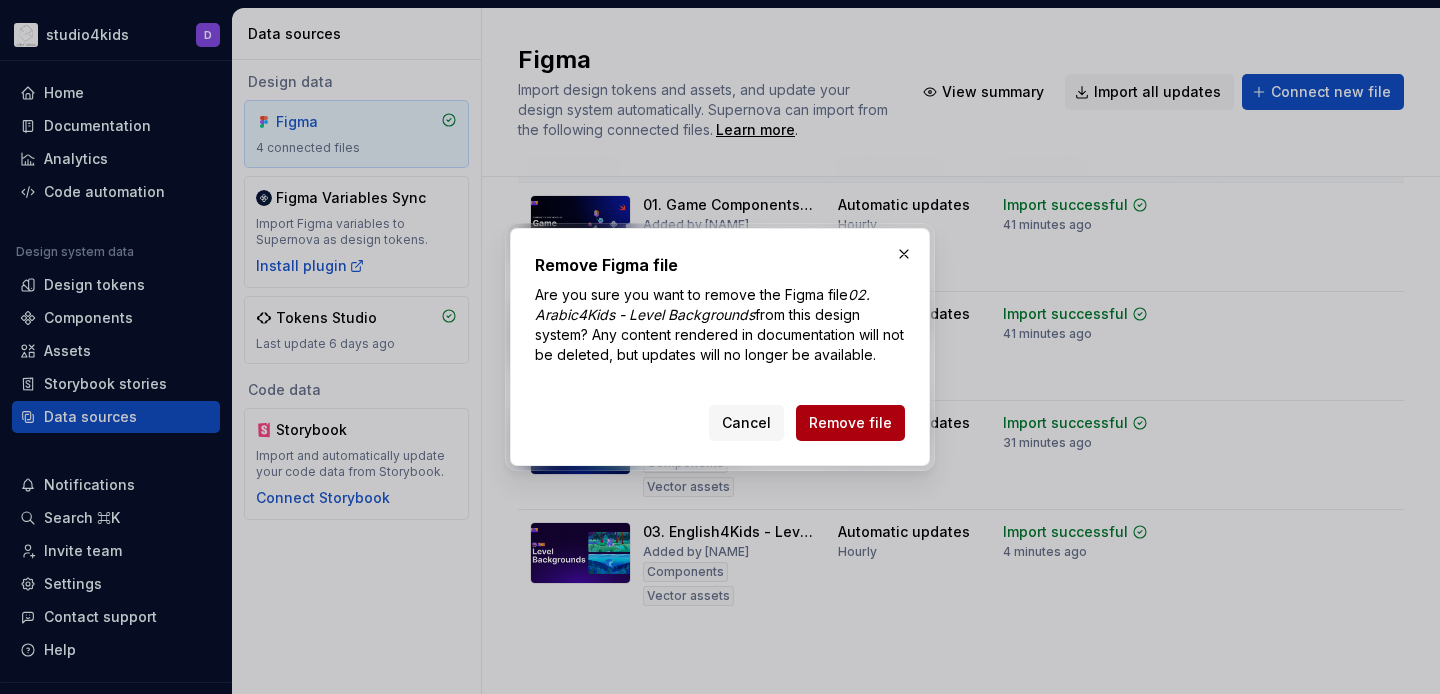 click on "Remove file" at bounding box center [850, 423] 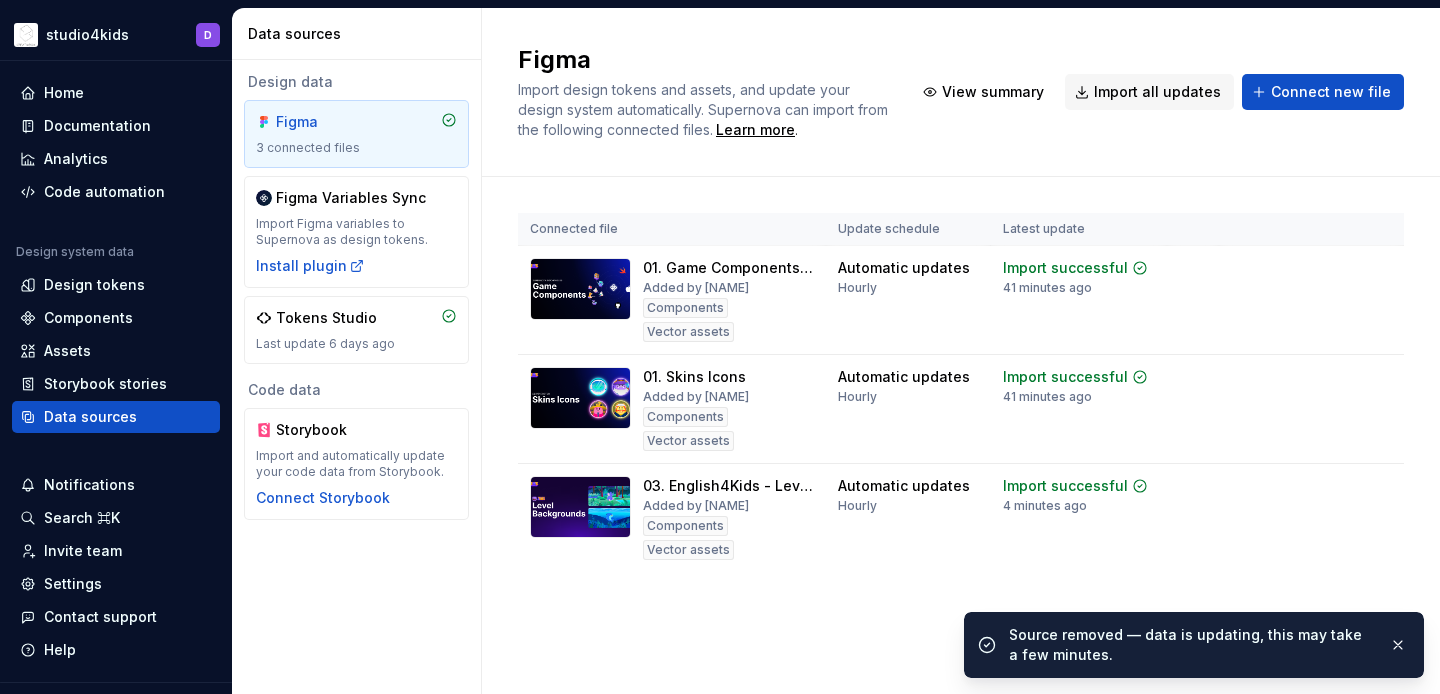 scroll, scrollTop: 0, scrollLeft: 0, axis: both 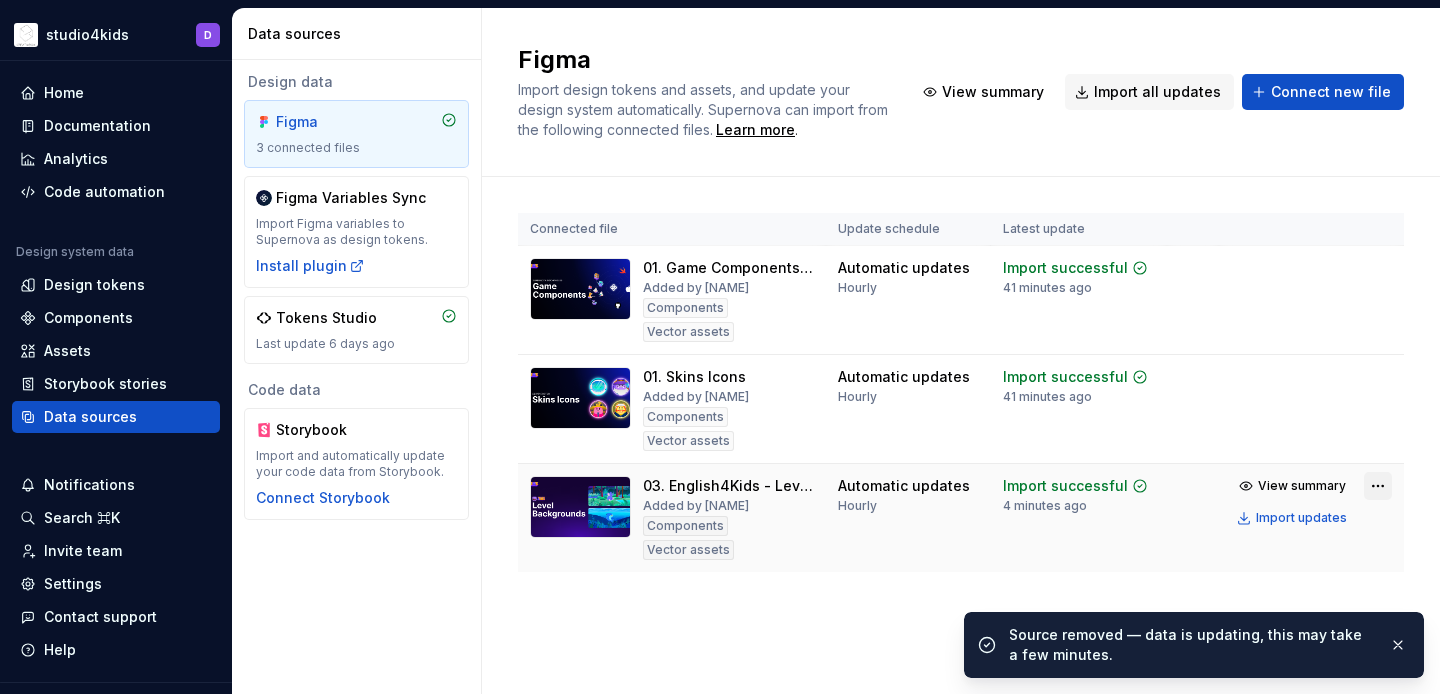 click on "studio4kids D Home Documentation Analytics Code automation Design system data Design tokens Components Assets Storybook stories Data sources Notifications Search ⌘K Invite team Settings Contact support Help Code automation Pipelines 2 Exporters Assets 8 Design tokens 11 Other 3 Custom 0 Give feedback Pipelines Pipelines automatically watch for events in the design system, run a specified exporter, and deliver the resulting code to your destination.   Learn more . New pipeline Pipeline Routine Latest build Build output iOS Asset Catalogue Assets Manual →  GitHub PR  |   main Build successful 23 hours ago Open GitHub Run iOS SwiftUI Tokens iOS SwiftUI Design tokens Manual →  GitHub PR  |   main Build successful 23 hours ago Open GitHub Run" at bounding box center (720, 347) 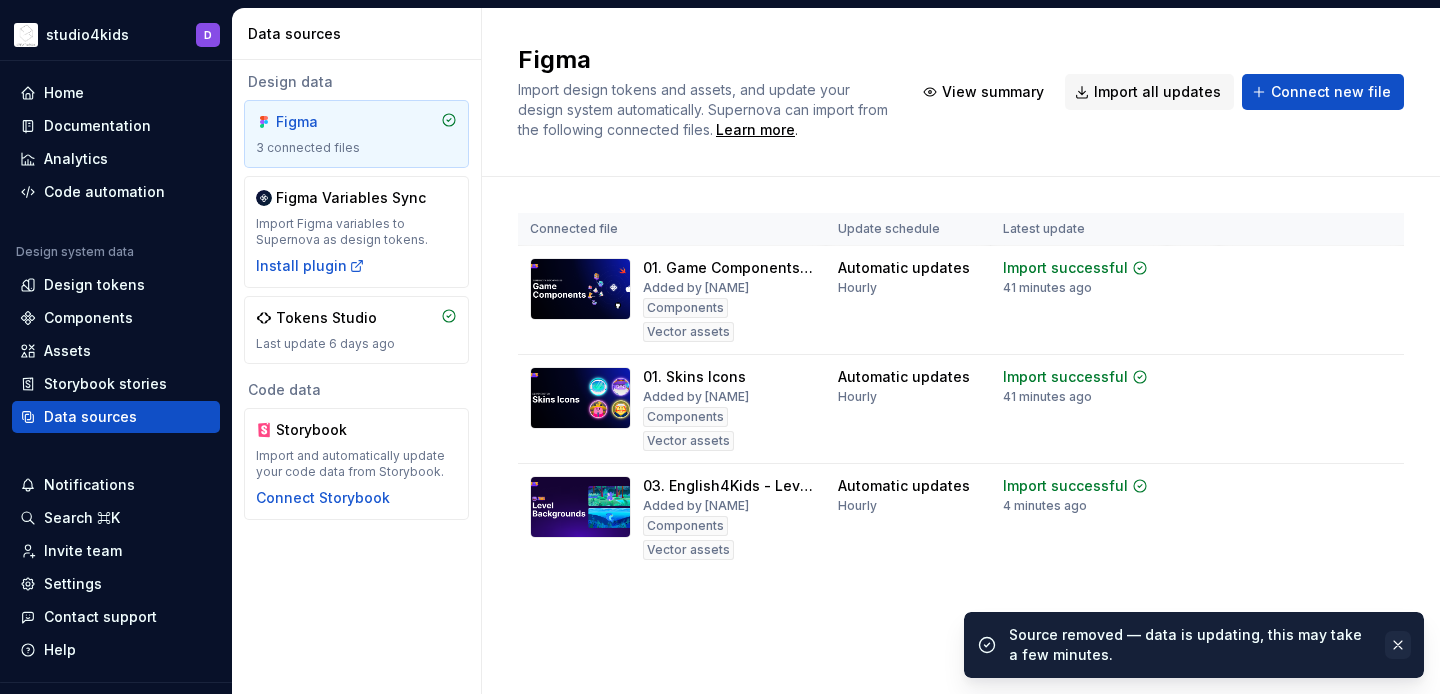 click at bounding box center (1398, 645) 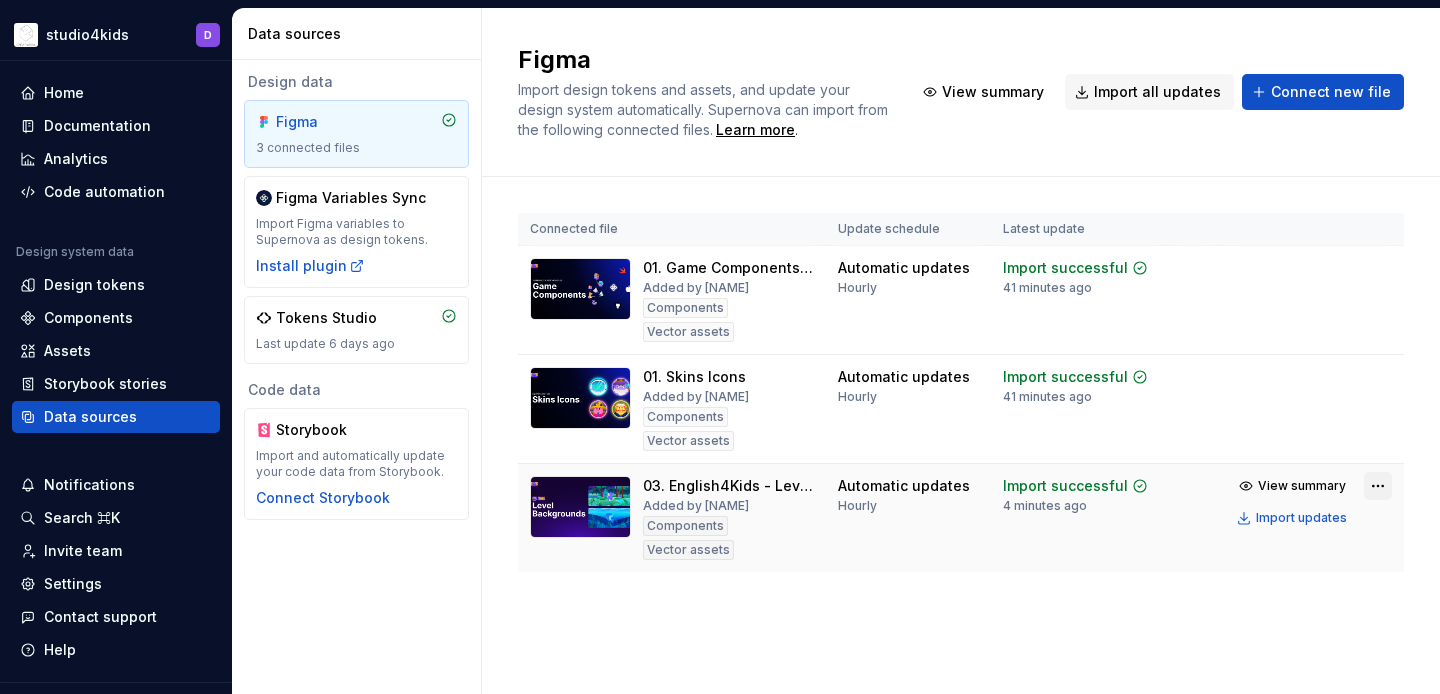 click on "studio4kids D Home Documentation Analytics Code automation Design system data Design tokens Components Assets Storybook stories Data sources Notifications Search ⌘K Invite team Settings Contact support Help Code automation Pipelines 2 Exporters Assets 8 Design tokens 11 Other 3 Custom 0 Give feedback Pipelines Pipelines automatically watch for events in the design system, run a specified exporter, and deliver the resulting code to your destination.   Learn more . New pipeline Pipeline Routine Latest build Build output iOS Asset Catalogue Assets Manual →  GitHub PR  |   main Build successful 23 hours ago Open GitHub Run iOS SwiftUI Tokens iOS SwiftUI Design tokens Manual →  GitHub PR  |   main Build successful 23 hours ago Open GitHub Run" at bounding box center (720, 347) 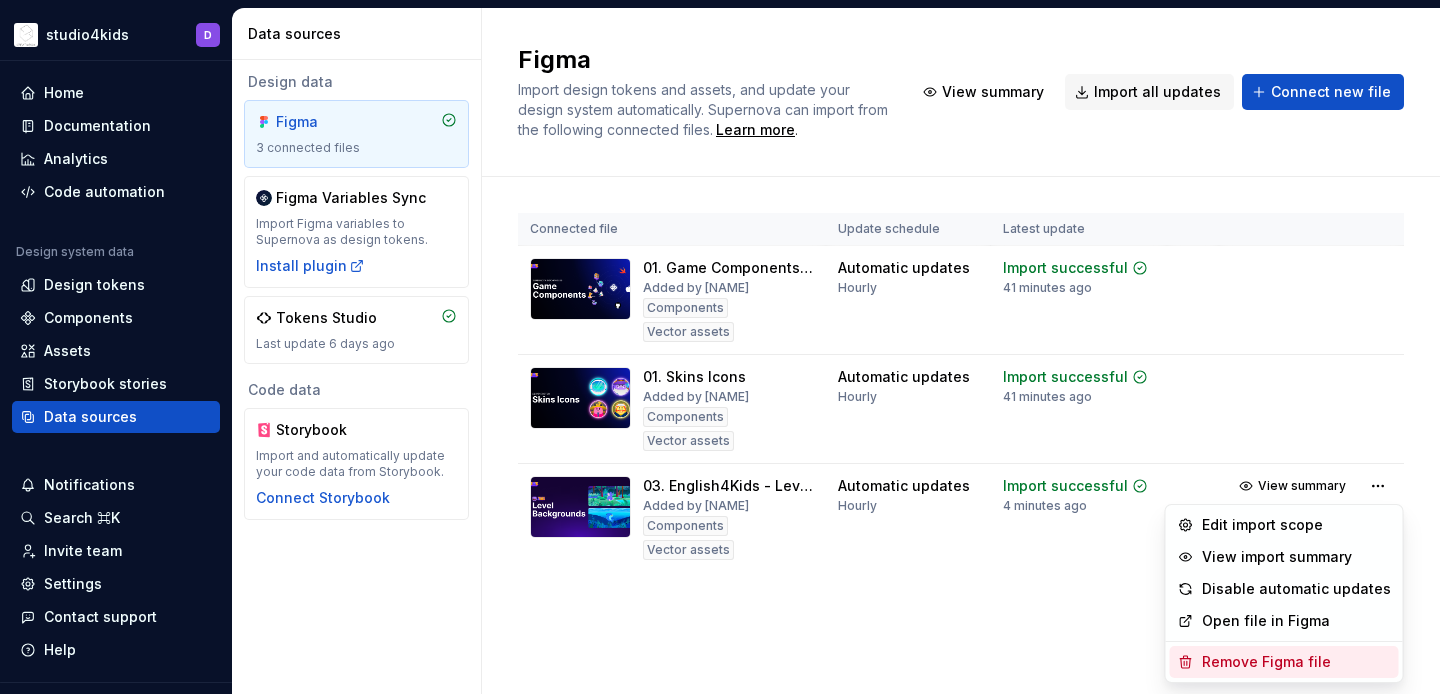 click on "Remove Figma file" at bounding box center [1284, 662] 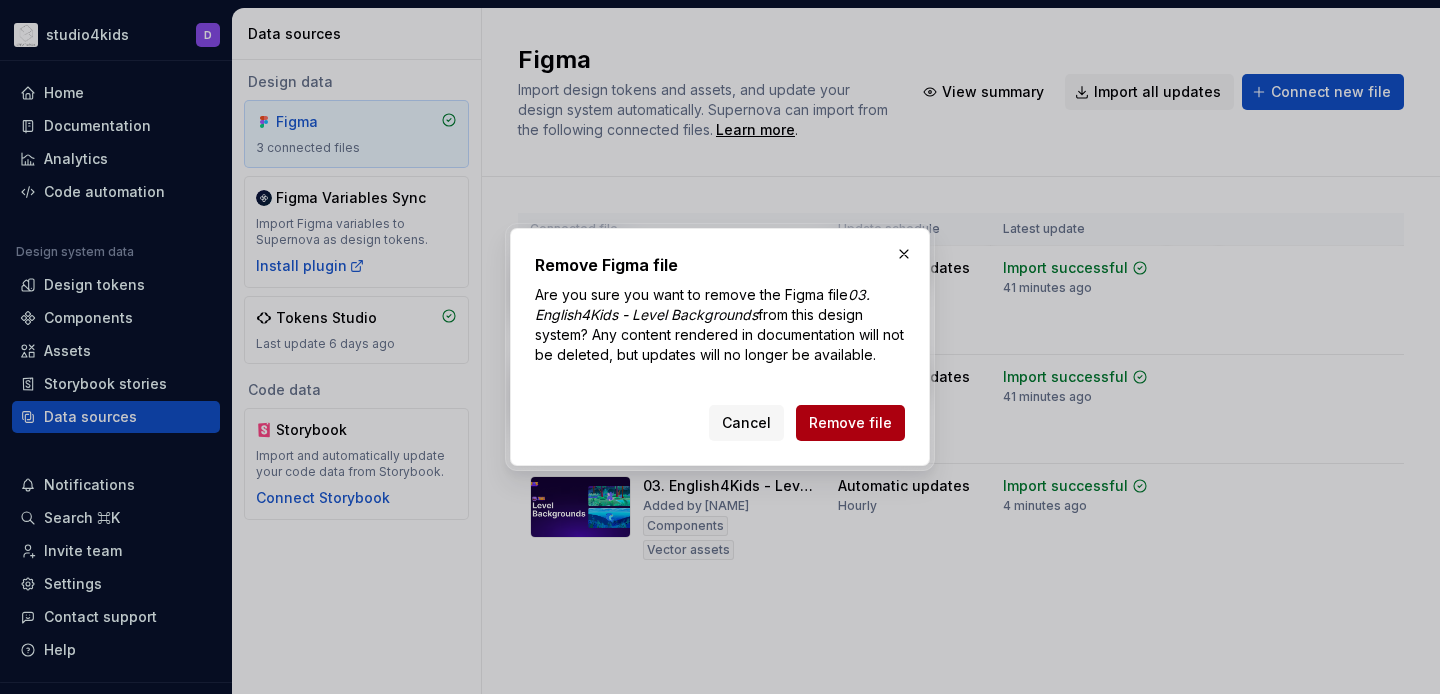 click on "Remove file" at bounding box center (850, 423) 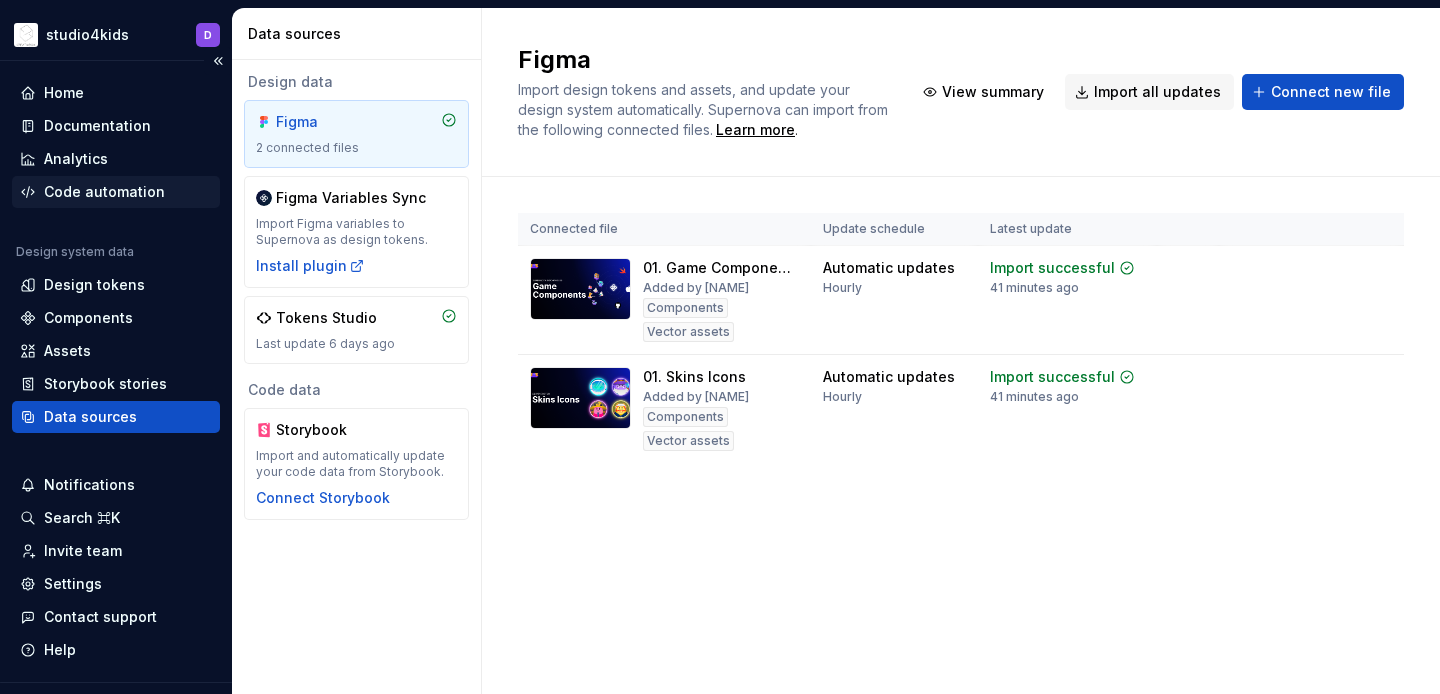 click on "Code automation" at bounding box center (104, 192) 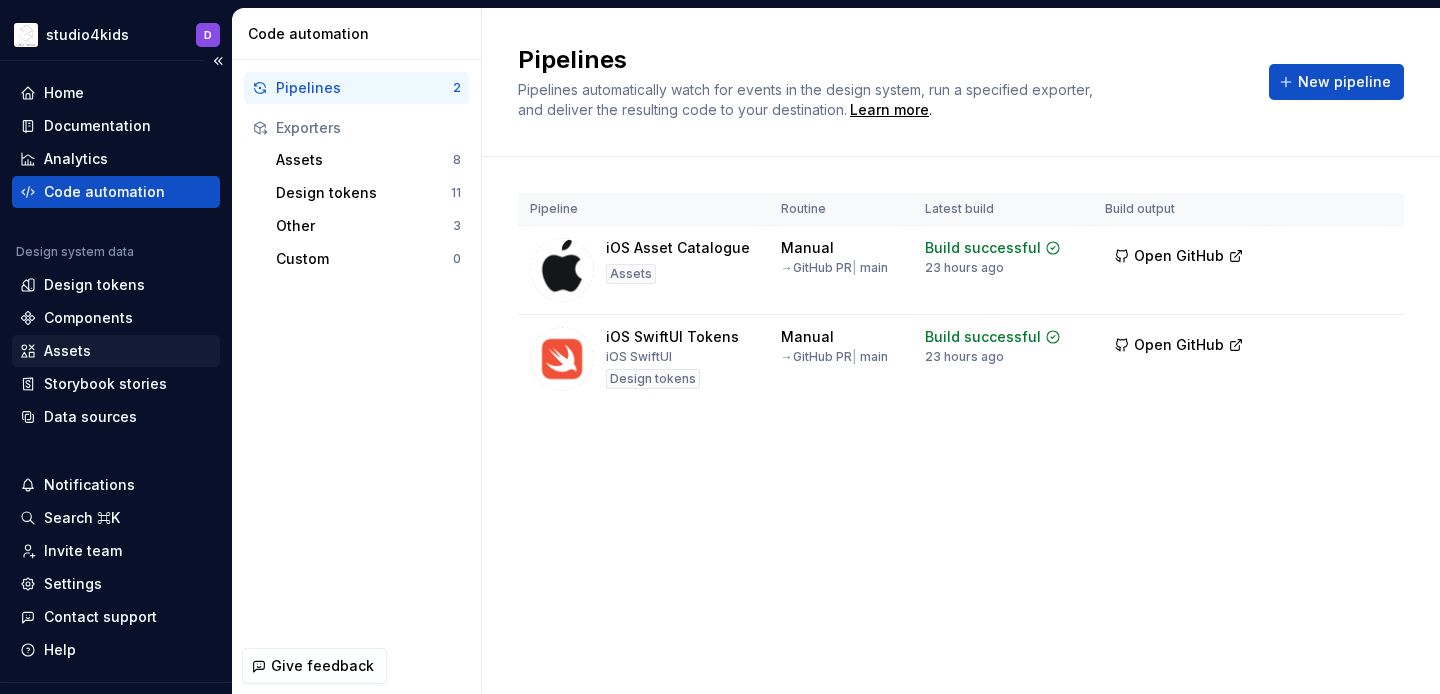 click on "Assets" at bounding box center (67, 351) 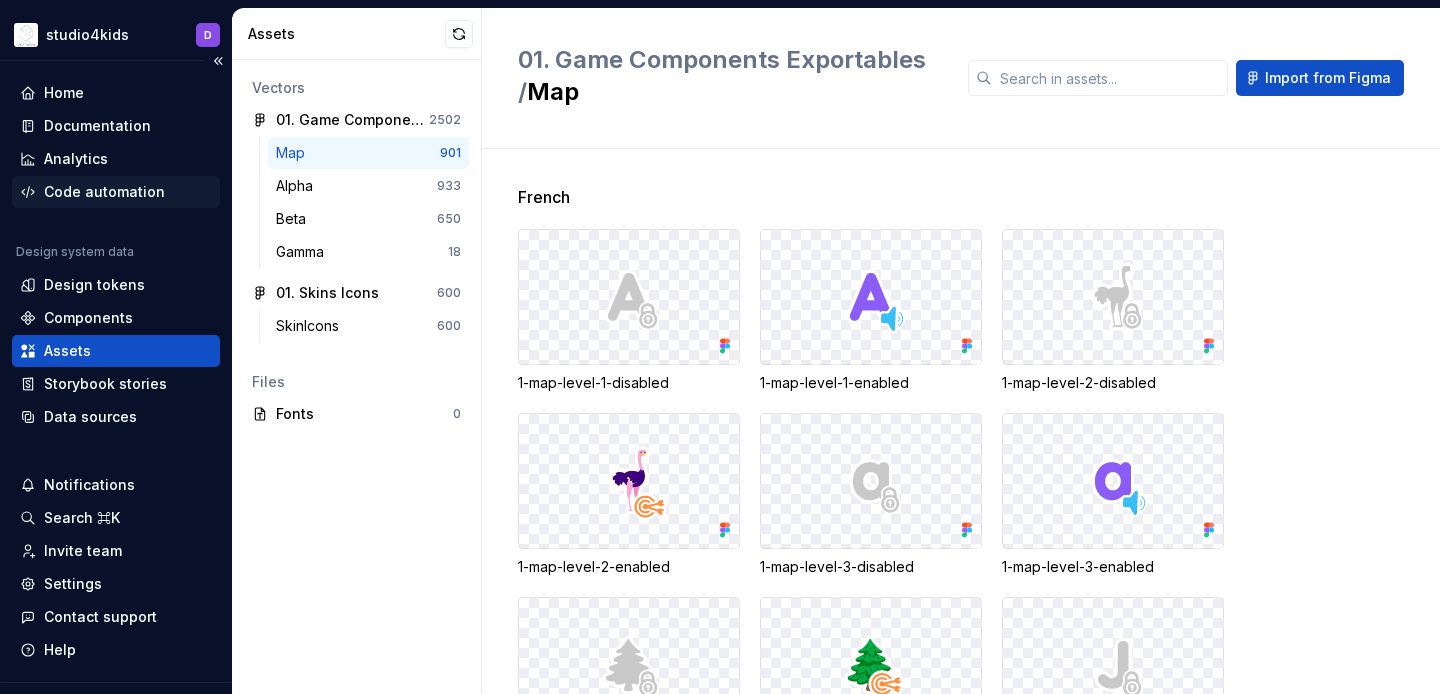 click on "Code automation" at bounding box center (104, 192) 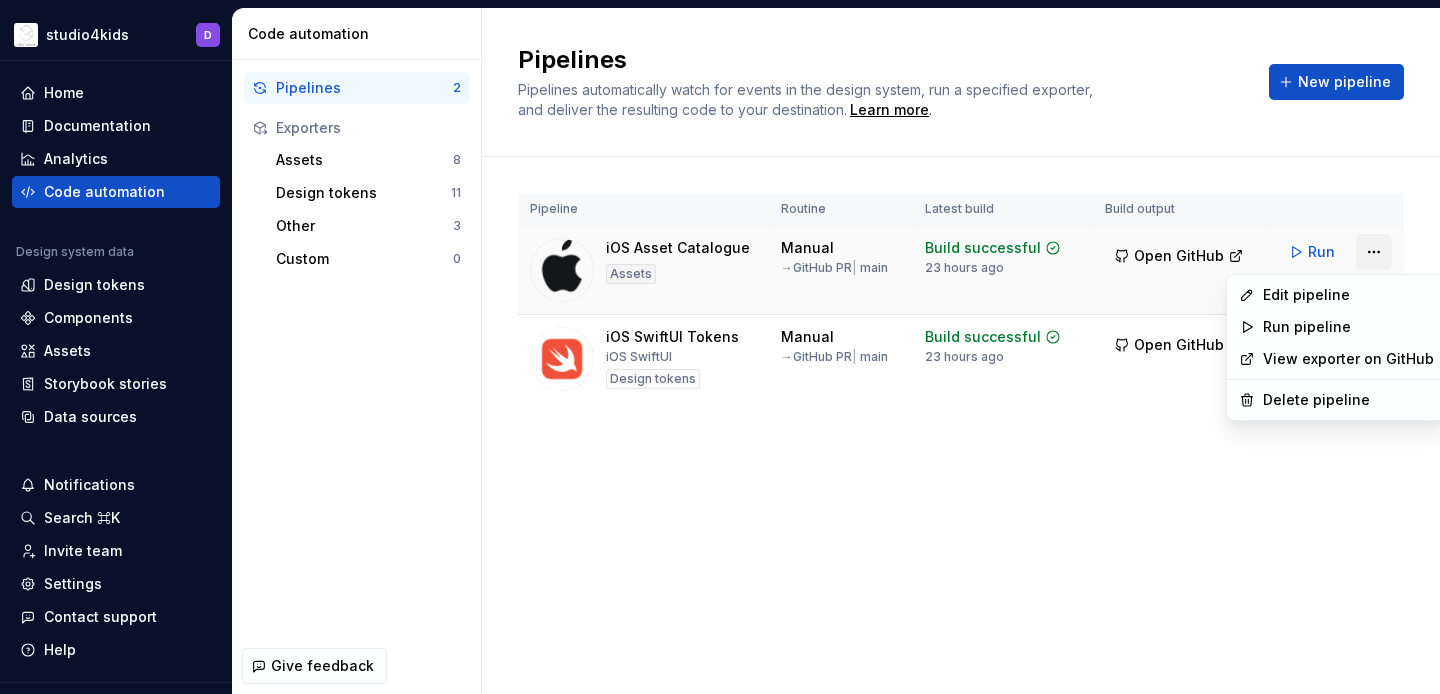 click on "studio4kids D Home Documentation Analytics Code automation Design system data Design tokens Components Assets Storybook stories Data sources Notifications Search ⌘K Invite team Settings Contact support Help Code automation Pipelines 2 Exporters Assets 8 Design tokens 11 Other 3 Custom 0 Give feedback Pipelines Pipelines automatically watch for events in the design system, run a specified exporter, and deliver the resulting code to your destination.   Learn more . New pipeline Pipeline Routine Latest build Build output iOS Asset Catalogue Assets Manual →  GitHub PR  |   main Build successful 23 hours ago Open GitHub Run iOS SwiftUI Tokens iOS SwiftUI Design tokens Manual →  GitHub PR  |   main Build successful 23 hours ago Open GitHub Run   Edit pipeline Run pipeline View exporter on GitHub Delete pipeline" at bounding box center [720, 347] 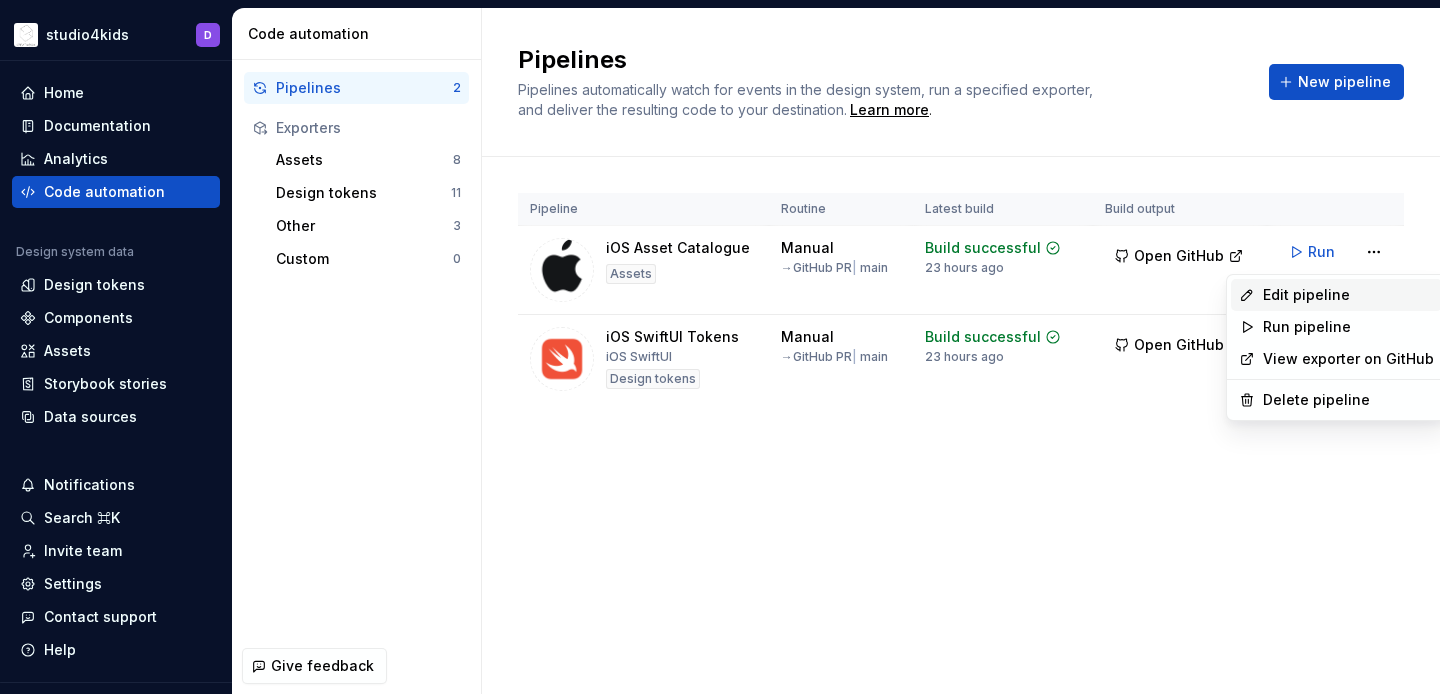 click on "Edit pipeline" at bounding box center [1348, 295] 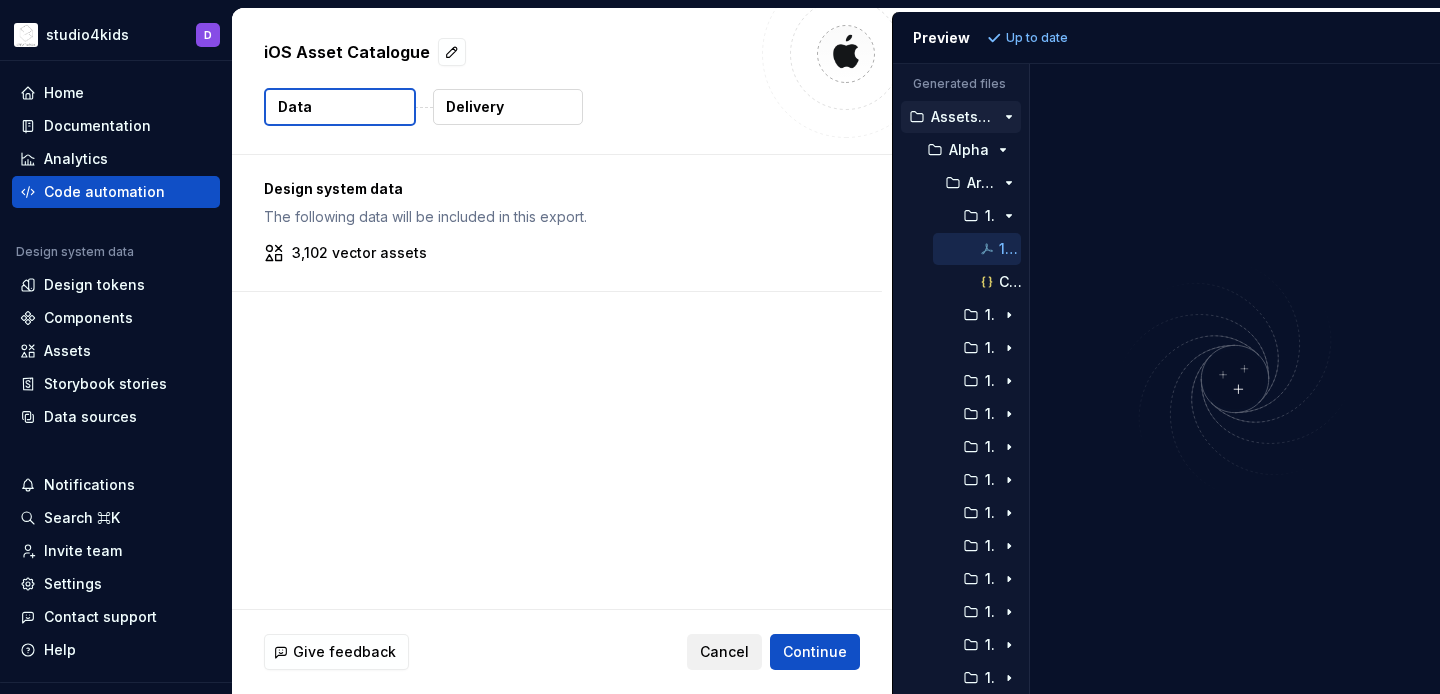 click on "Cancel" at bounding box center (724, 652) 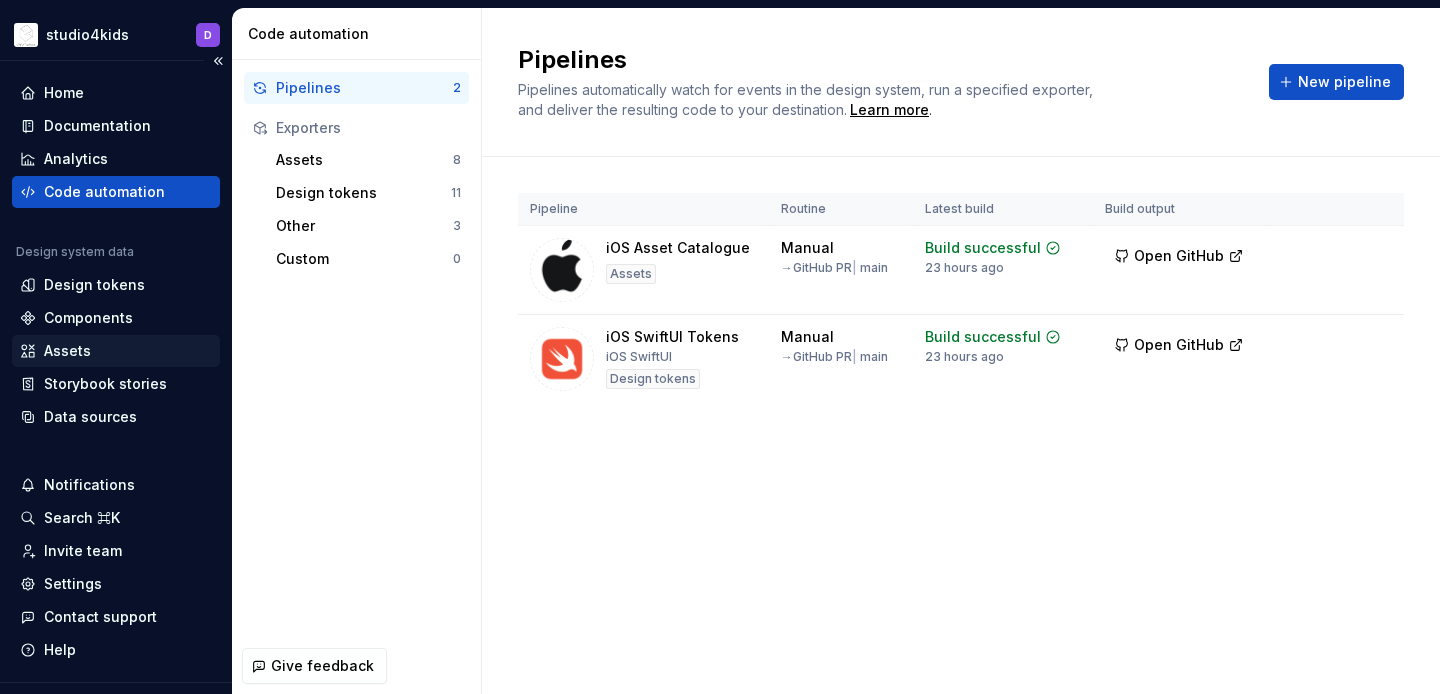click on "Assets" at bounding box center (67, 351) 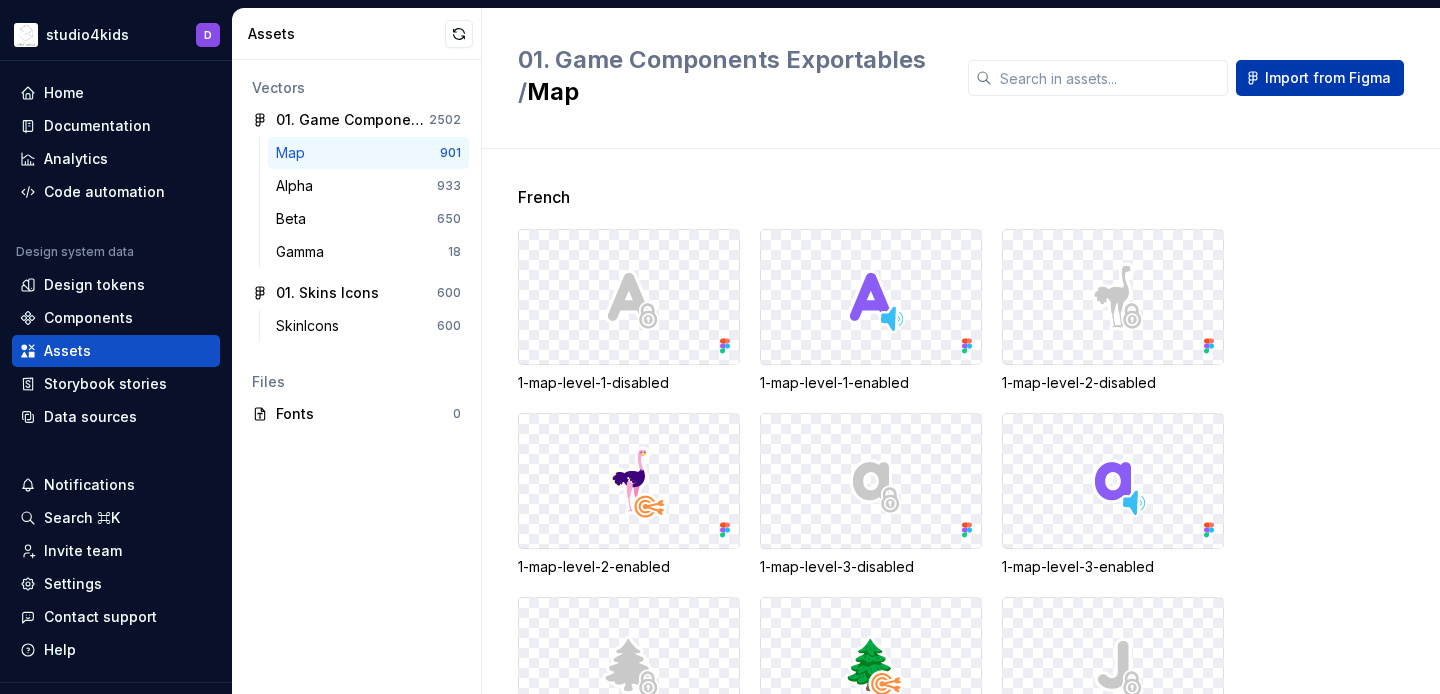 click on "Import from Figma" at bounding box center (1328, 78) 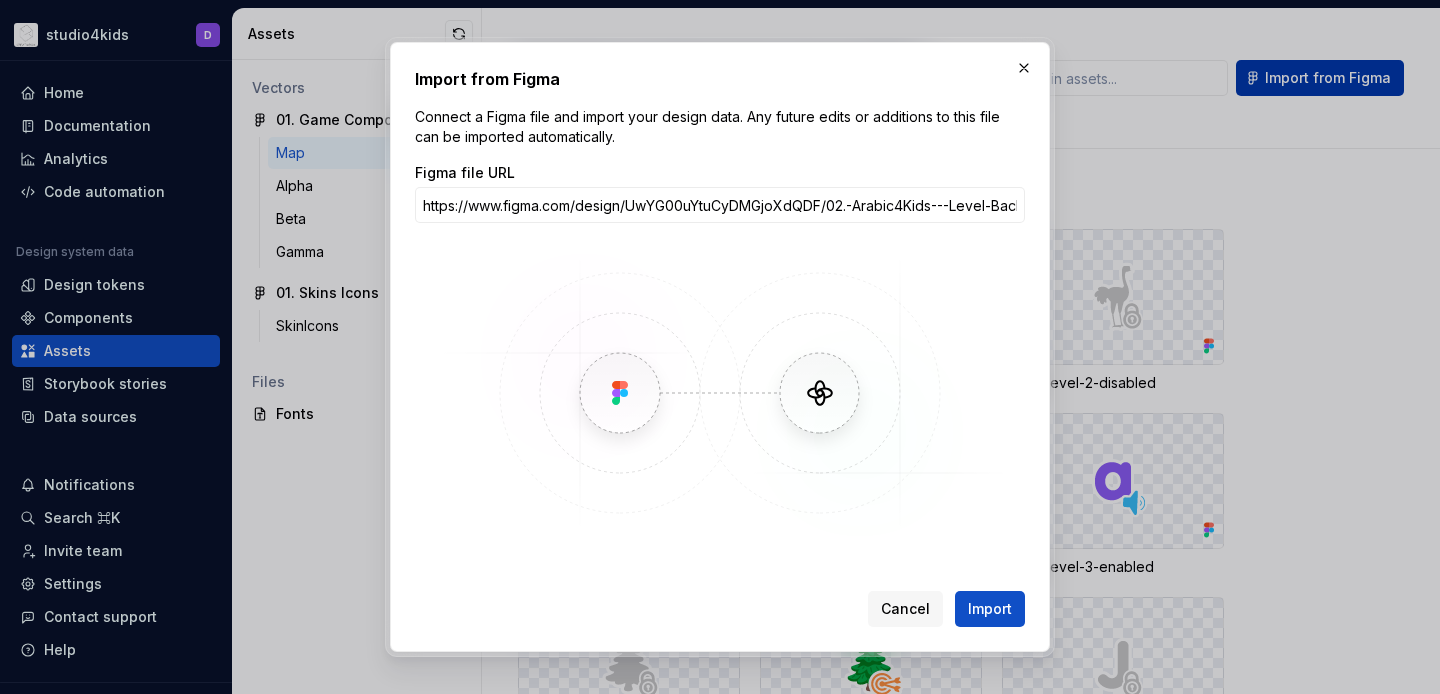 scroll, scrollTop: 0, scrollLeft: 381, axis: horizontal 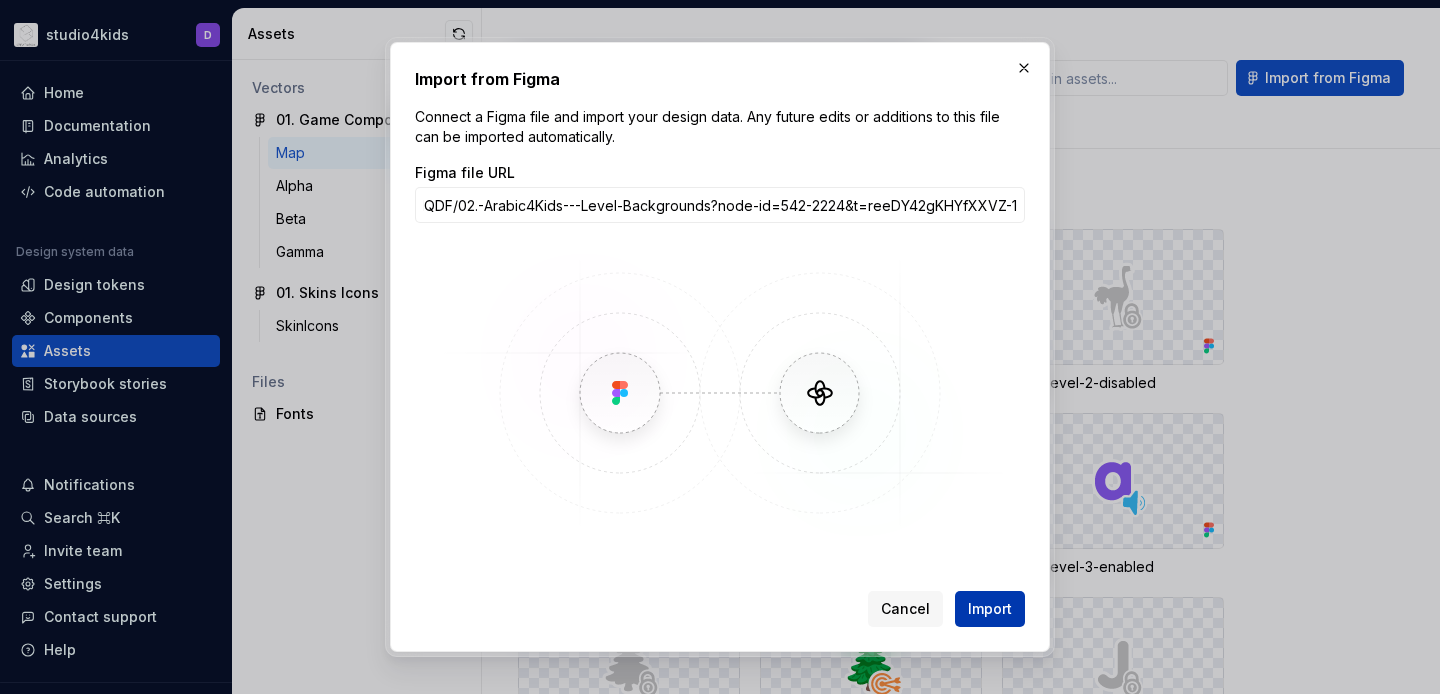 type on "https://www.figma.com/design/UwYG00uYtuCyDMGjoXdQDF/02.-Arabic4Kids---Level-Backgrounds?node-id=542-2224&t=reeDY42gKHYfXXVZ-1" 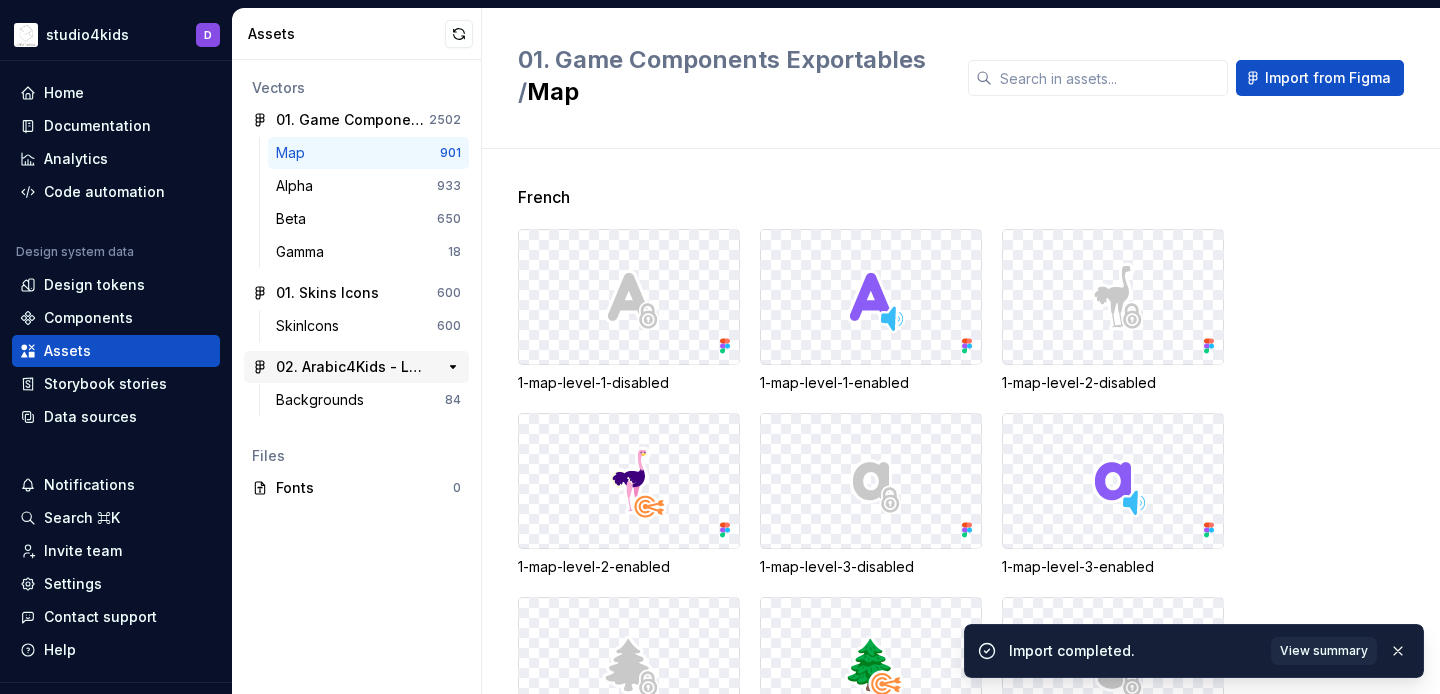click on "02. Arabic4Kids - Level Backgrounds" at bounding box center [350, 367] 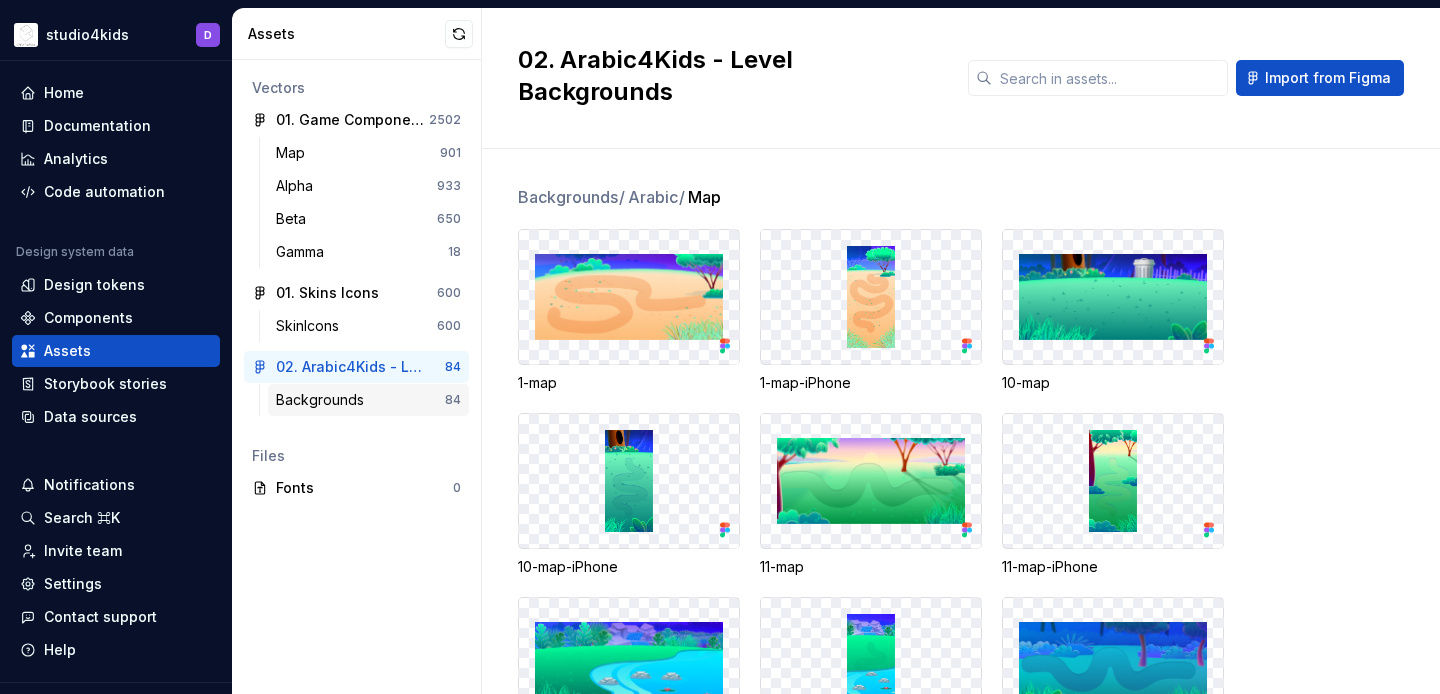click on "Backgrounds" at bounding box center [324, 400] 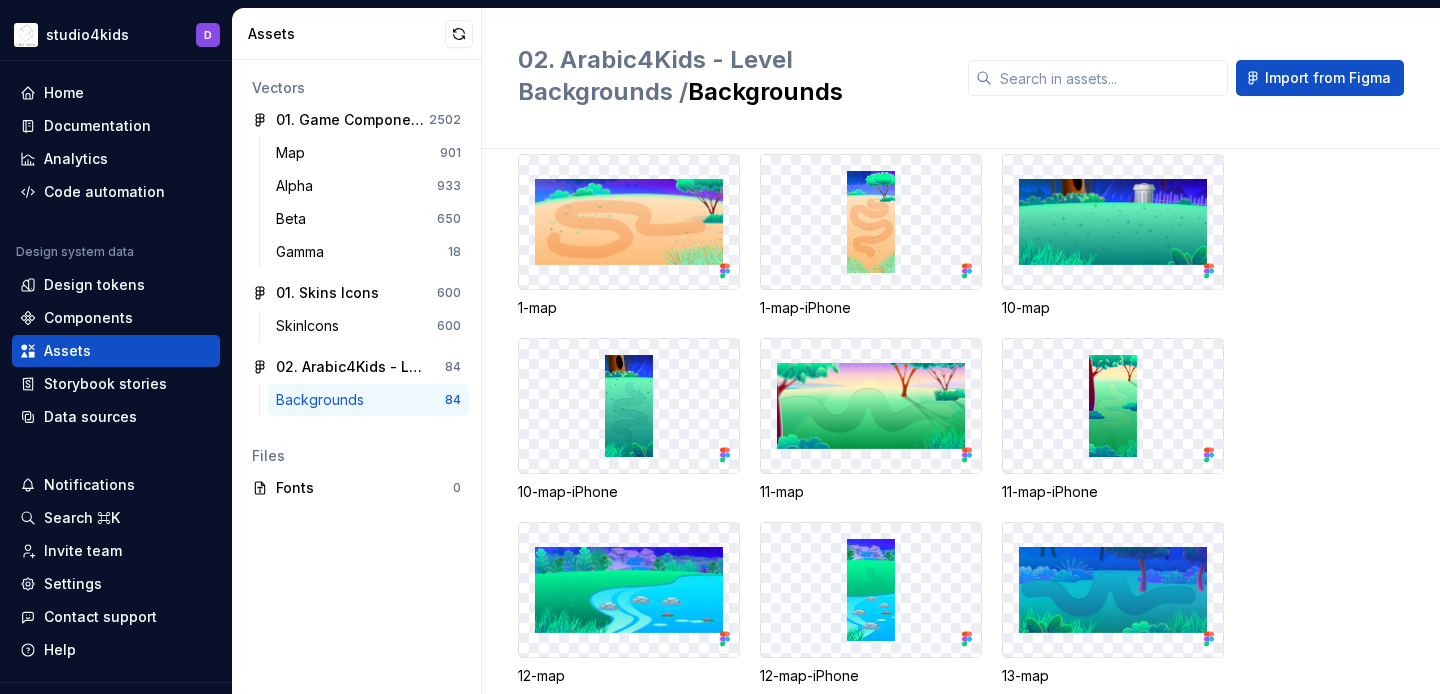 scroll, scrollTop: 0, scrollLeft: 0, axis: both 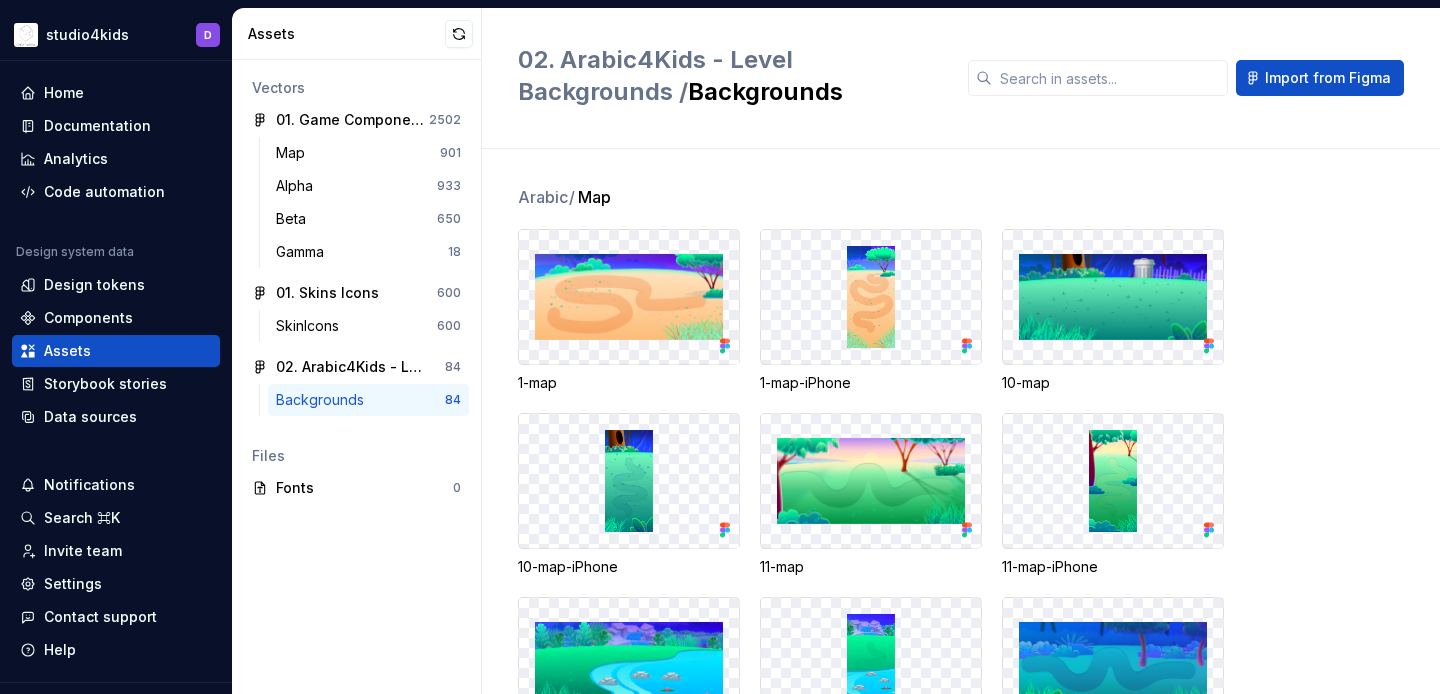 click at bounding box center [629, 297] 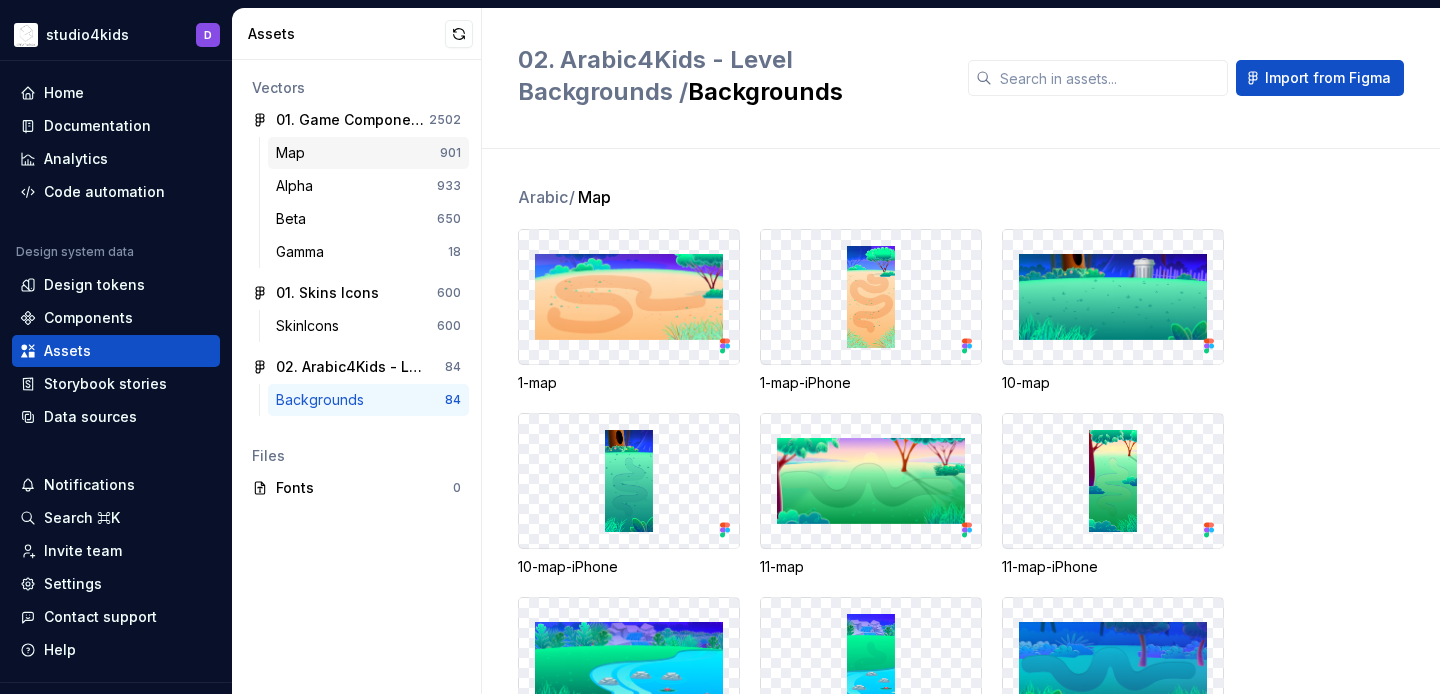click on "Map" at bounding box center [294, 153] 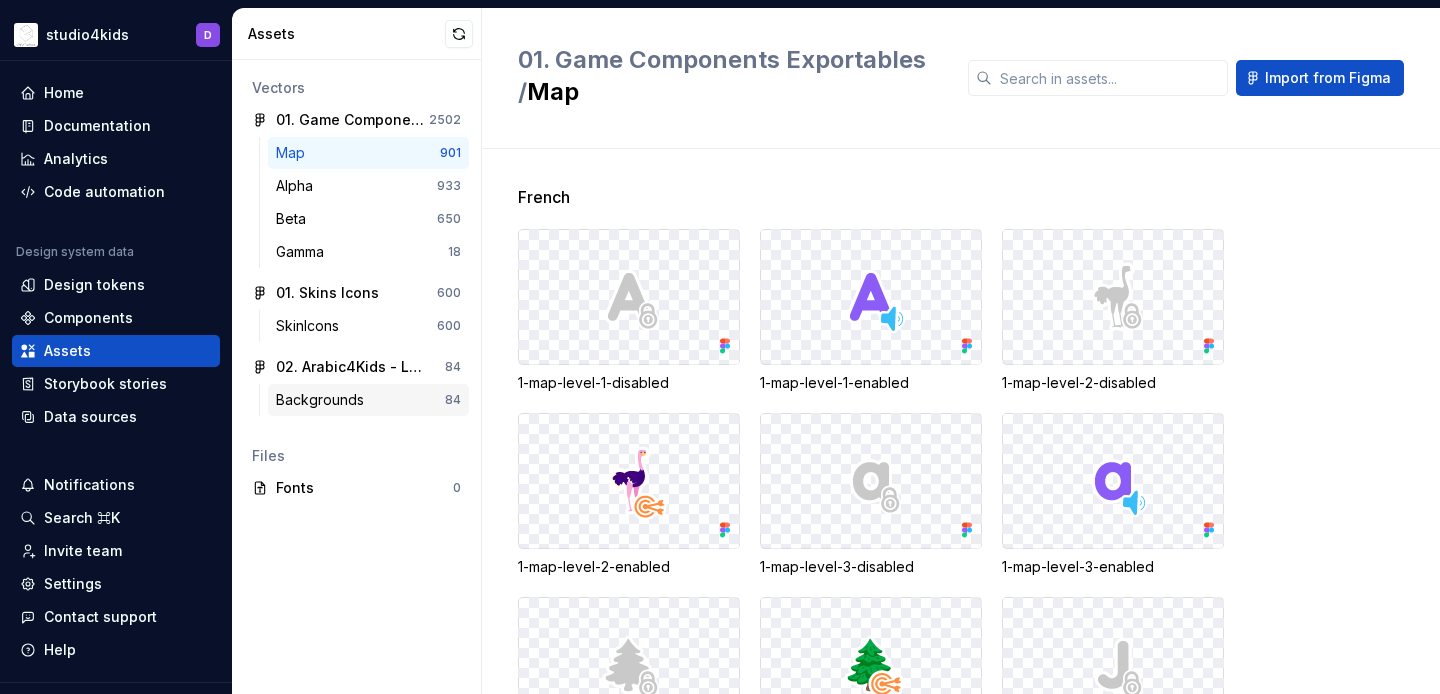 click on "Backgrounds" at bounding box center [324, 400] 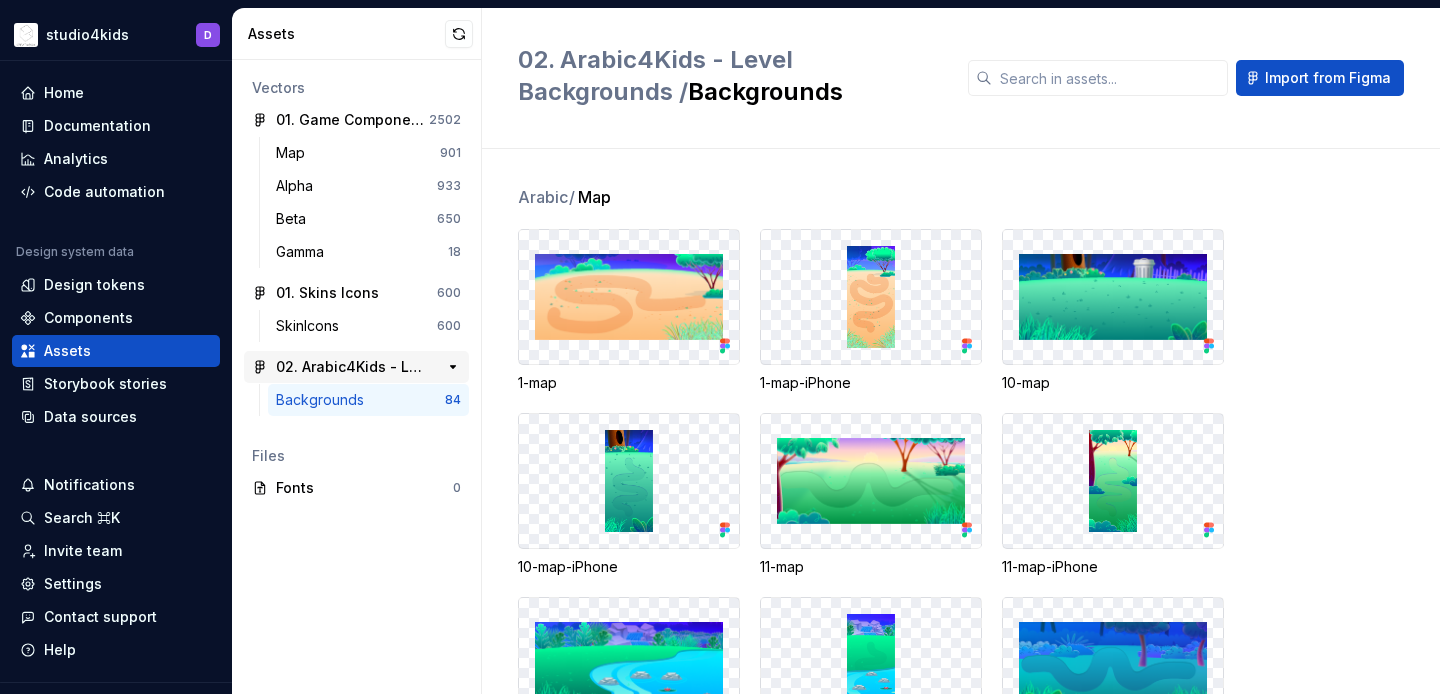 click on "02. Arabic4Kids - Level Backgrounds 84" at bounding box center (356, 367) 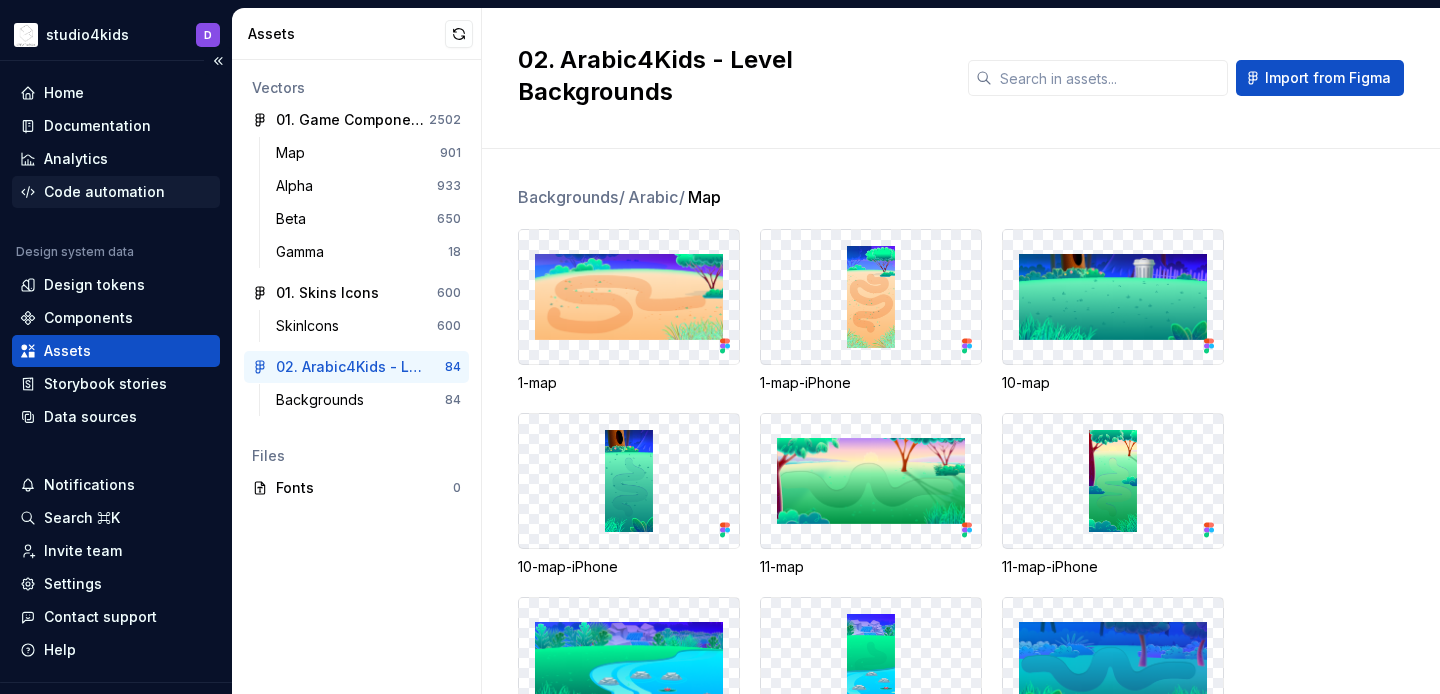 click on "Code automation" at bounding box center (104, 192) 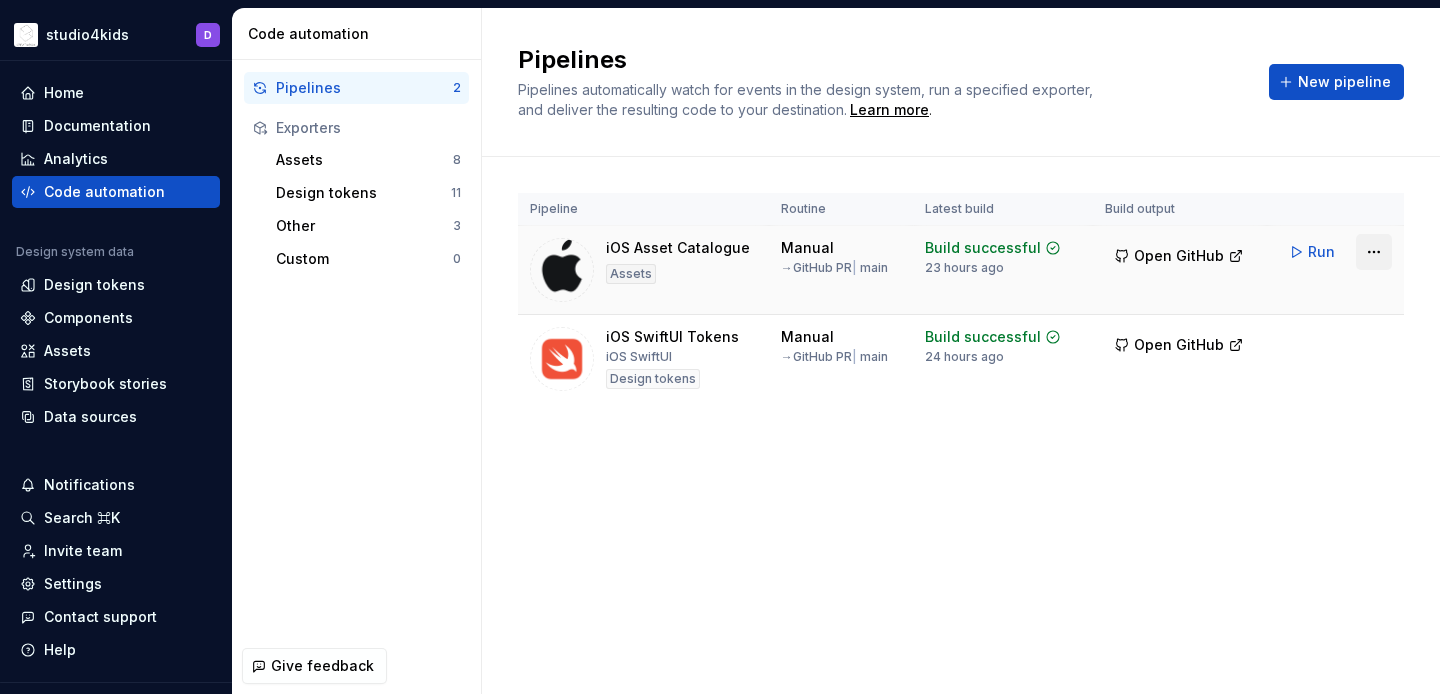 click on "studio4kids D Home Documentation Analytics Code automation Design system data Design tokens Components Assets Storybook stories Data sources Notifications Search ⌘K Invite team Settings Contact support Help Code automation Pipelines 2 Exporters Assets 8 Design tokens 11 Other 3 Custom 0 Give feedback Pipelines Pipelines automatically watch for events in the design system, run a specified exporter, and deliver the resulting code to your destination.   Learn more . New pipeline Pipeline Routine Latest build Build output iOS Asset Catalogue Assets Manual →  GitHub PR  |   main Build successful 23 hours ago Open GitHub Run iOS SwiftUI Tokens iOS SwiftUI Design tokens Manual →  GitHub PR  |   main Build successful 24 hours ago Open GitHub Run" at bounding box center (720, 347) 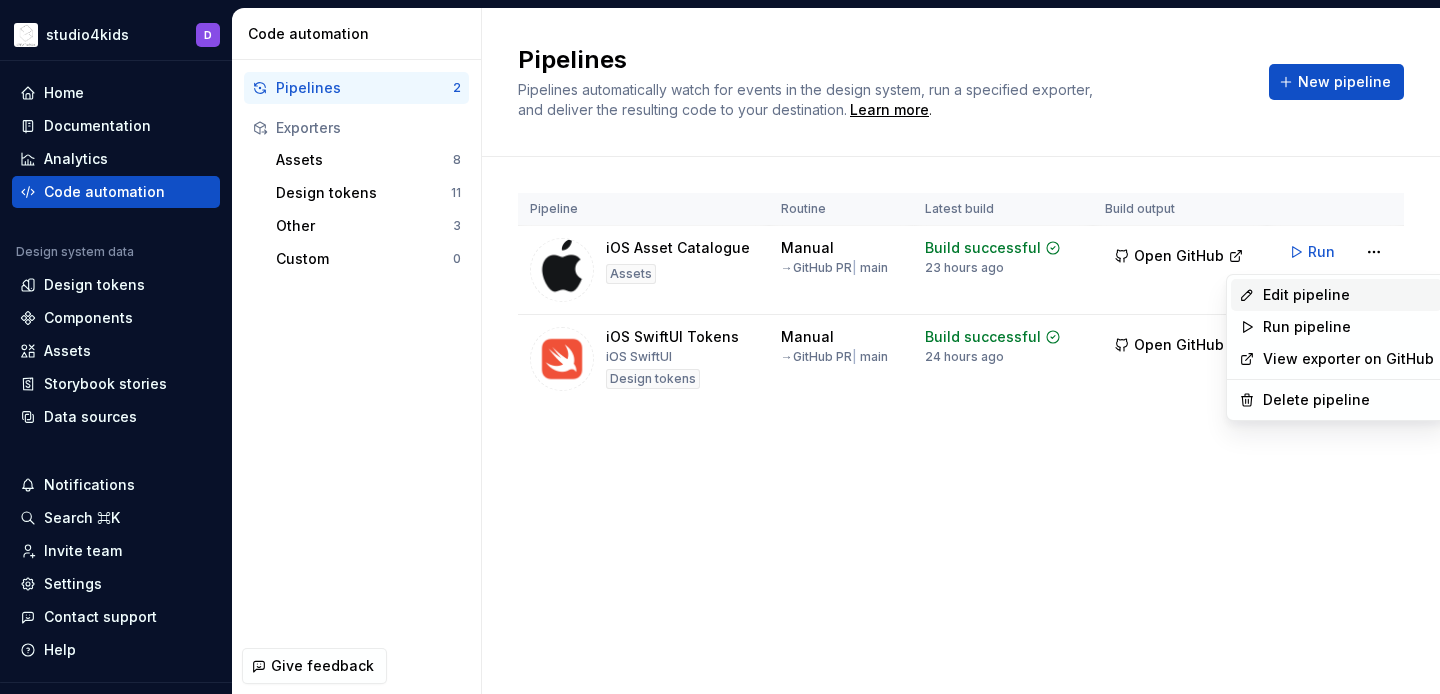 click on "Edit pipeline" at bounding box center [1348, 295] 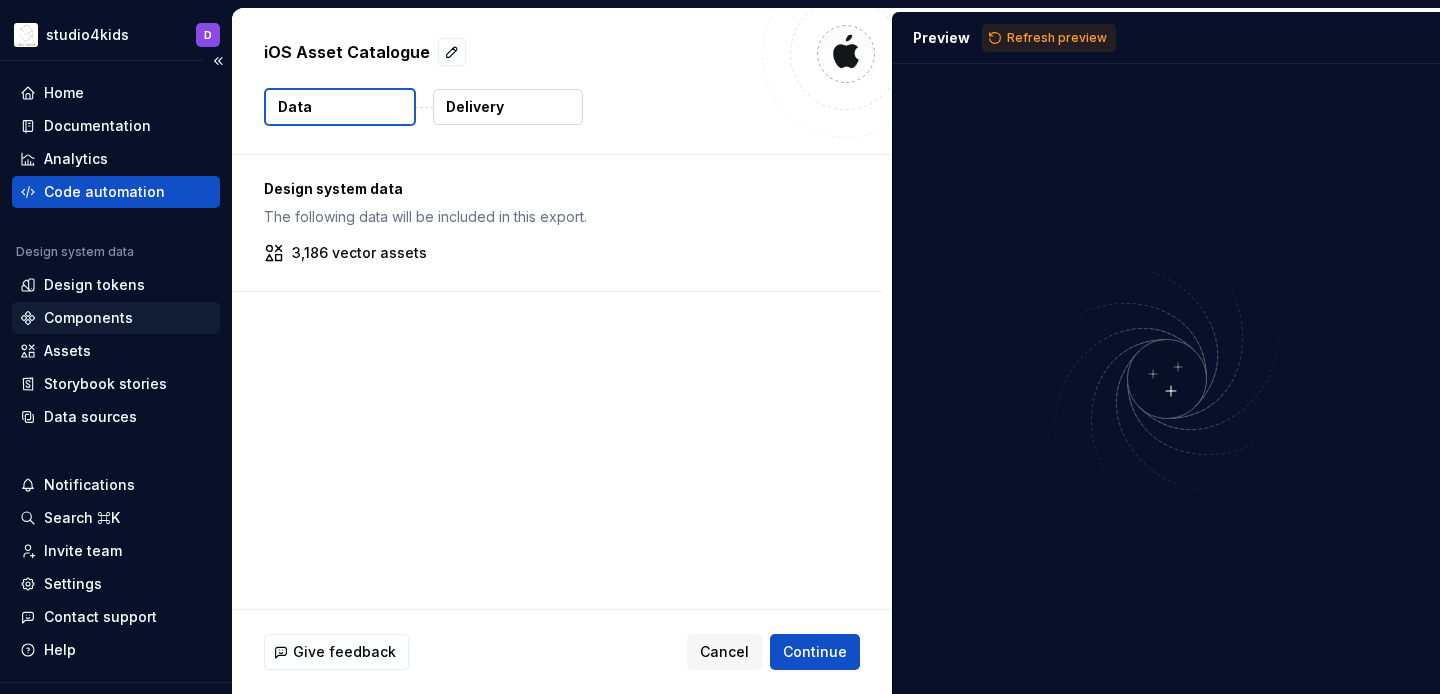 click on "Components" at bounding box center [88, 318] 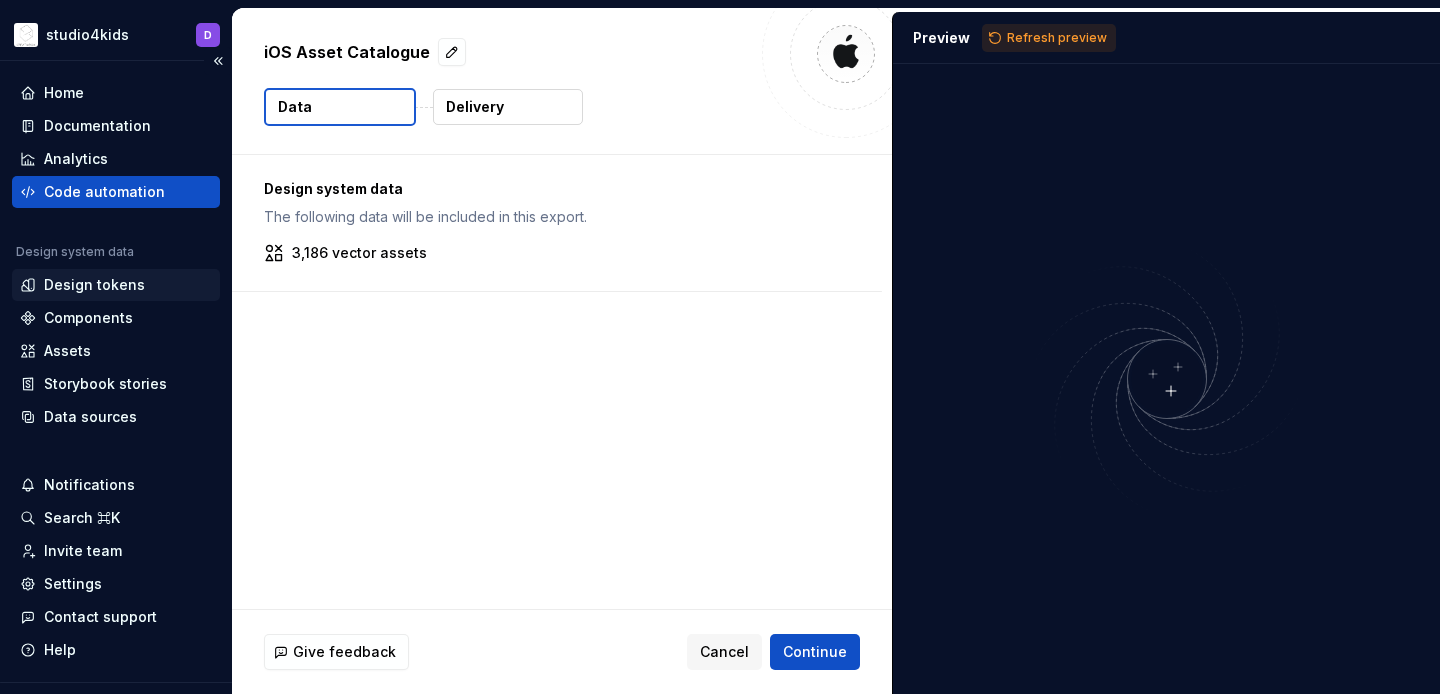 click on "Design tokens" at bounding box center [94, 285] 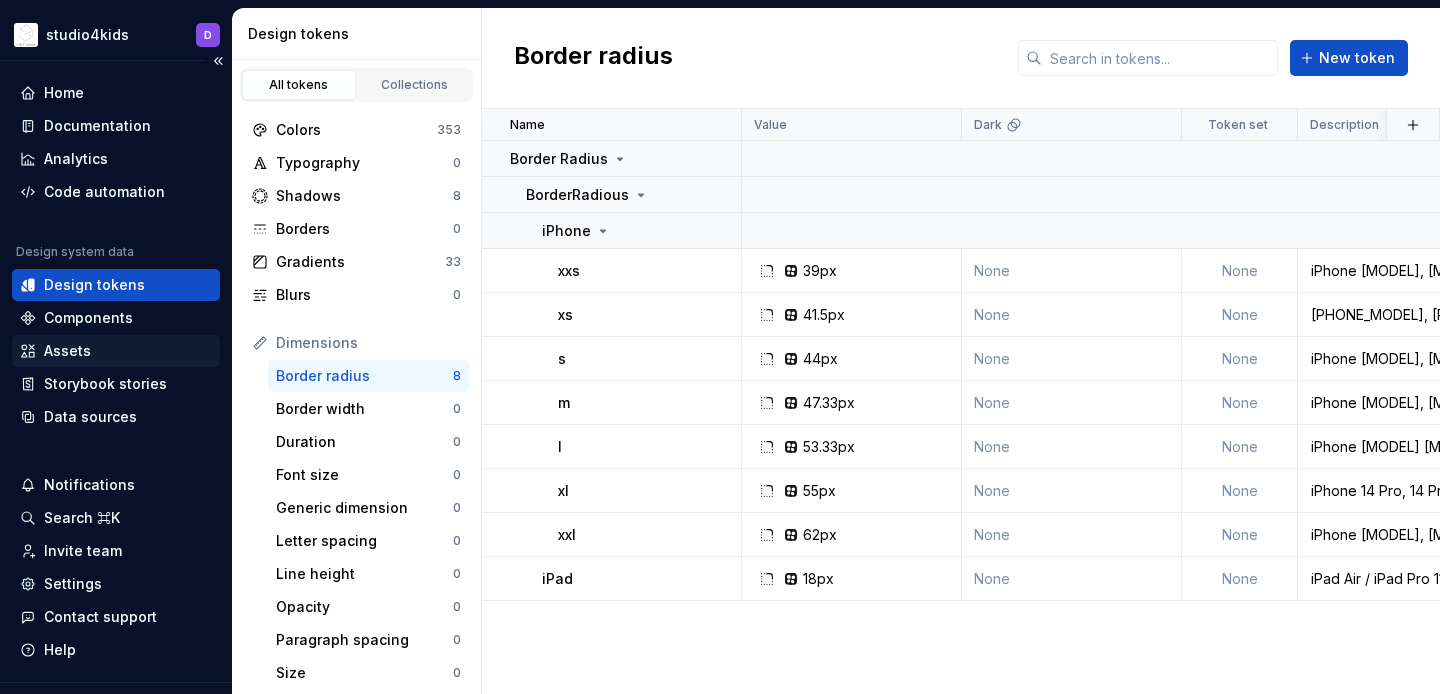 click on "Assets" at bounding box center [116, 351] 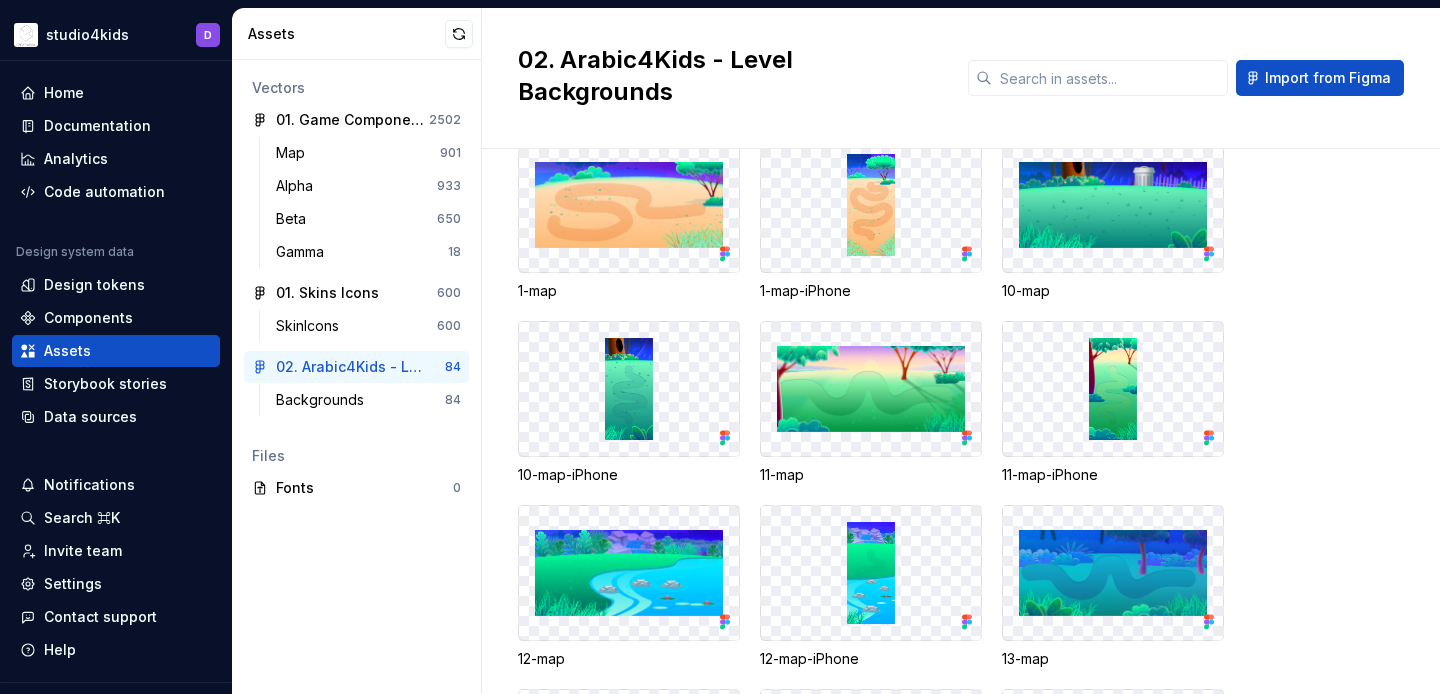 scroll, scrollTop: 0, scrollLeft: 0, axis: both 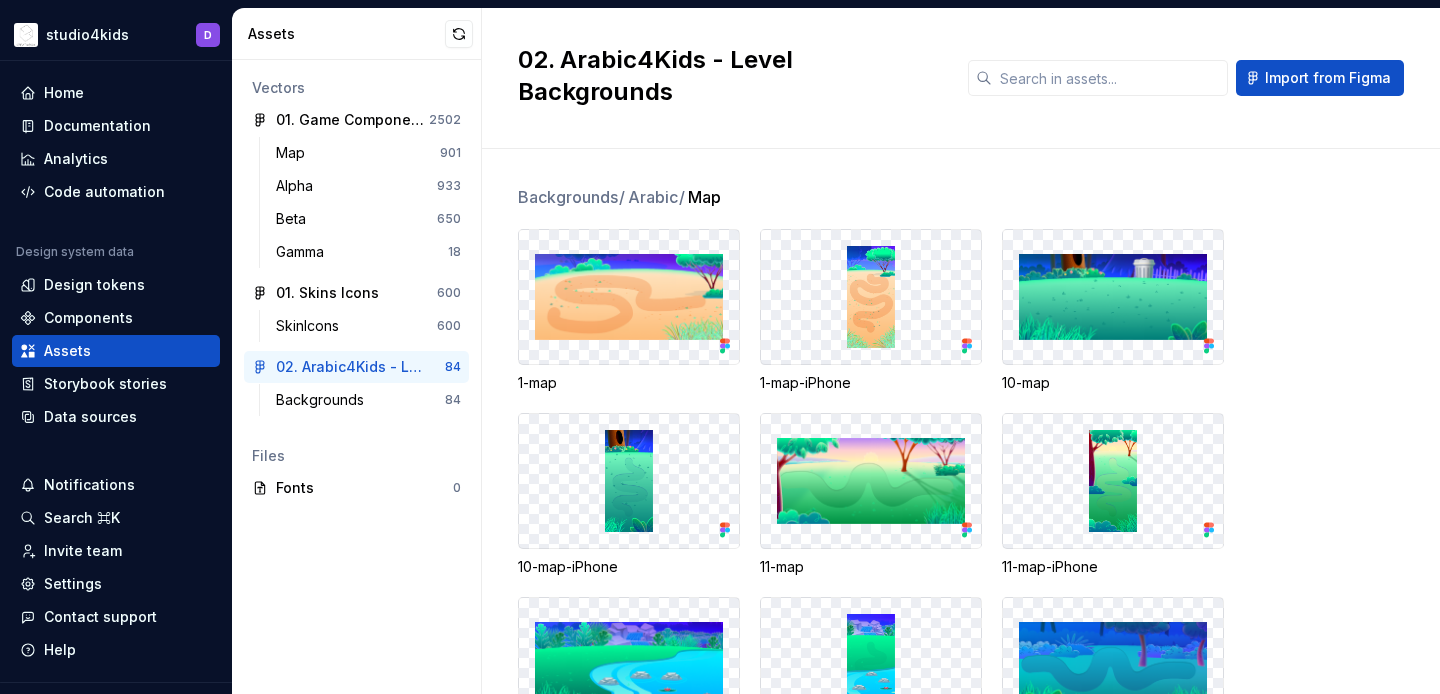 click at bounding box center [629, 297] 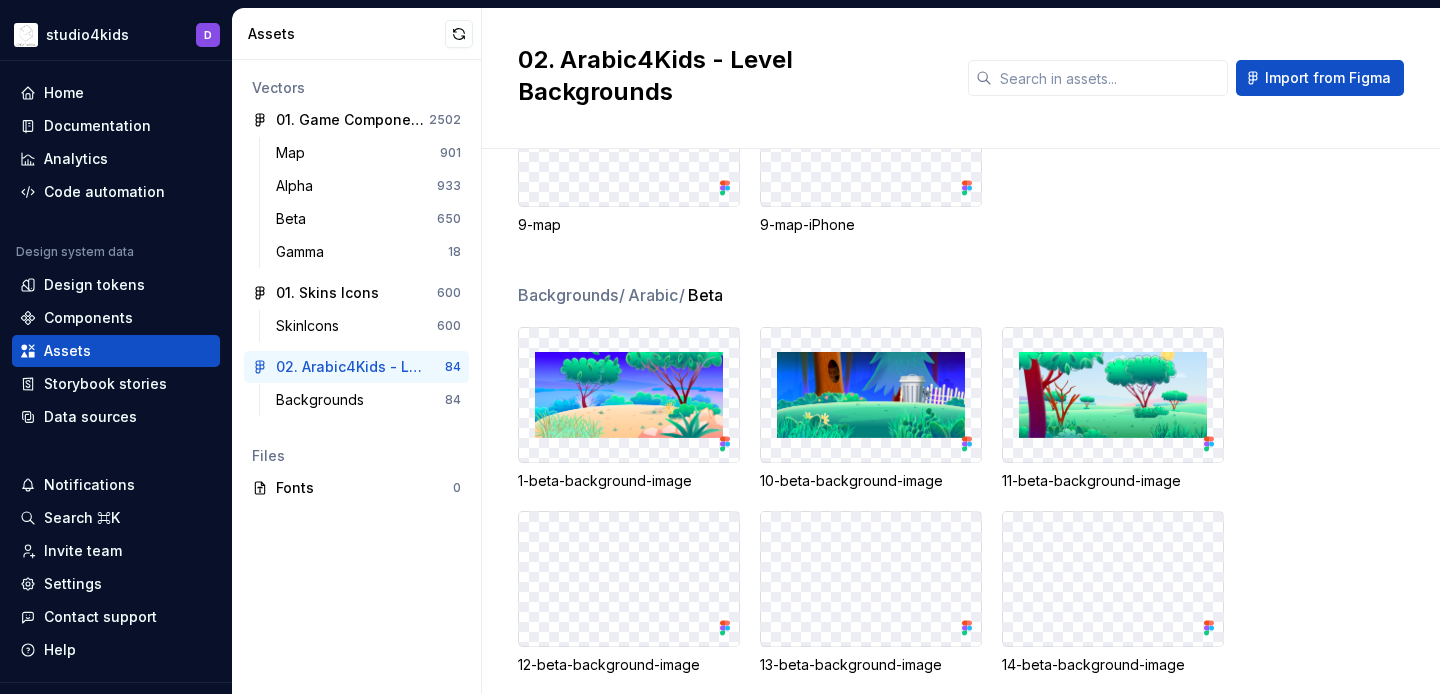 scroll, scrollTop: 3577, scrollLeft: 0, axis: vertical 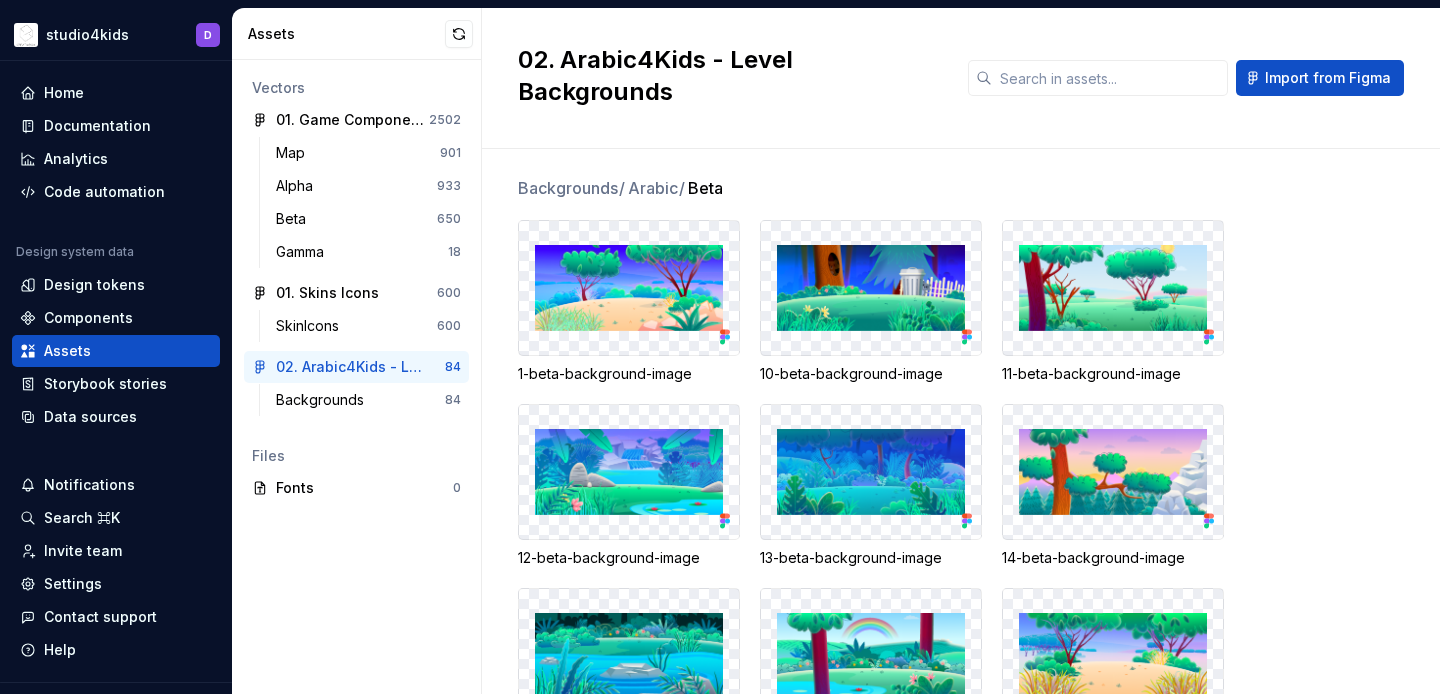 click on "10-beta-background-image" at bounding box center (871, 374) 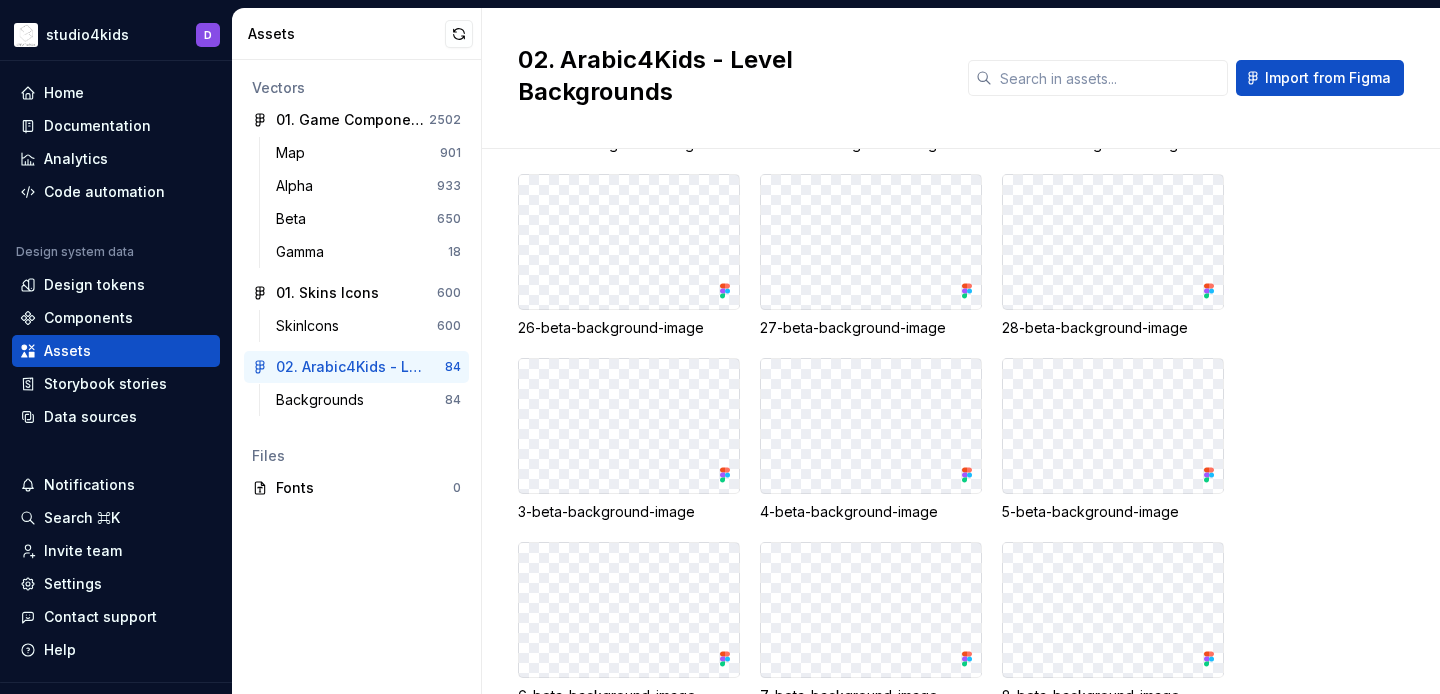 scroll, scrollTop: 4645, scrollLeft: 0, axis: vertical 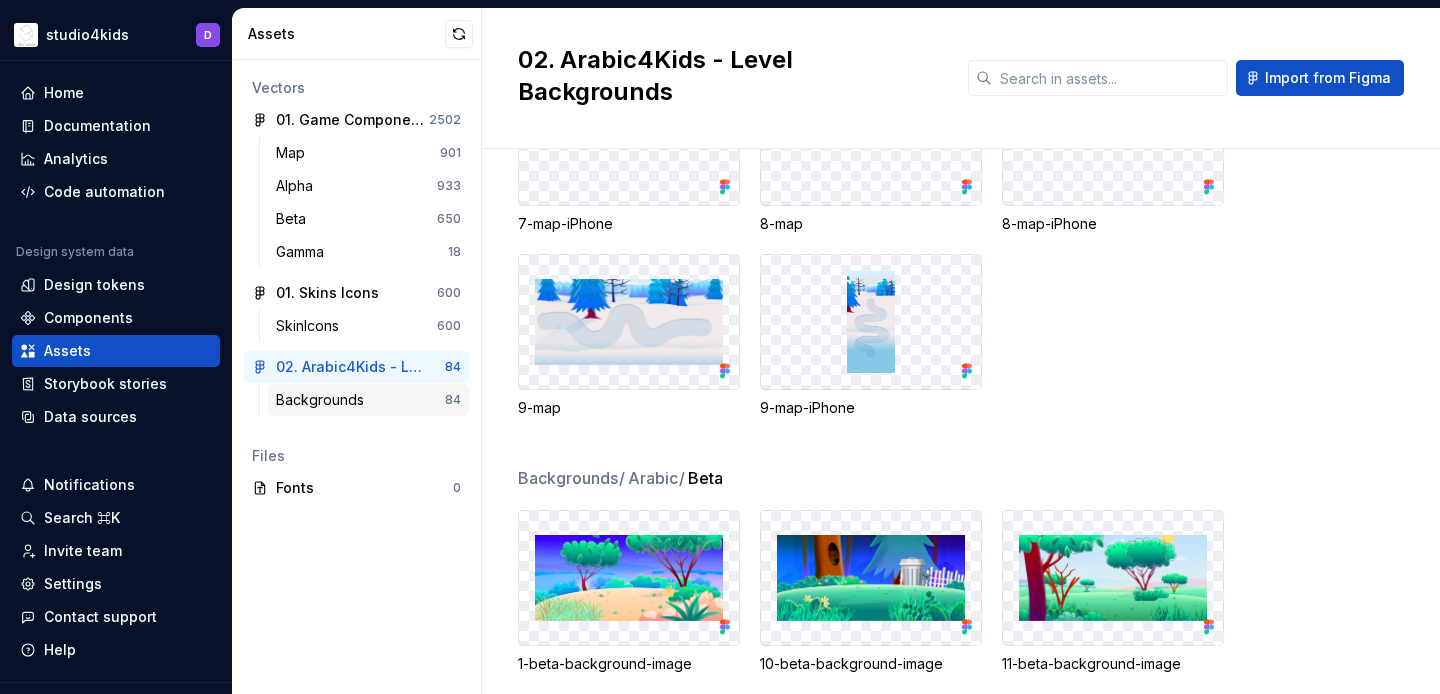 click on "Backgrounds 84" at bounding box center [368, 400] 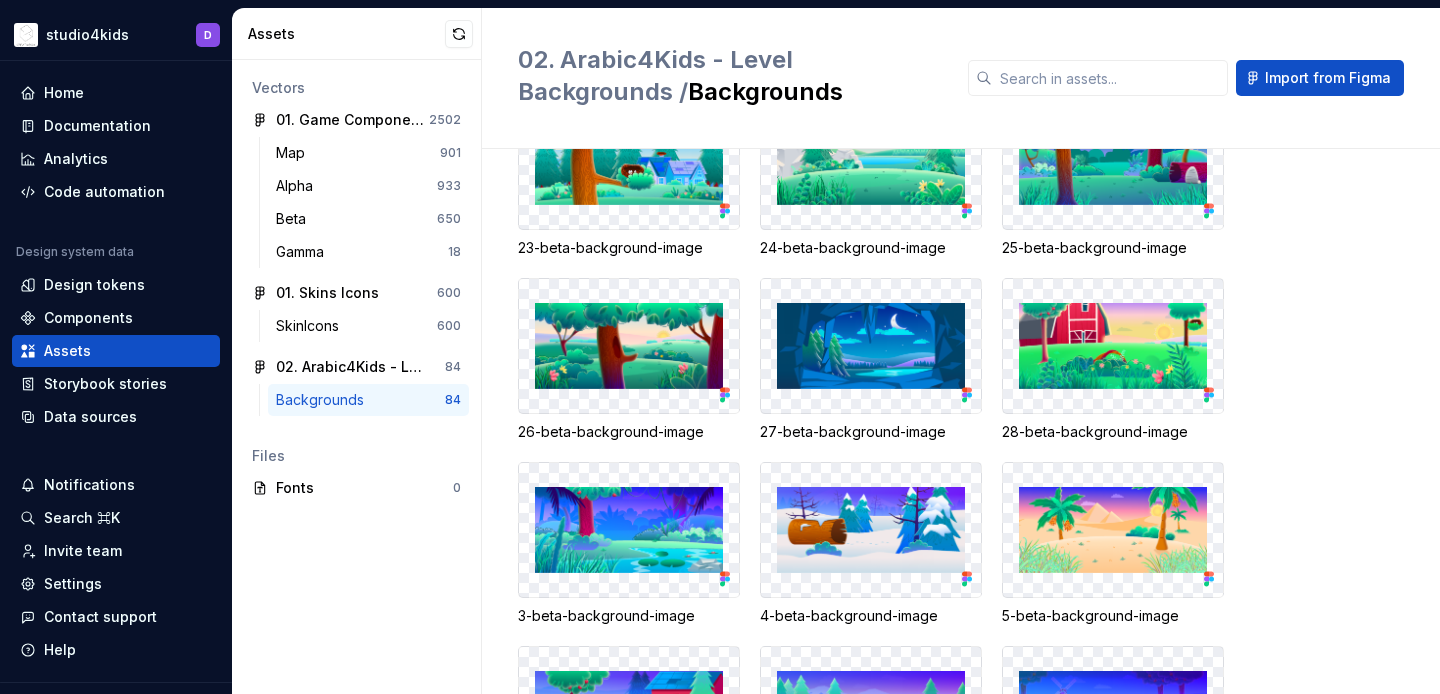 scroll, scrollTop: 4935, scrollLeft: 0, axis: vertical 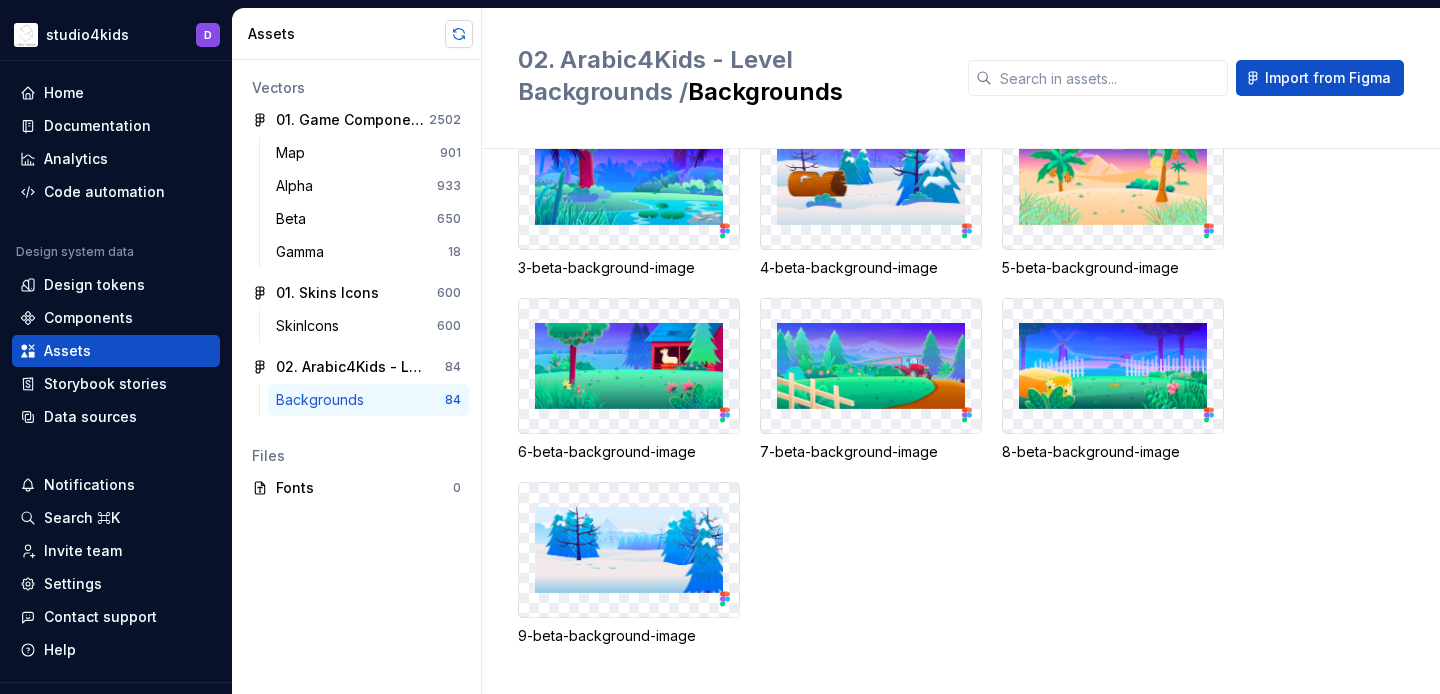 click at bounding box center [459, 34] 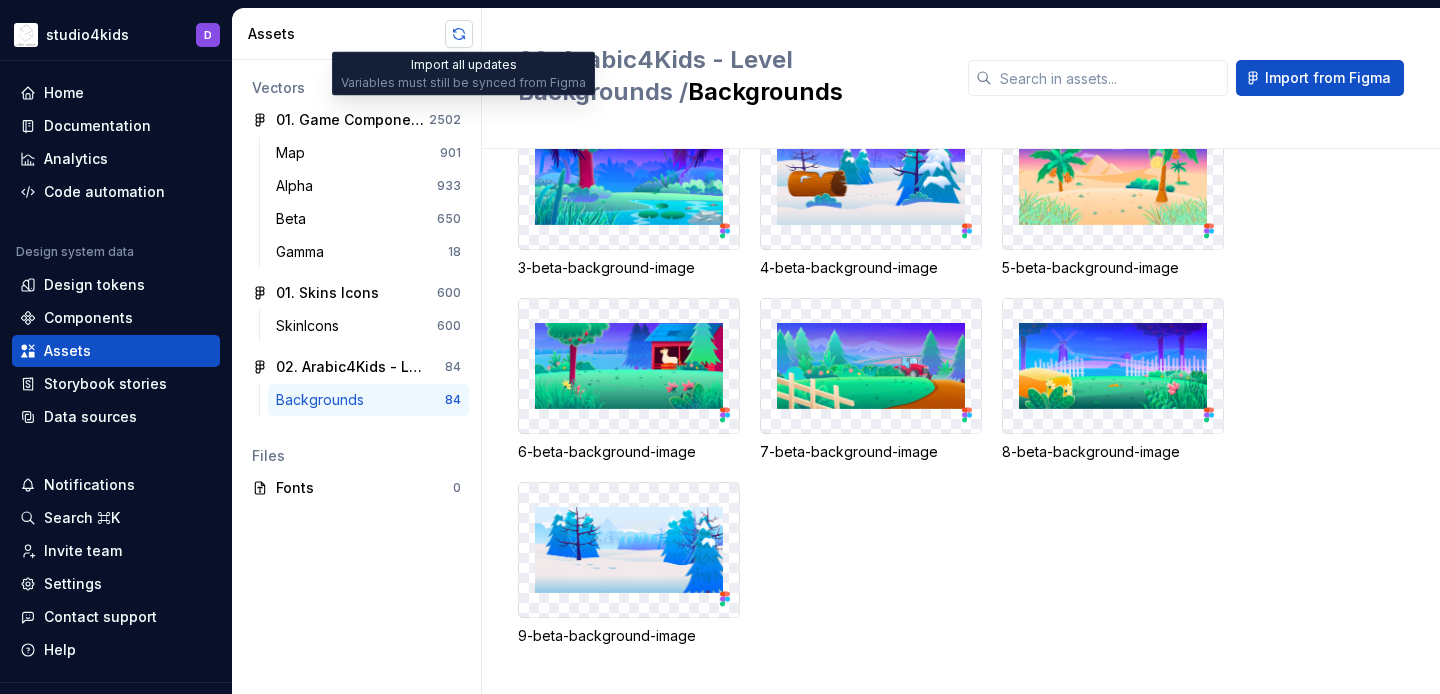 click at bounding box center [459, 34] 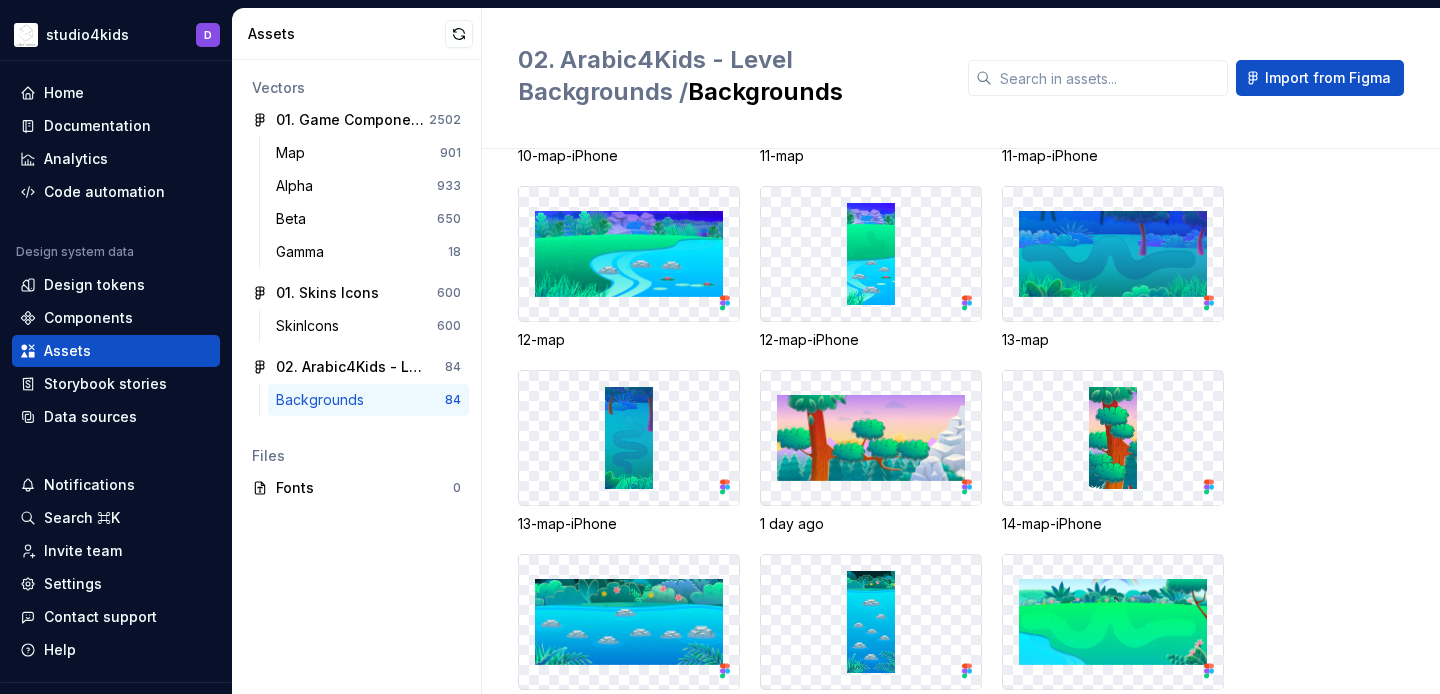 scroll, scrollTop: 0, scrollLeft: 0, axis: both 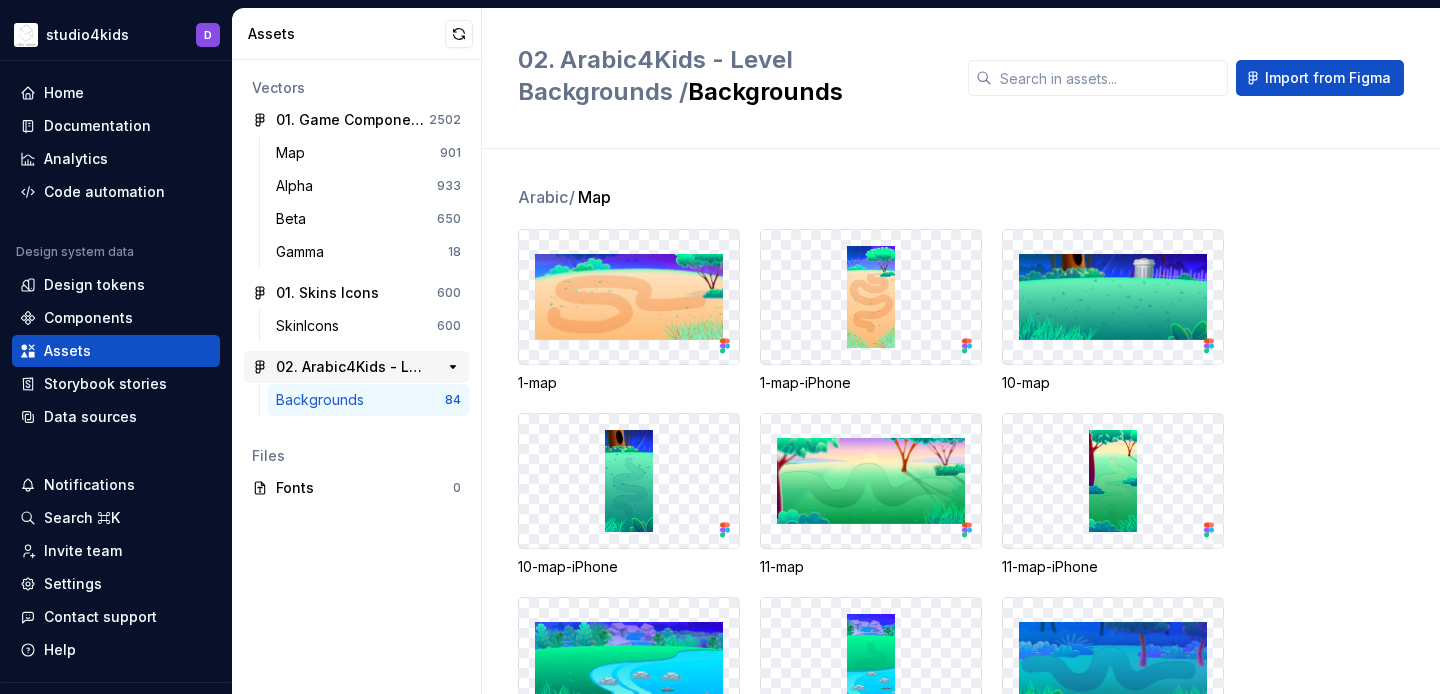 click on "02. Arabic4Kids - Level Backgrounds" at bounding box center [350, 367] 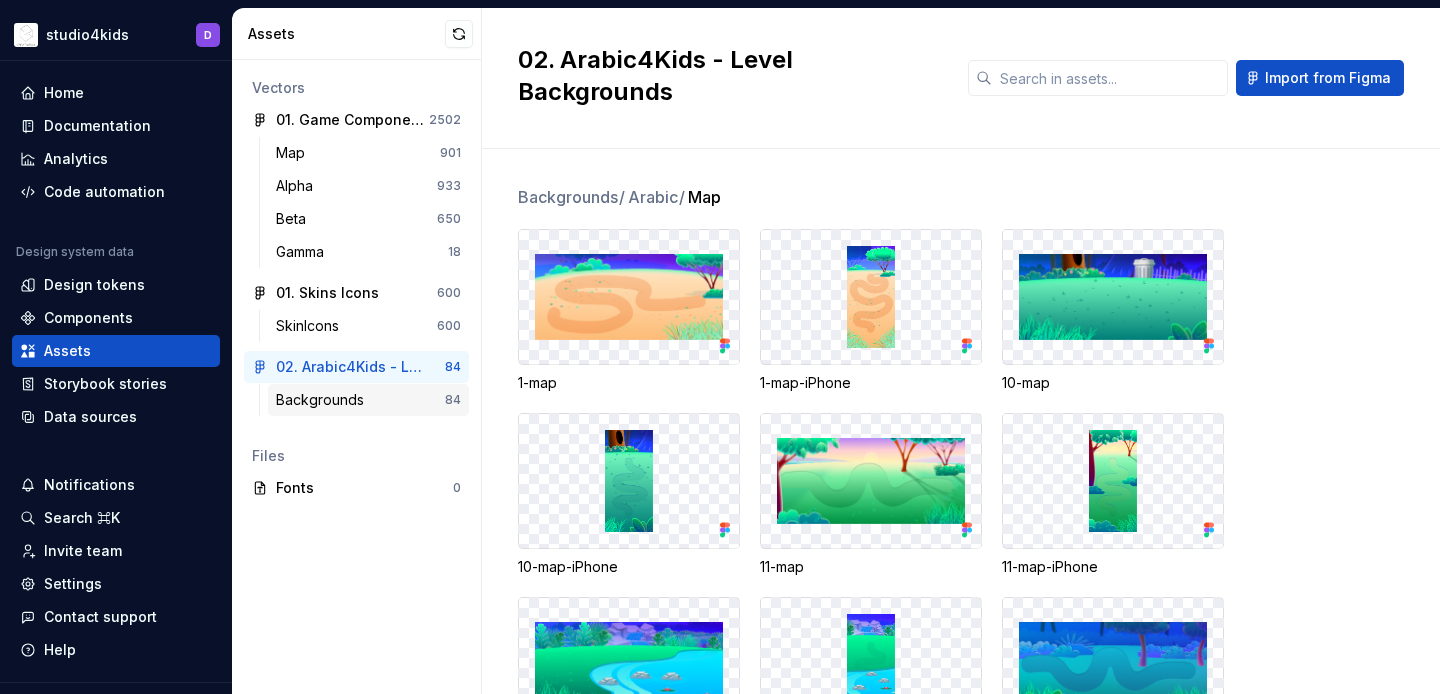 click on "Backgrounds" at bounding box center (360, 400) 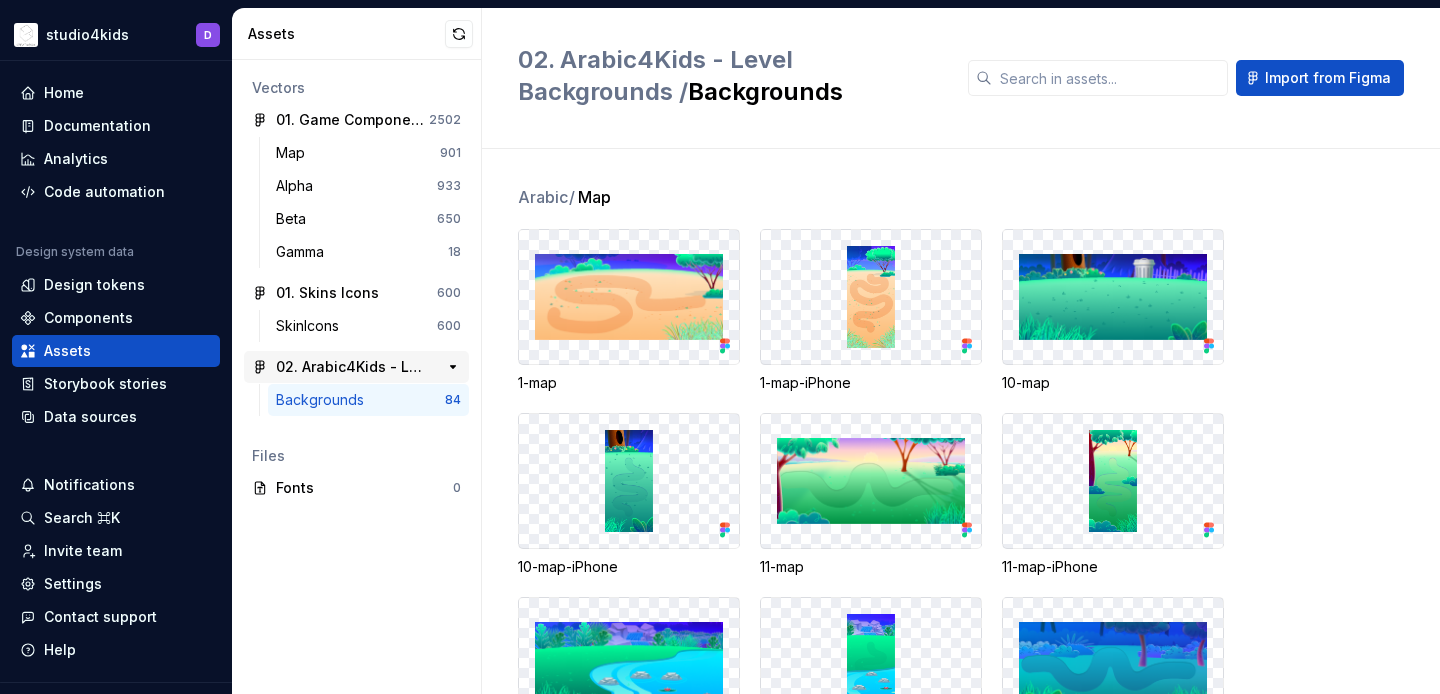 click on "02. Arabic4Kids - Level Backgrounds" at bounding box center (350, 367) 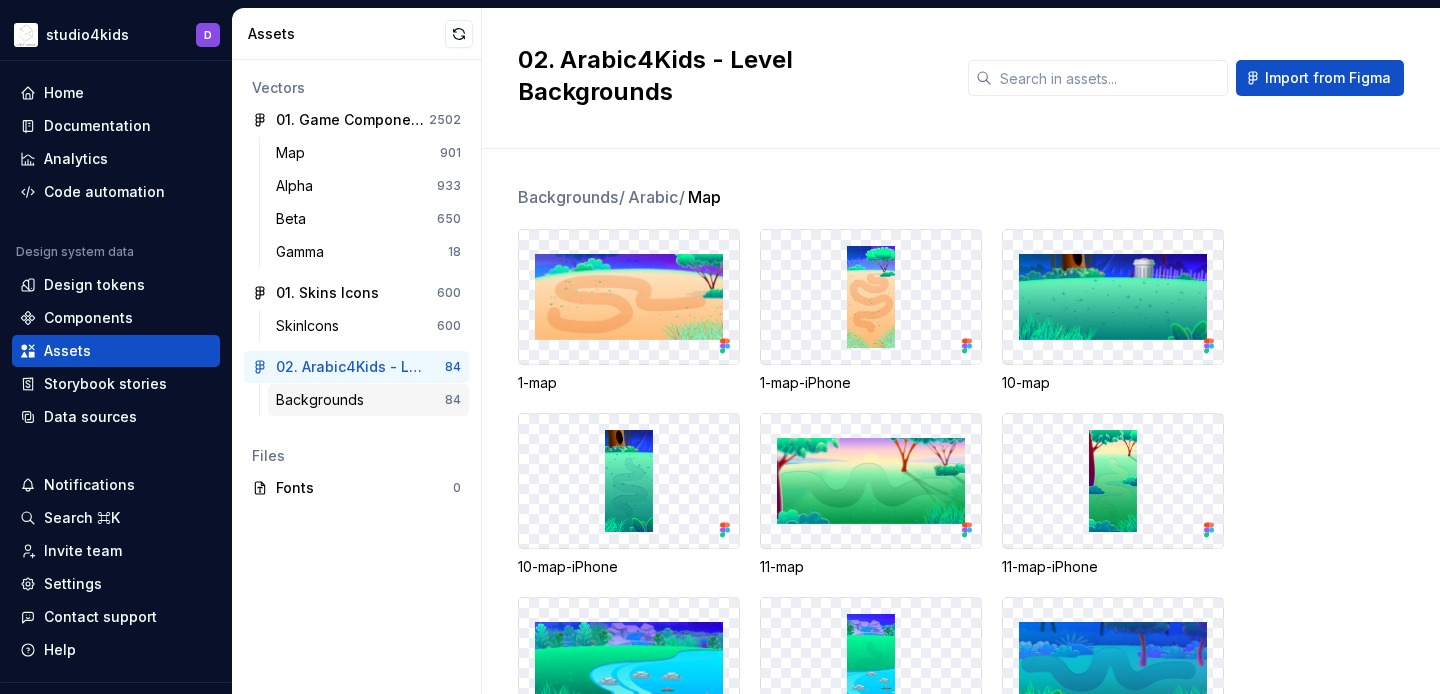 click on "Backgrounds" at bounding box center (360, 400) 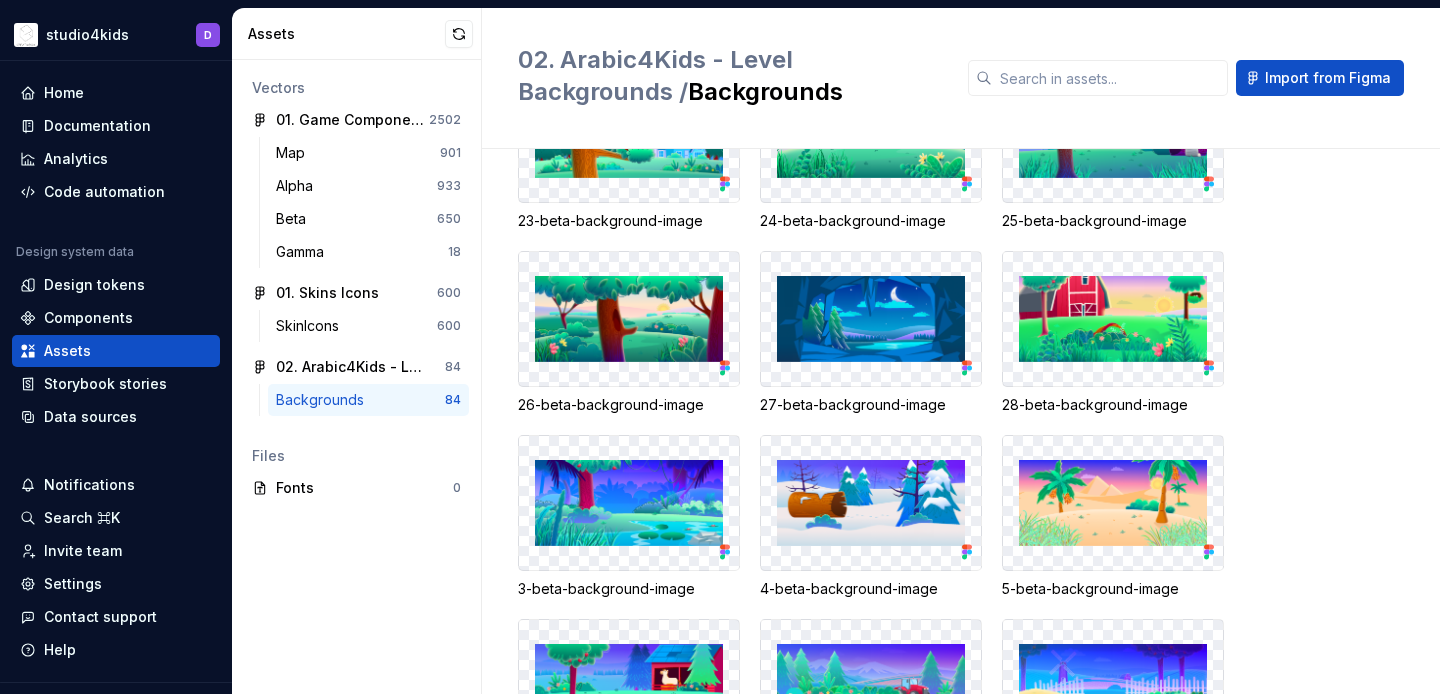 scroll, scrollTop: 4935, scrollLeft: 0, axis: vertical 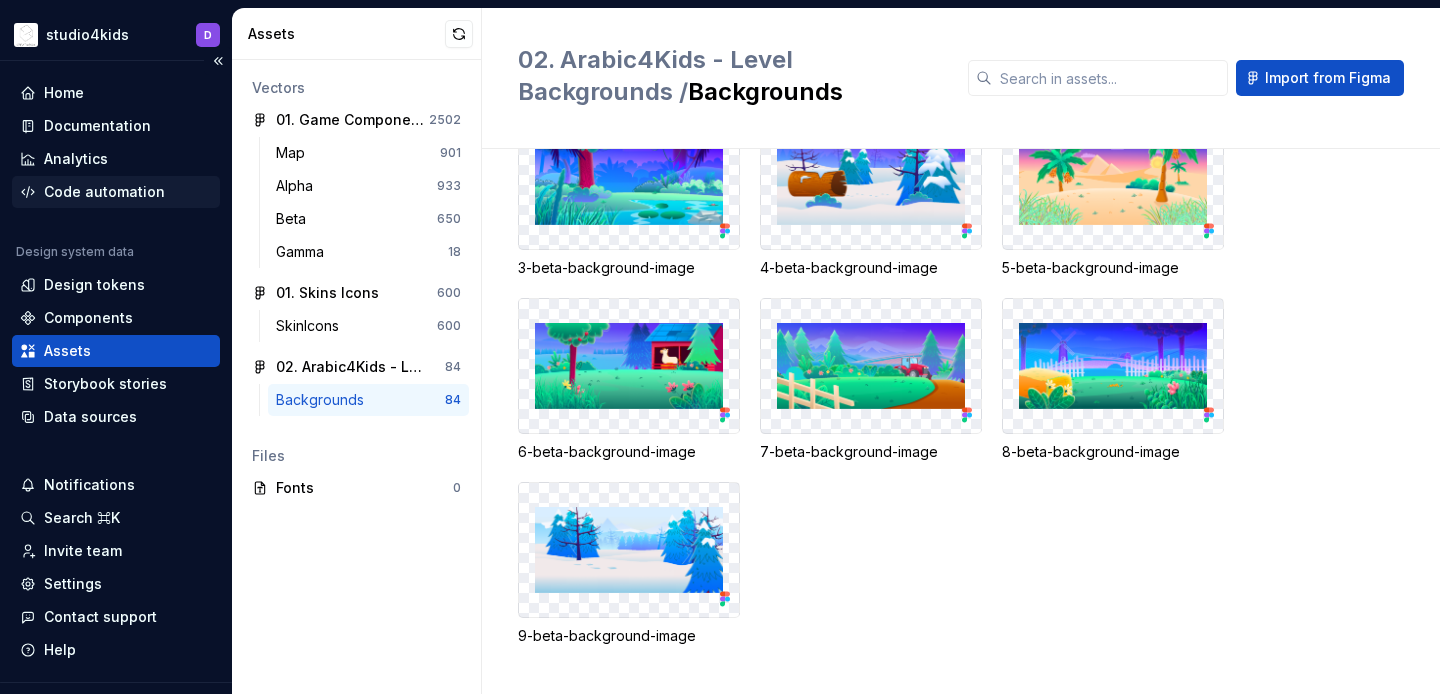 click on "Code automation" at bounding box center (104, 192) 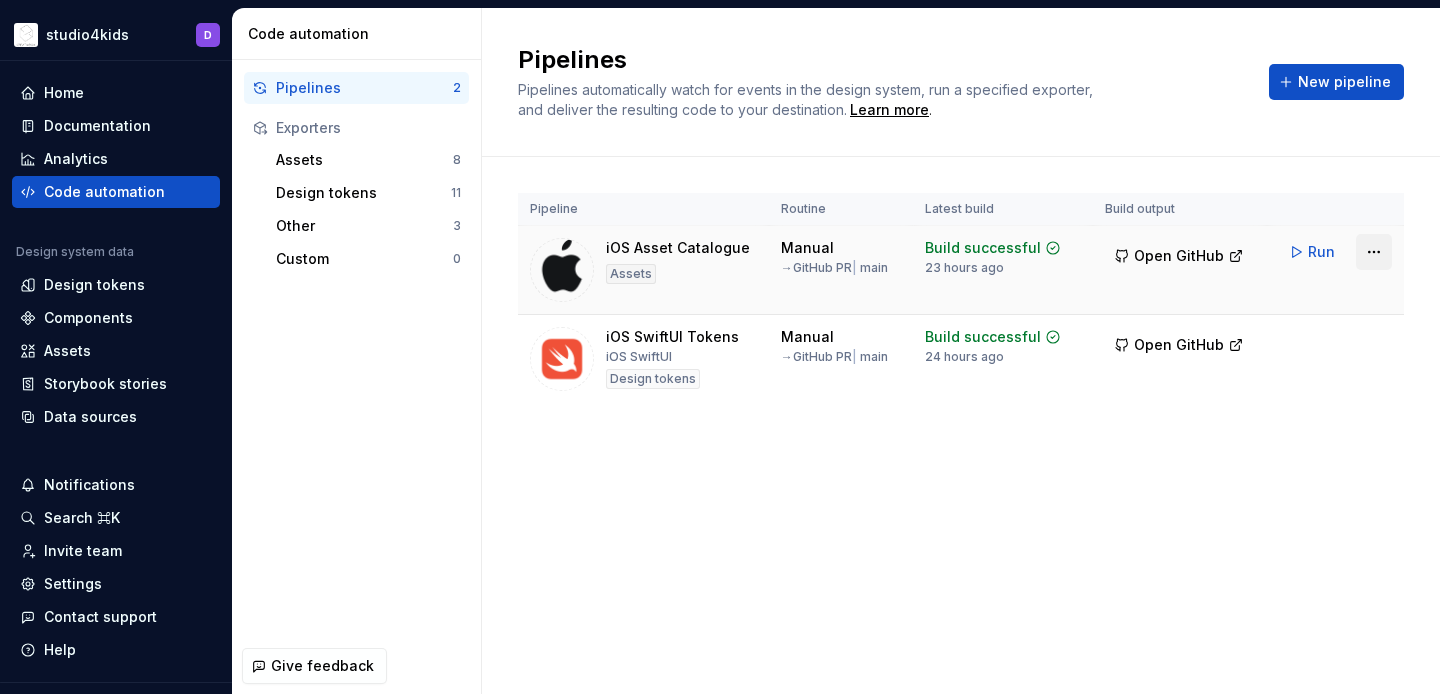 click on "studio4kids D Home Documentation Analytics Code automation Design system data Design tokens Components Assets Storybook stories Data sources Notifications Search ⌘K Invite team Settings Contact support Help Code automation Pipelines 2 Exporters Assets 8 Design tokens 11 Other 3 Custom 0 Give feedback Pipelines Pipelines automatically watch for events in the design system, run a specified exporter, and deliver the resulting code to your destination.   Learn more . New pipeline Pipeline Routine Latest build Build output iOS Asset Catalogue Assets Manual →  GitHub PR  |   main Build successful 23 hours ago Open GitHub Run iOS SwiftUI Tokens iOS SwiftUI Design tokens Manual →  GitHub PR  |   main Build successful 24 hours ago Open GitHub Run" at bounding box center (720, 347) 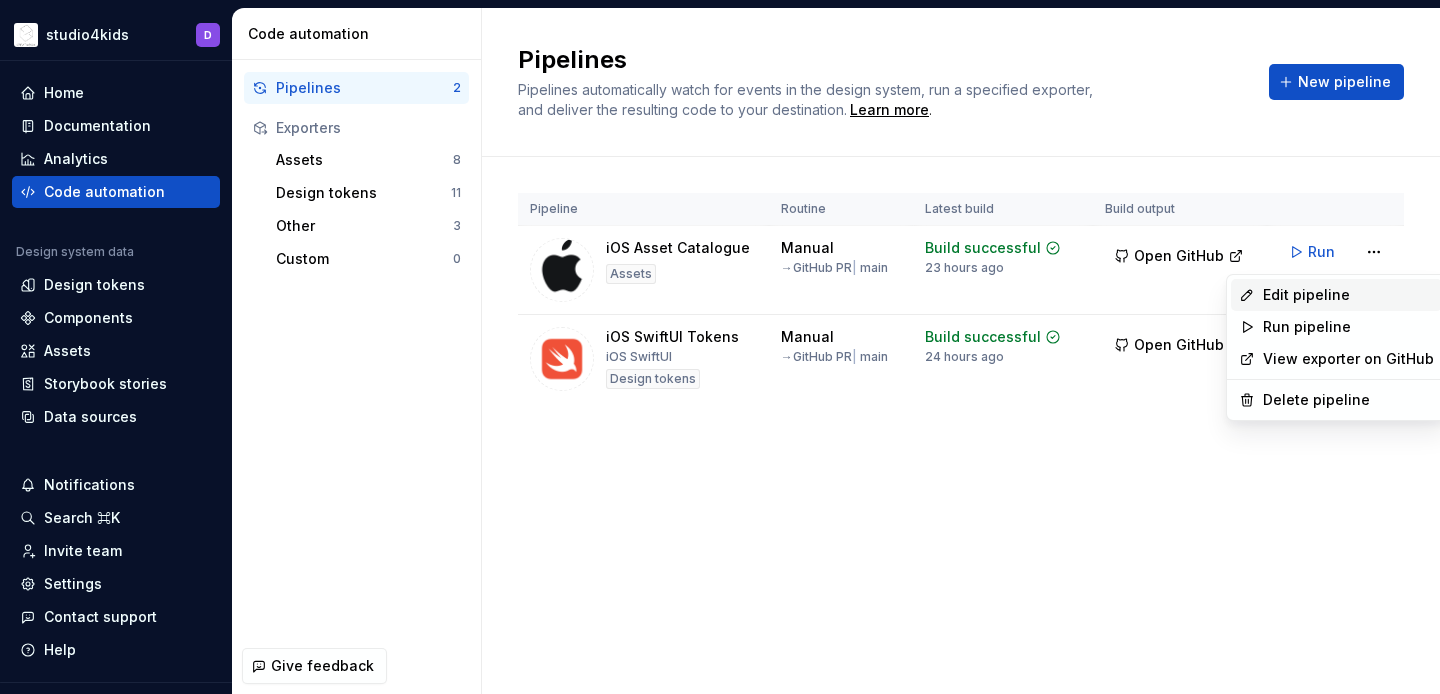 click on "Edit pipeline" at bounding box center (1348, 295) 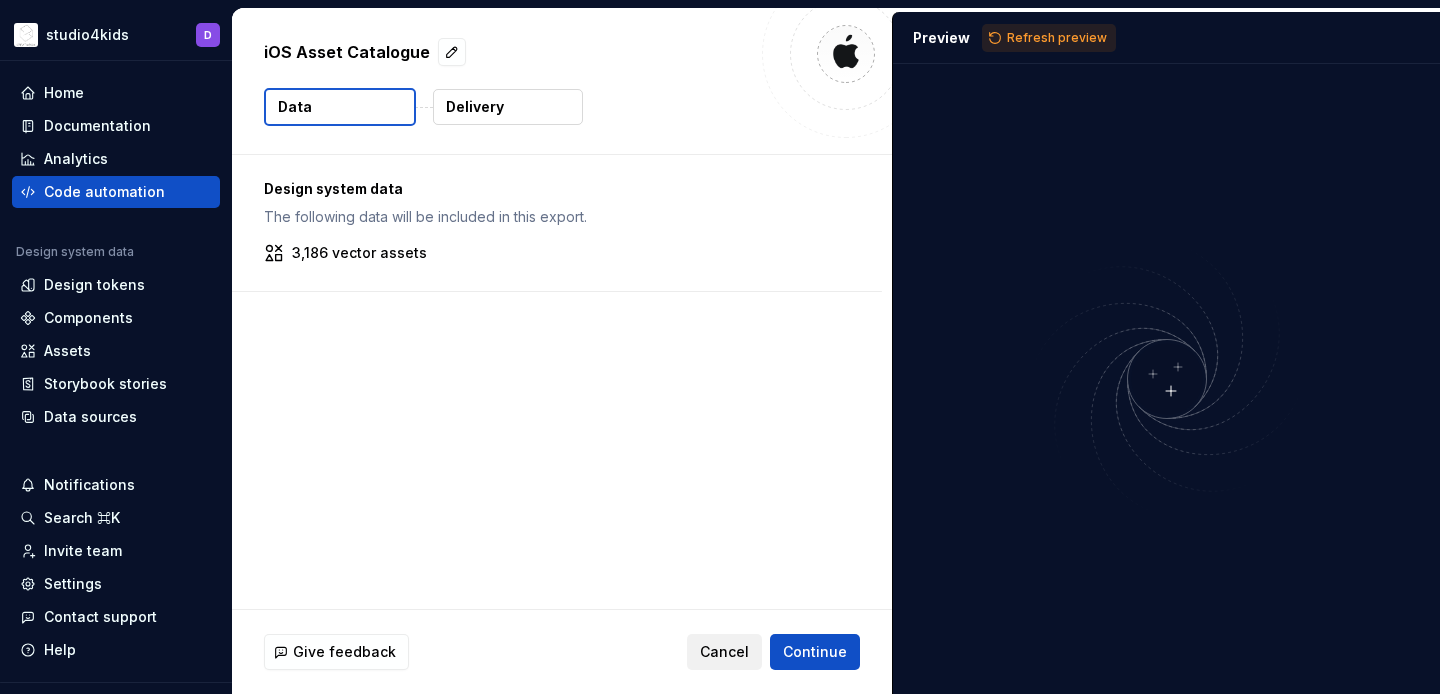 click on "Cancel" at bounding box center [724, 652] 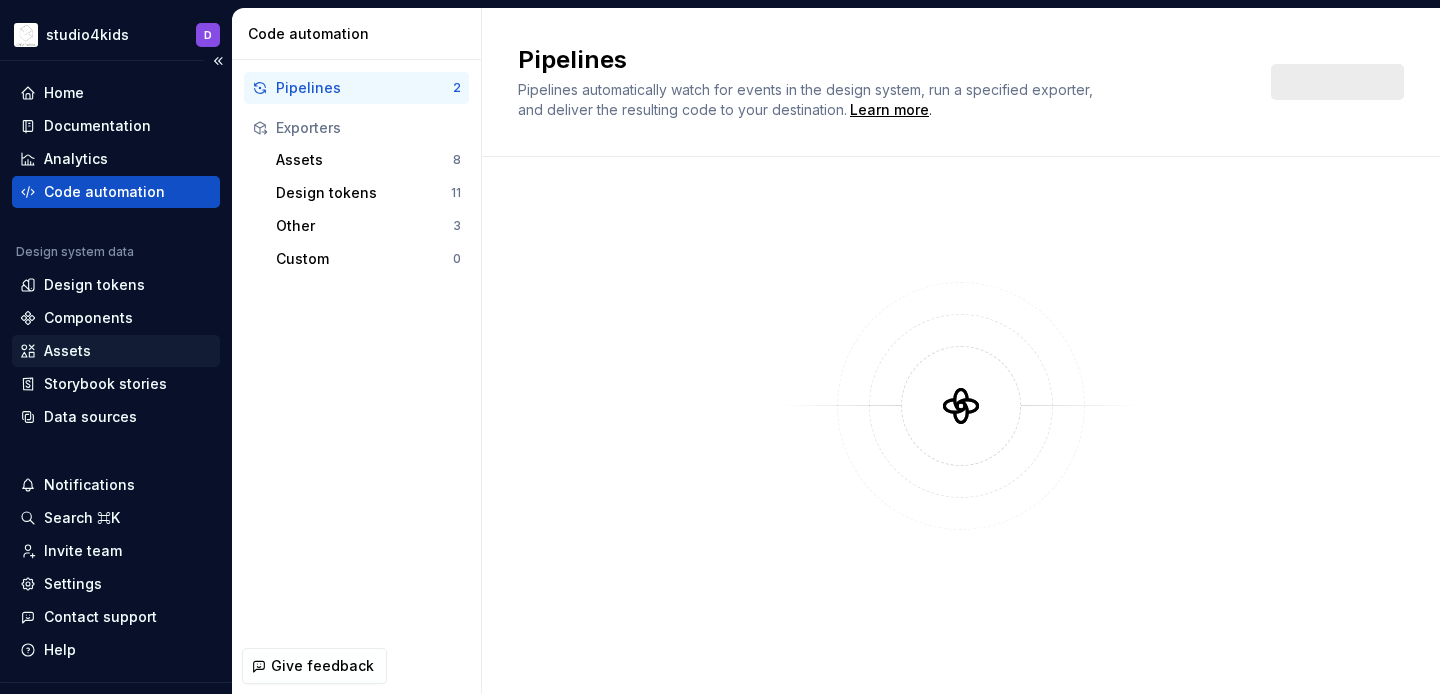 click on "Assets" at bounding box center [67, 351] 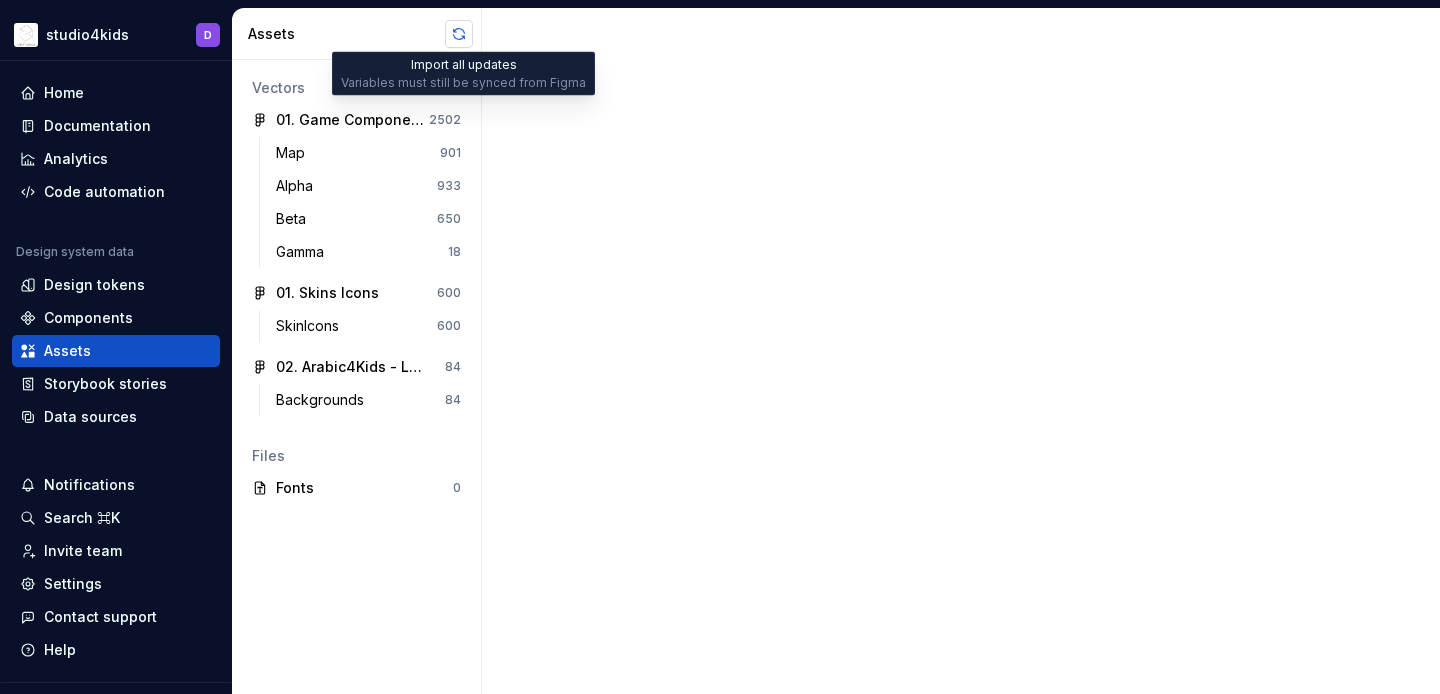 click at bounding box center [459, 34] 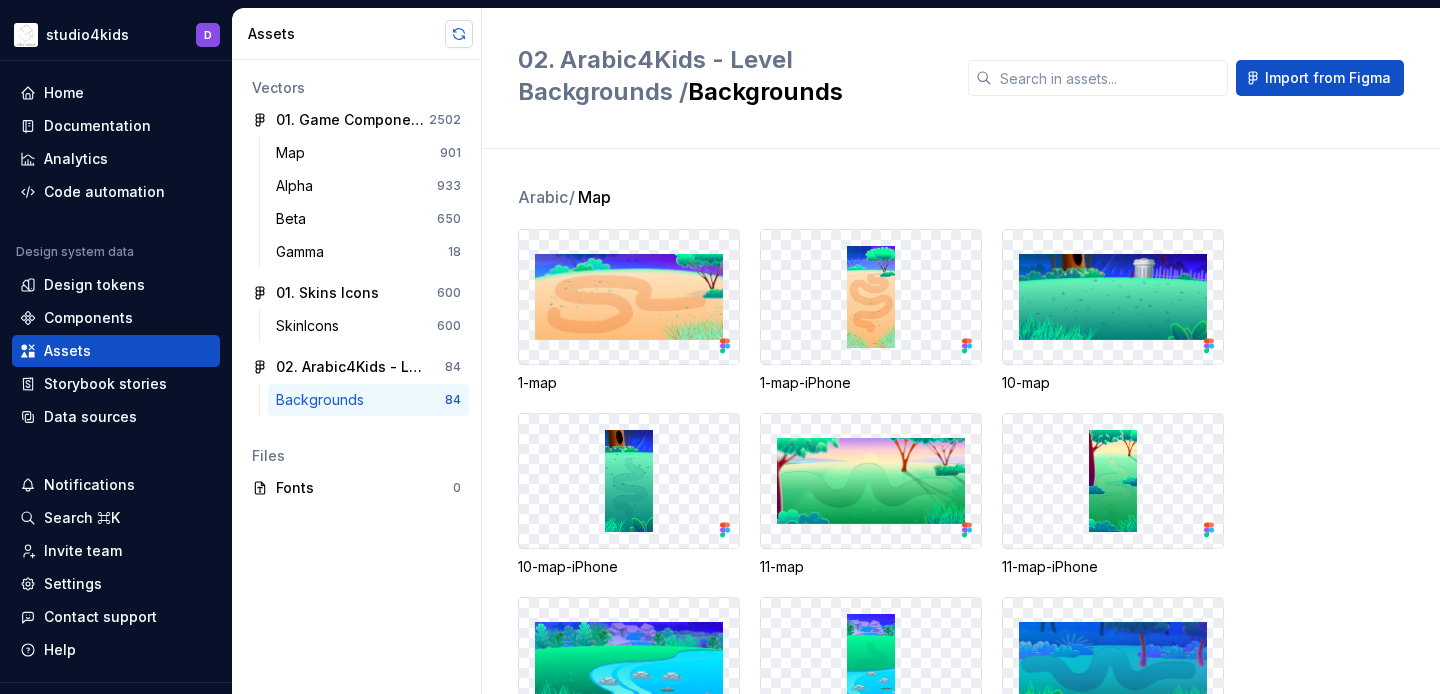 click at bounding box center [459, 34] 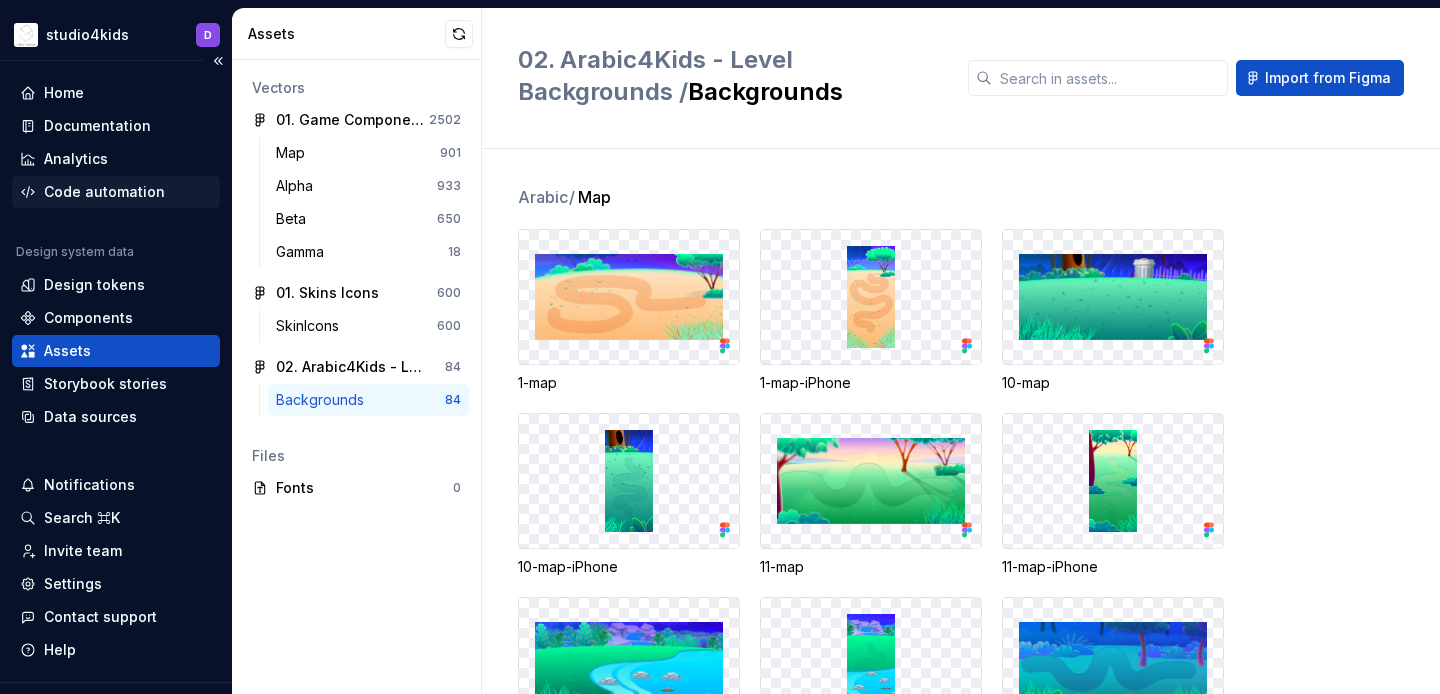 click on "Code automation" at bounding box center [104, 192] 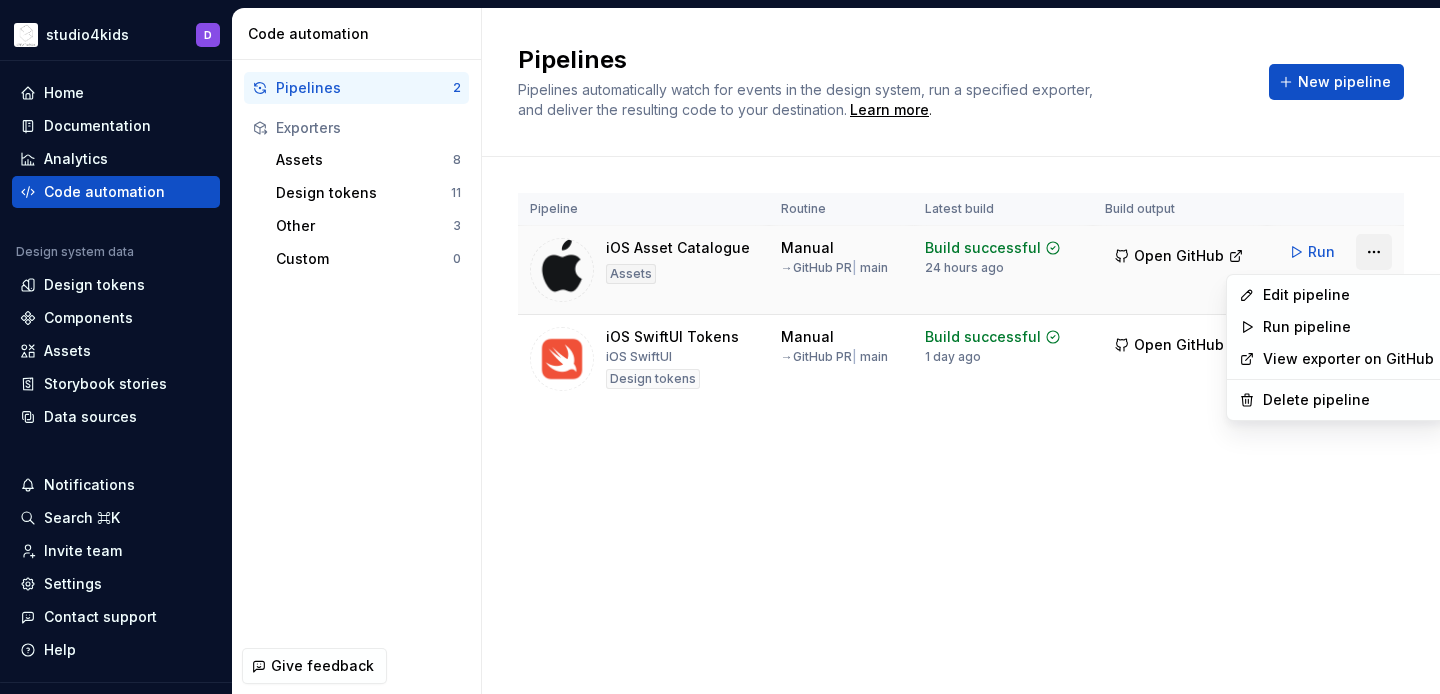 click on "studio4kids D Home Documentation Analytics Code automation Design system data Design tokens Components Assets Storybook stories Data sources Notifications Search ⌘K Invite team Settings Contact support Help Code automation Pipelines 2 Exporters Assets 8 Design tokens 11 Other 3 Custom 0 Give feedback Pipelines Pipelines automatically watch for events in the design system, run a specified exporter, and deliver the resulting code to your destination.   Learn more . New pipeline Pipeline Routine Latest build Build output iOS Asset Catalogue Assets Manual →  GitHub PR  |   main Build successful 24 hours ago Open GitHub Run iOS SwiftUI Tokens iOS SwiftUI Design tokens Manual →  GitHub PR  |   main Build successful 1 day ago Open GitHub Run   Edit pipeline Run pipeline View exporter on GitHub Delete pipeline" at bounding box center (720, 347) 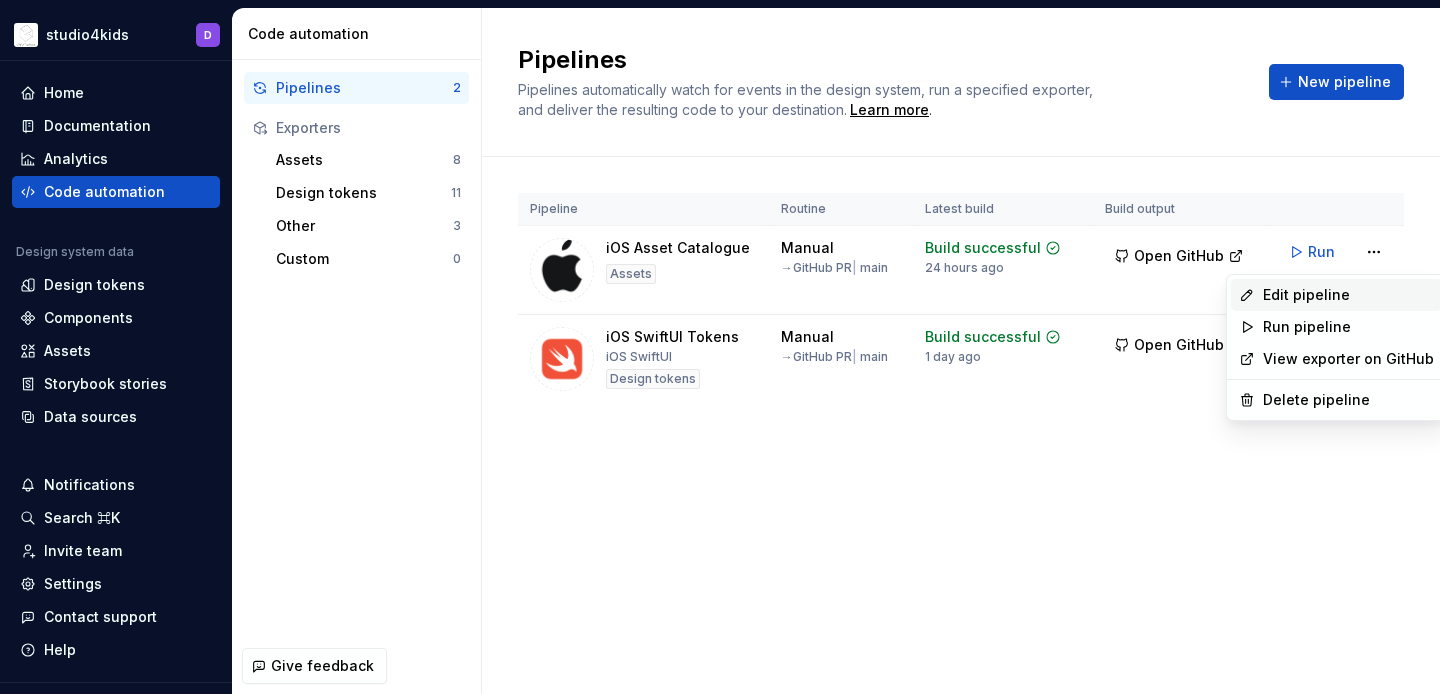click on "Edit pipeline" at bounding box center (1348, 295) 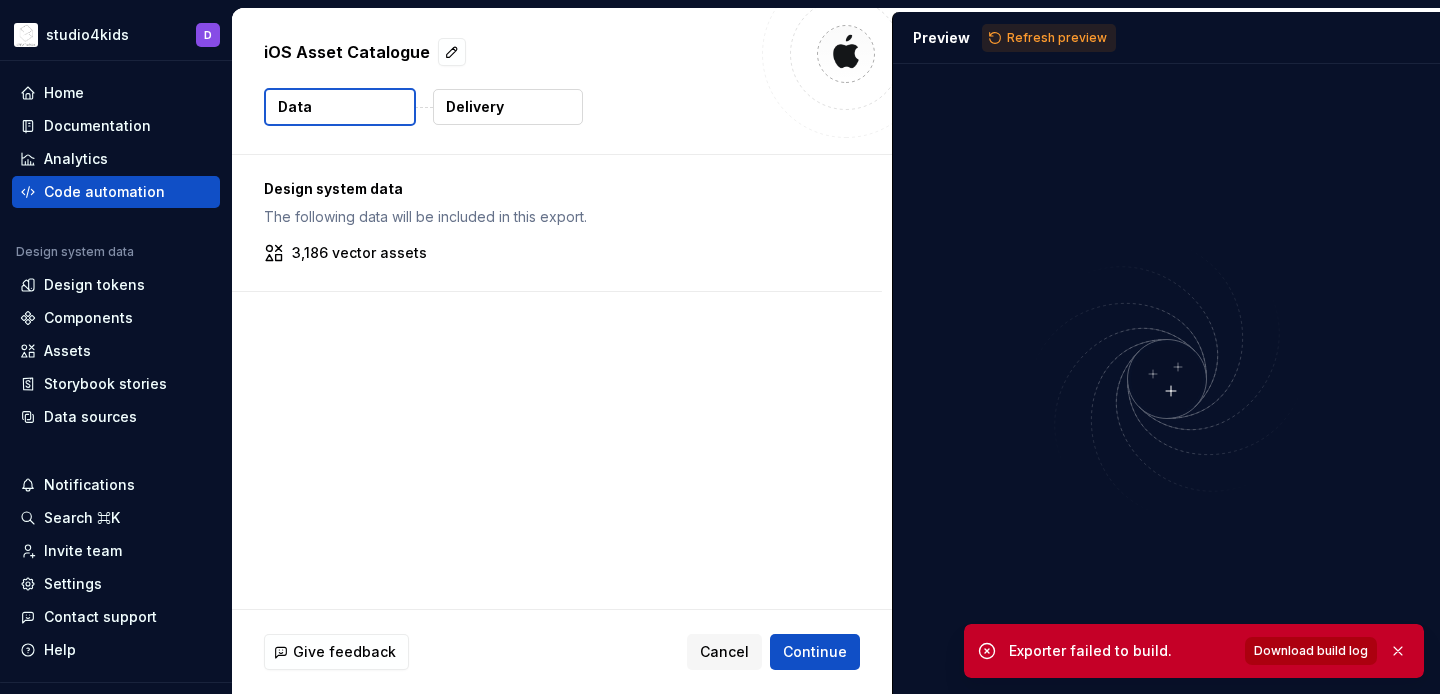 click on "Download build log" at bounding box center [1311, 651] 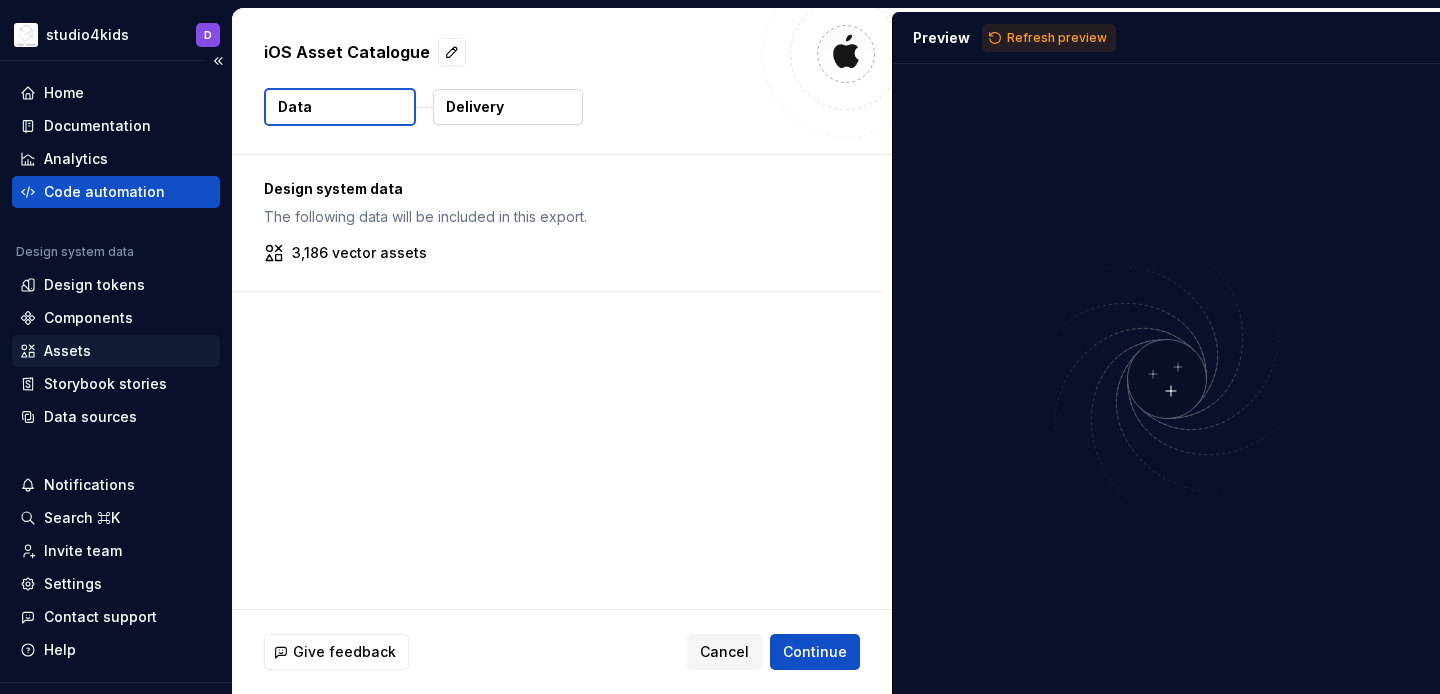 click on "Assets" at bounding box center [116, 351] 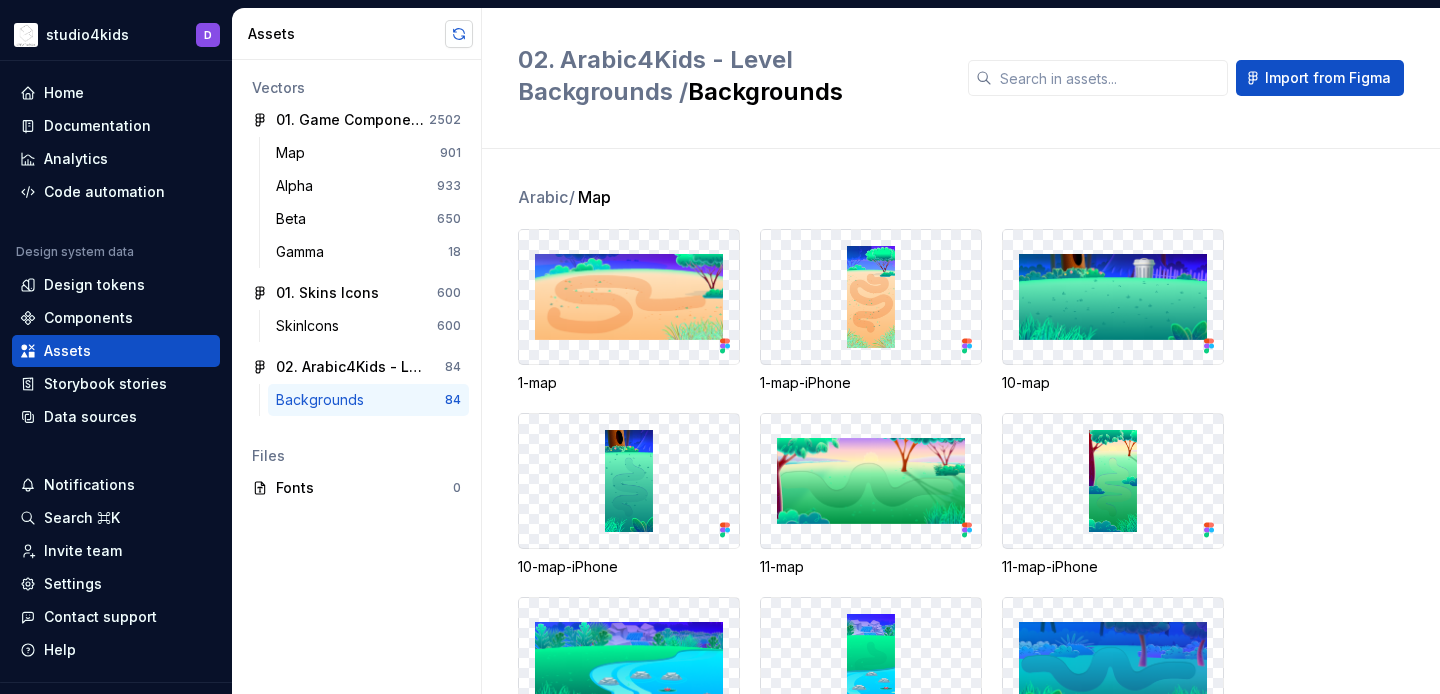 click at bounding box center [459, 34] 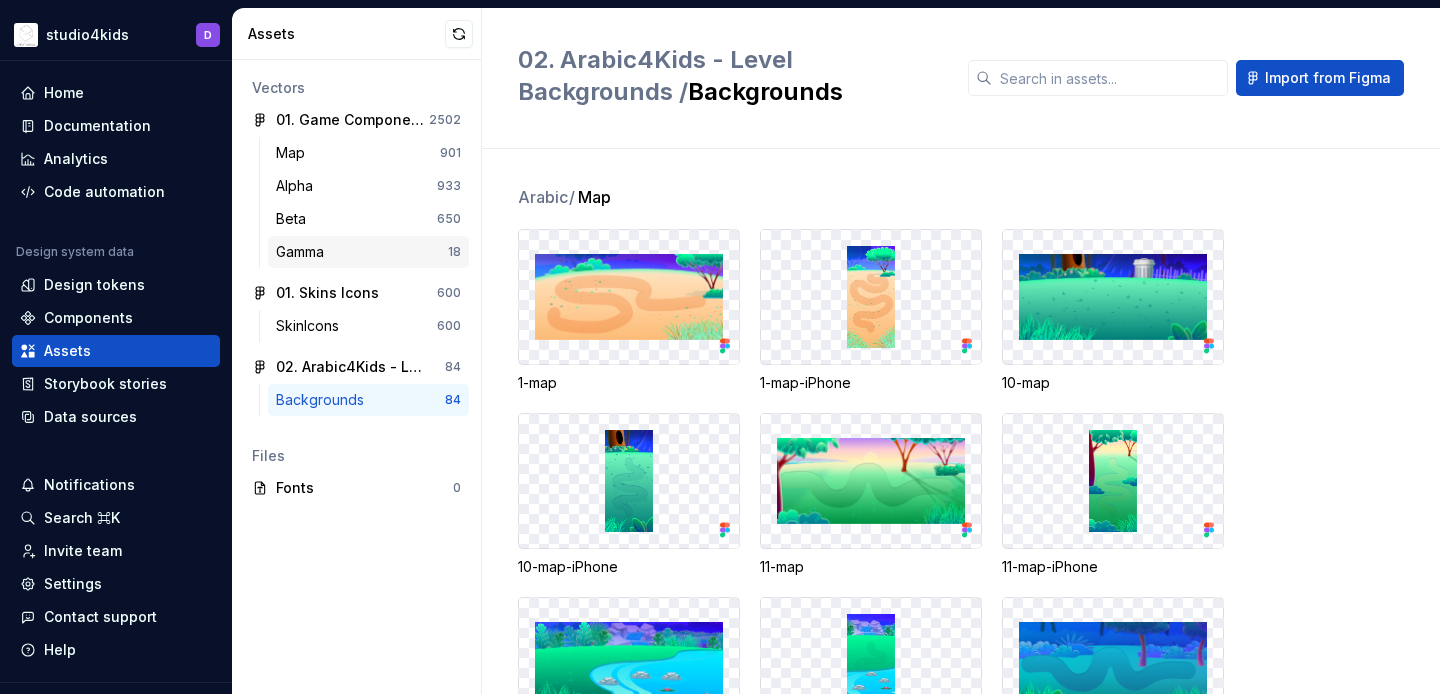 click on "Gamma 18" at bounding box center [368, 252] 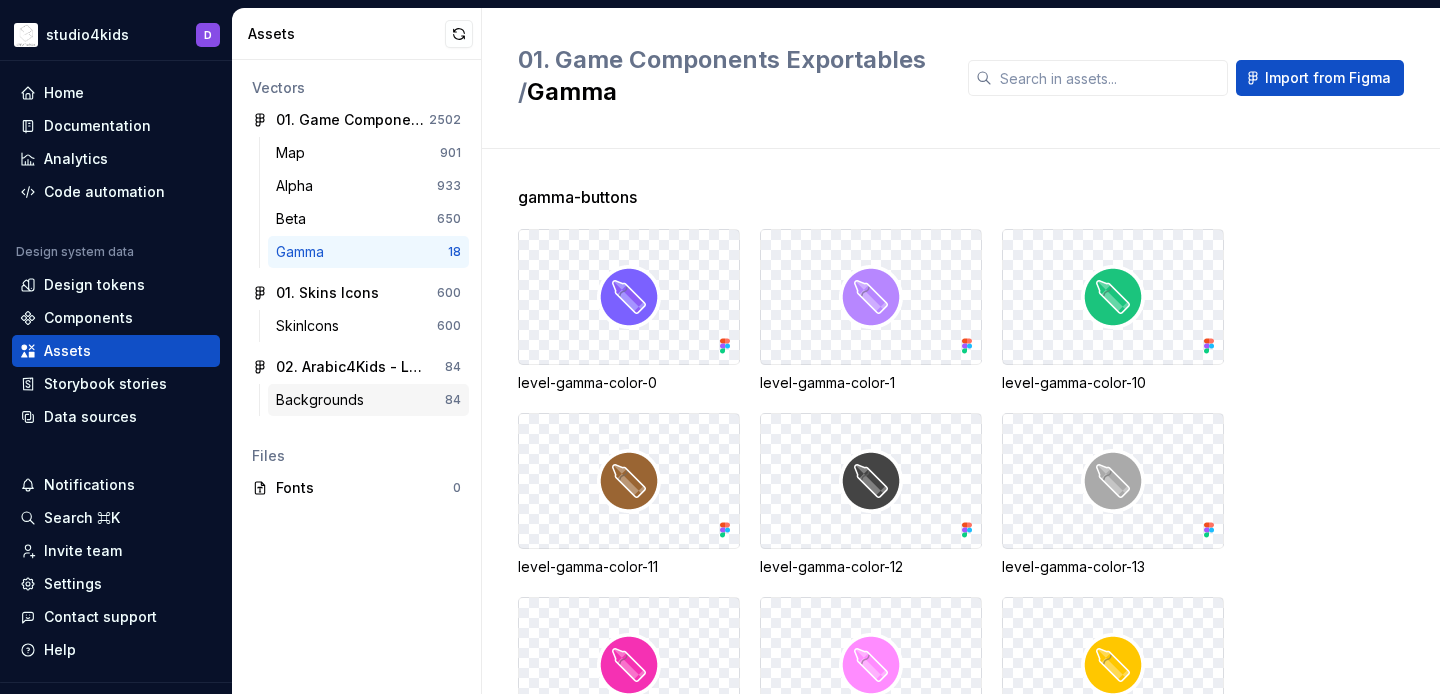 click on "Backgrounds" at bounding box center [324, 400] 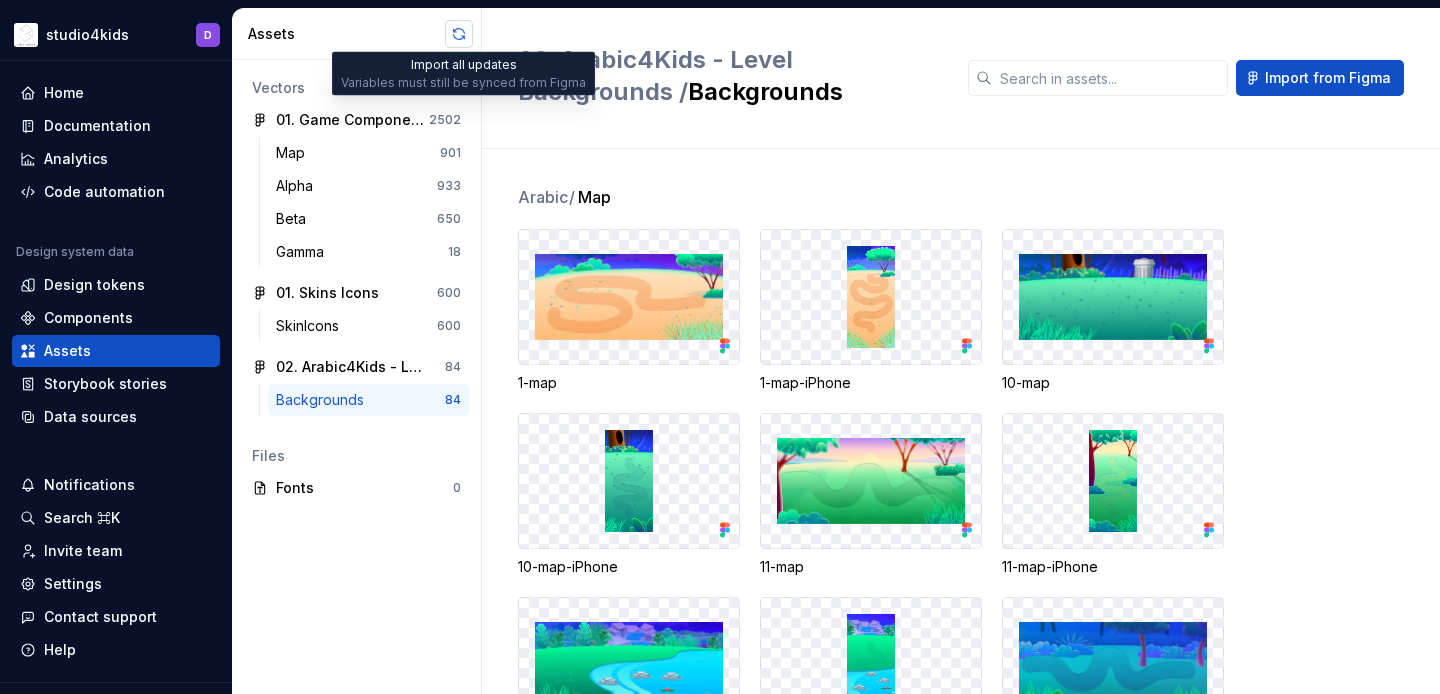 click at bounding box center [459, 34] 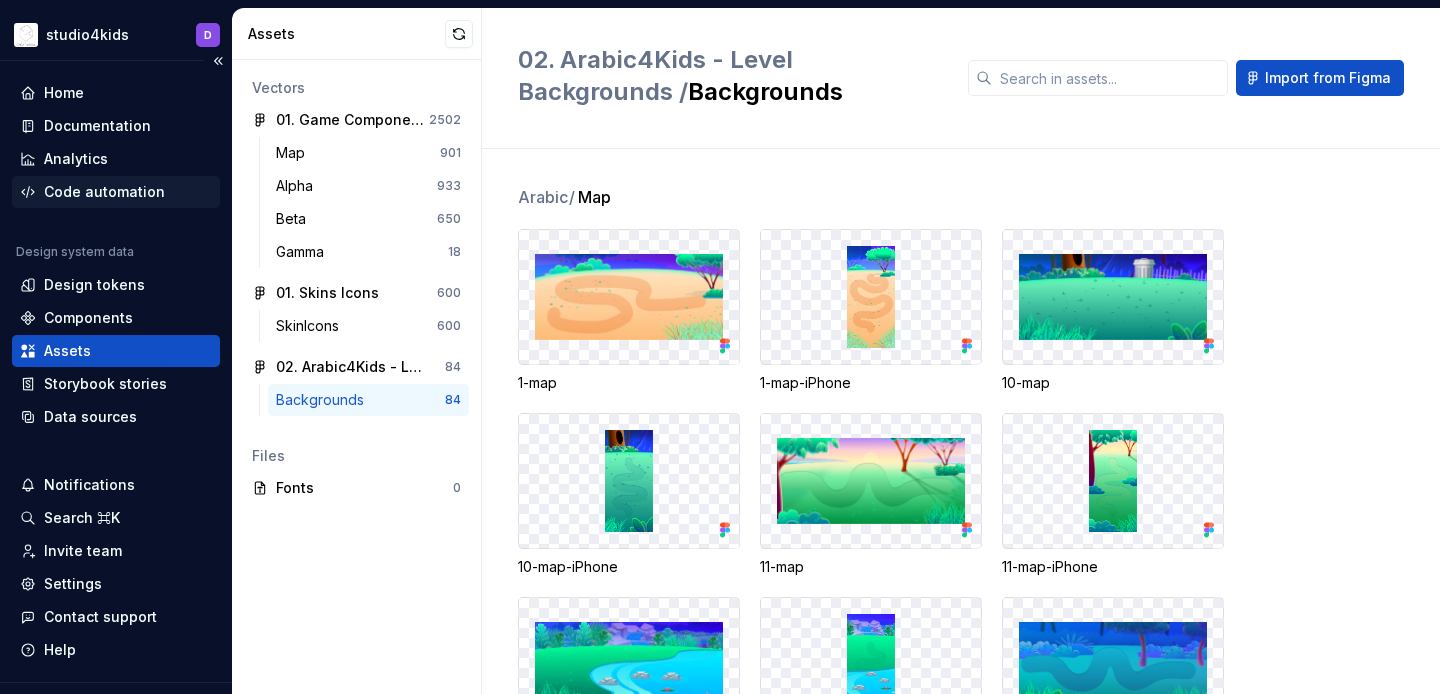 click on "Code automation" at bounding box center [104, 192] 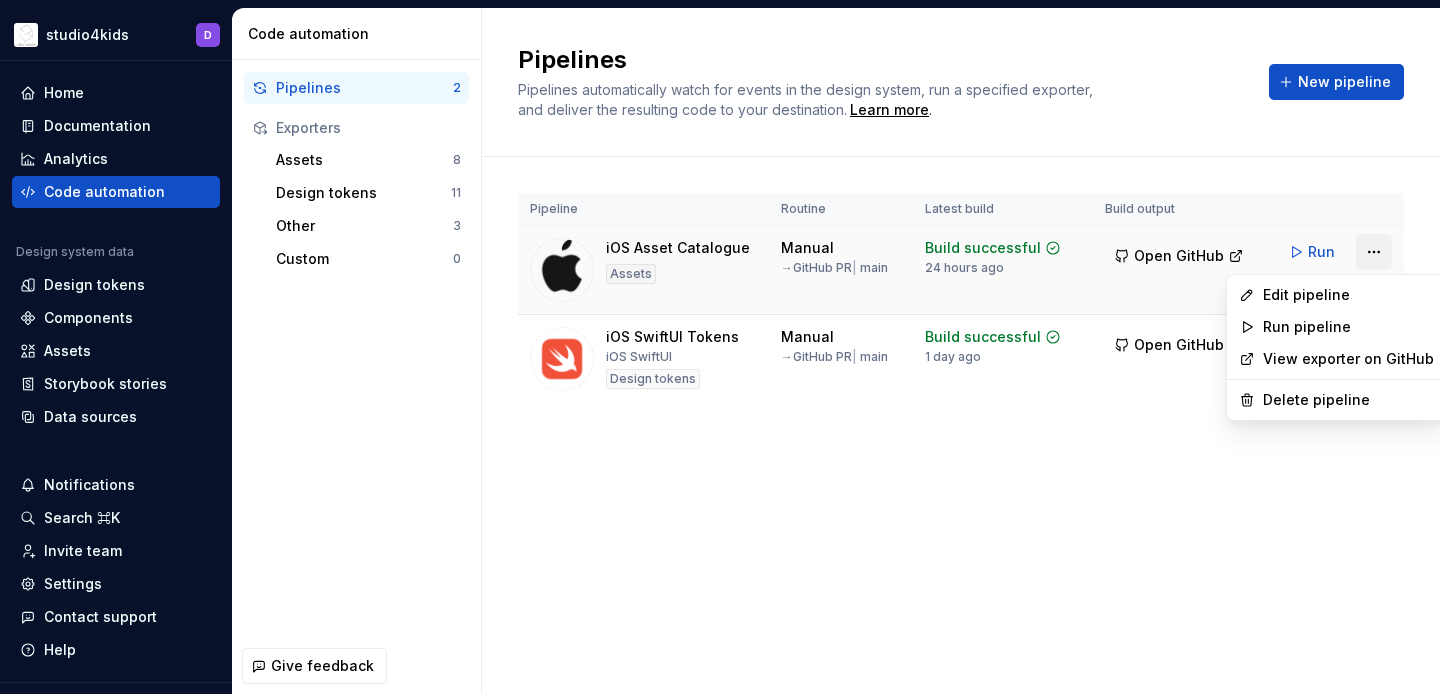 click on "studio4kids D Home Documentation Analytics Code automation Design system data Design tokens Components Assets Storybook stories Data sources Notifications Search ⌘K Invite team Settings Contact support Help Code automation Pipelines 2 Exporters Assets 8 Design tokens 11 Other 3 Custom 0 Give feedback Pipelines Pipelines automatically watch for events in the design system, run a specified exporter, and deliver the resulting code to your destination.   Learn more . New pipeline Pipeline Routine Latest build Build output iOS Asset Catalogue Assets Manual →  GitHub PR  |   main Build successful 24 hours ago Open GitHub Run iOS SwiftUI Tokens iOS SwiftUI Design tokens Manual →  GitHub PR  |   main Build successful 1 day ago Open GitHub Run   Edit pipeline Run pipeline View exporter on GitHub Delete pipeline" at bounding box center (720, 347) 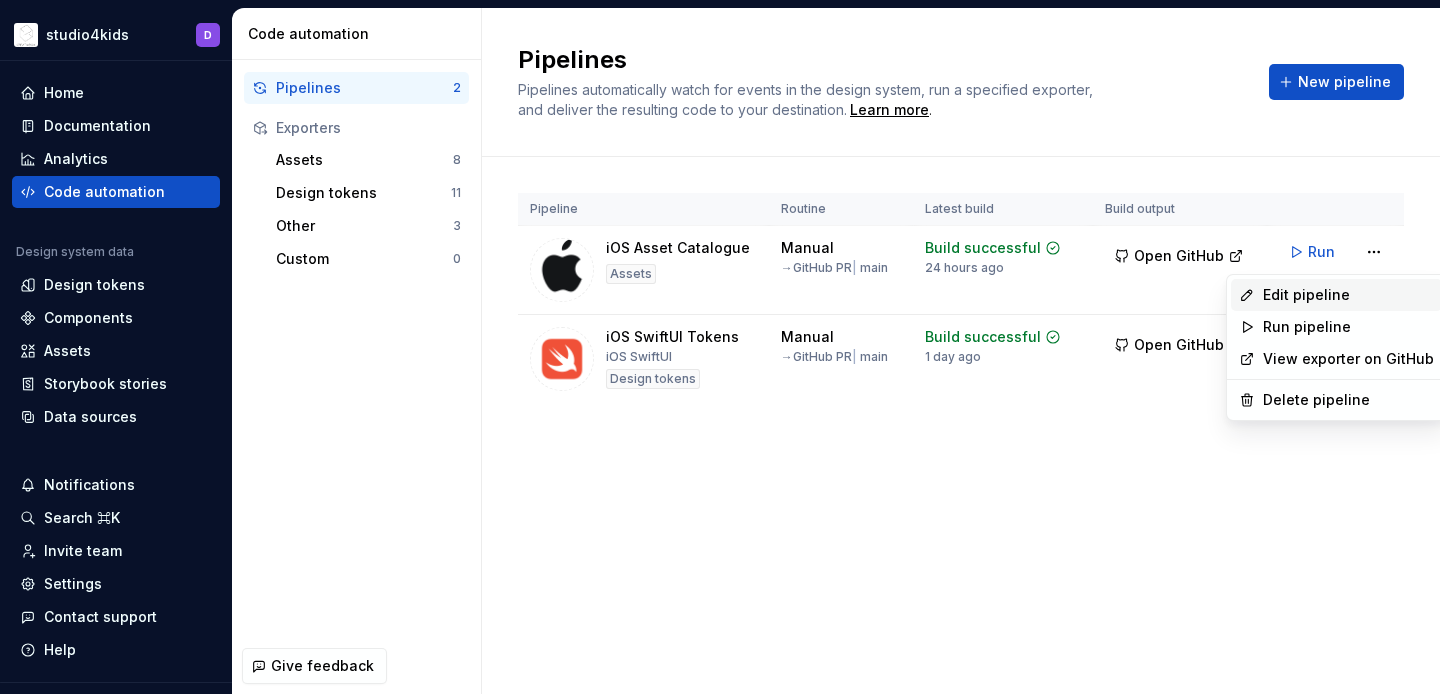 click on "Edit pipeline" at bounding box center (1348, 295) 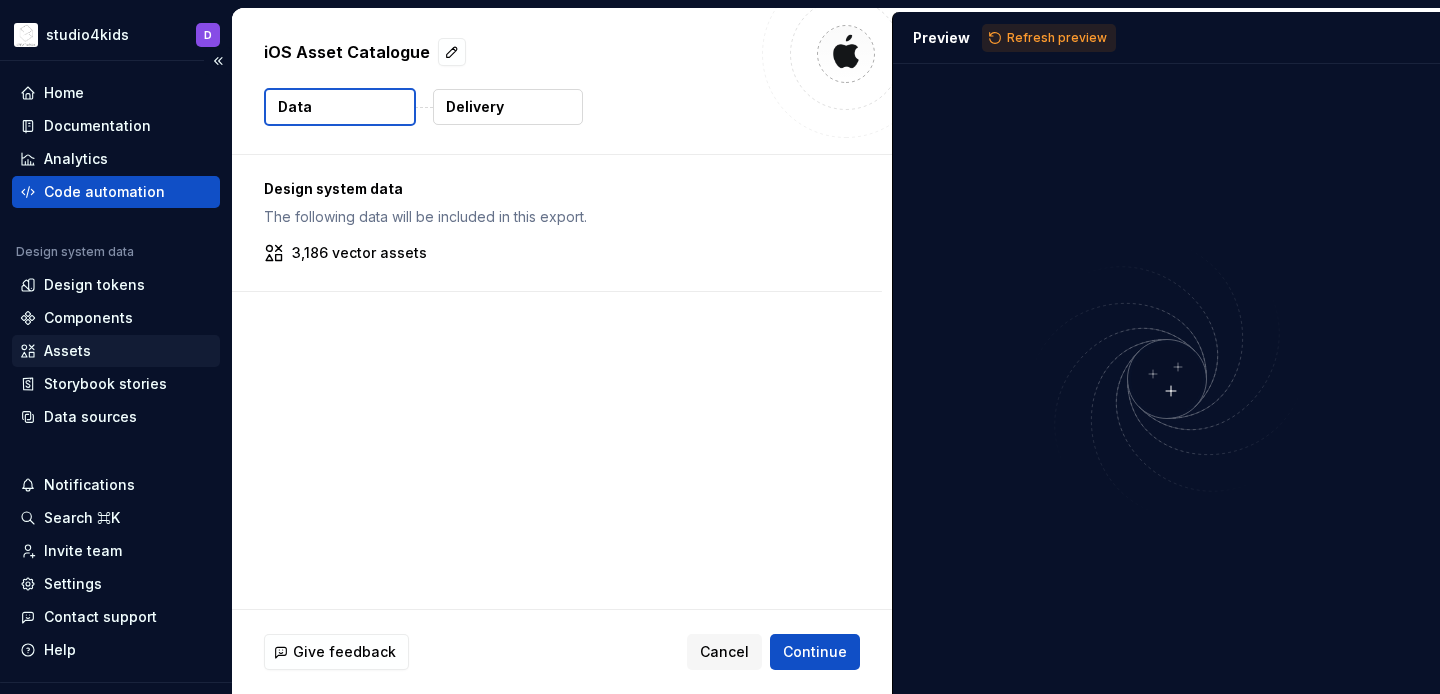 click on "Assets" at bounding box center (67, 351) 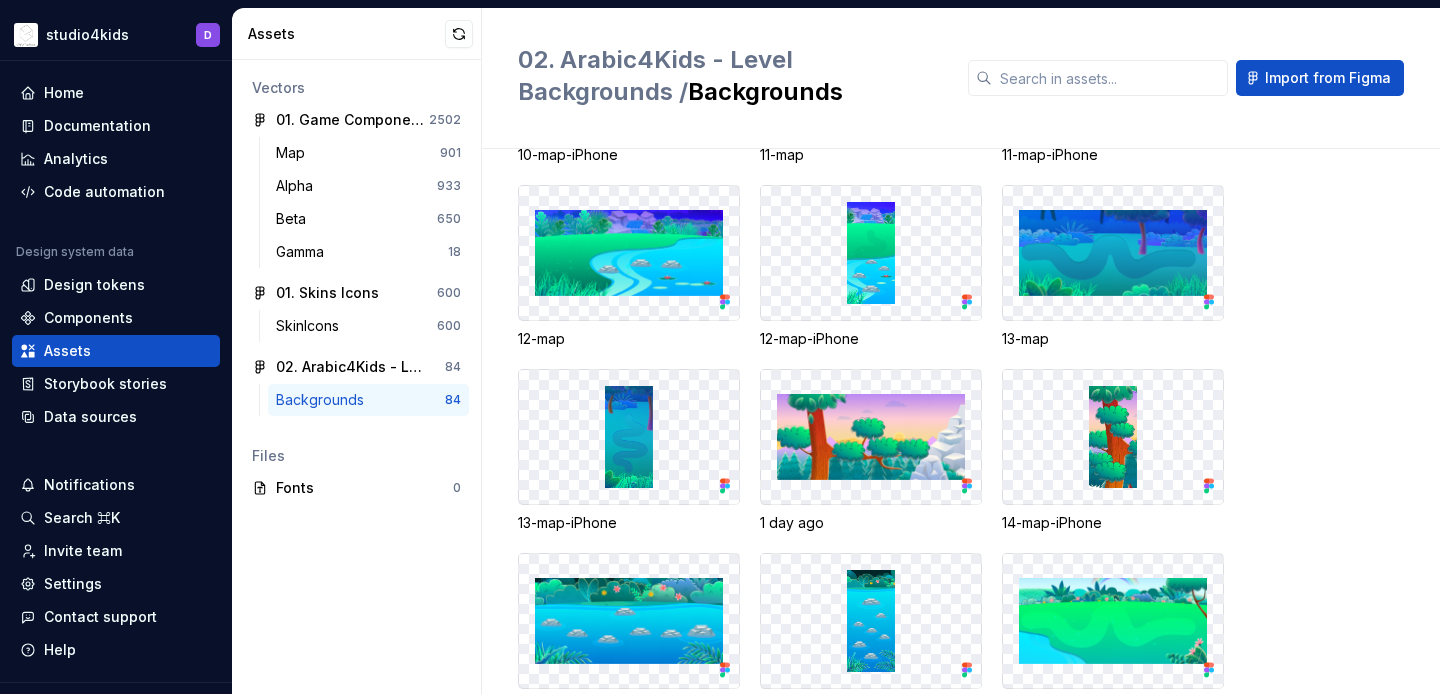 scroll, scrollTop: 0, scrollLeft: 0, axis: both 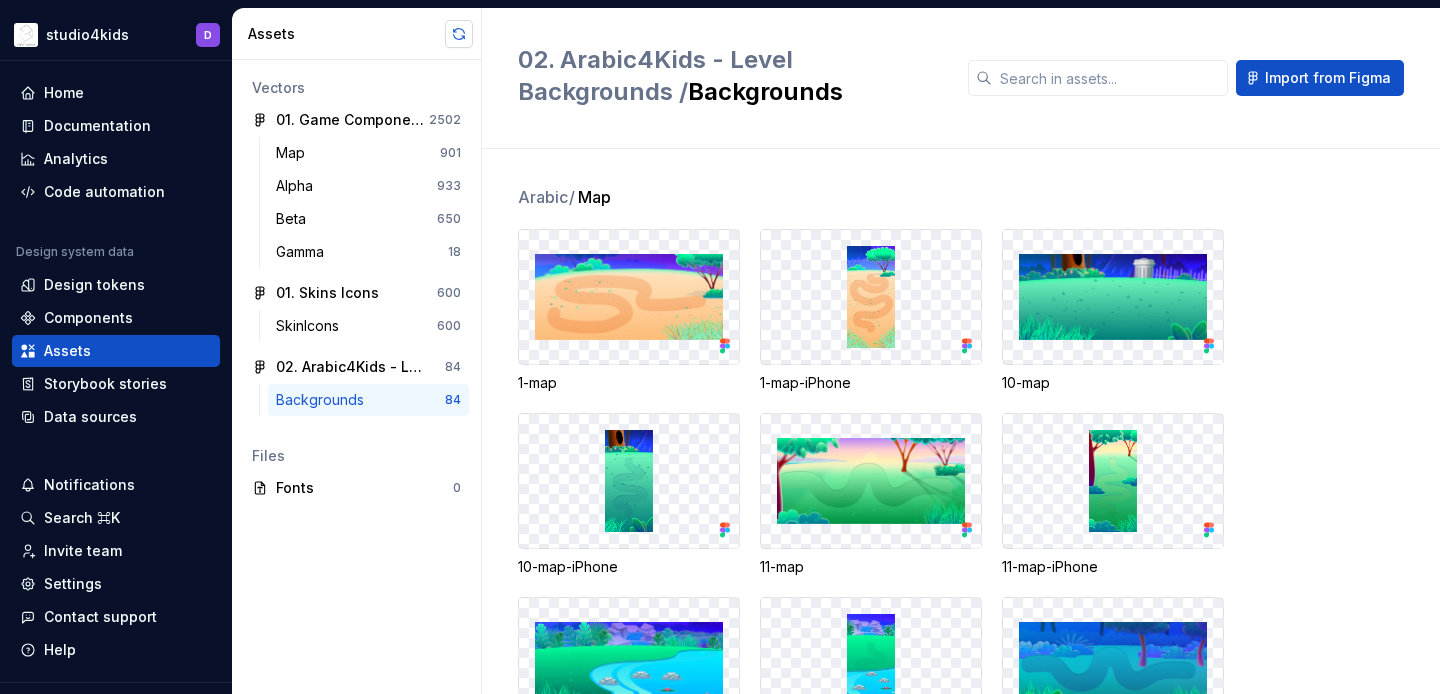 click at bounding box center (459, 34) 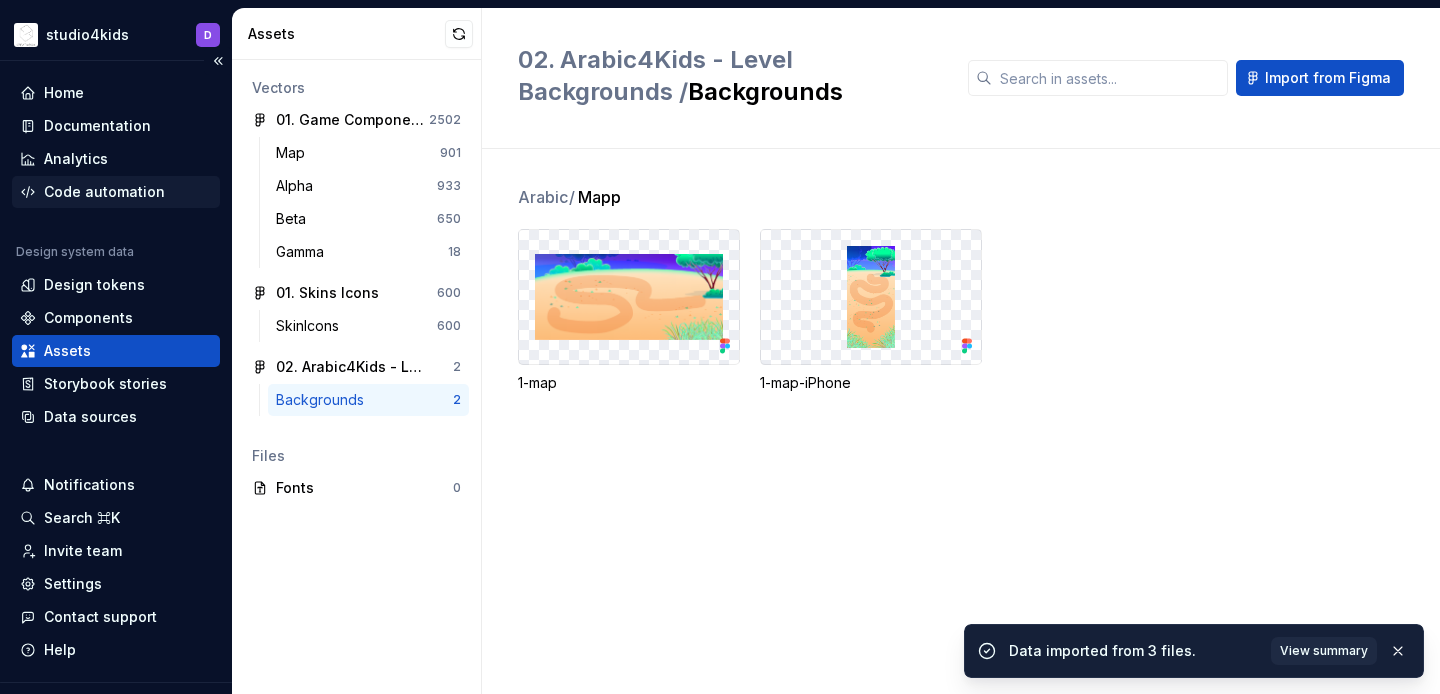 click on "Code automation" at bounding box center [104, 192] 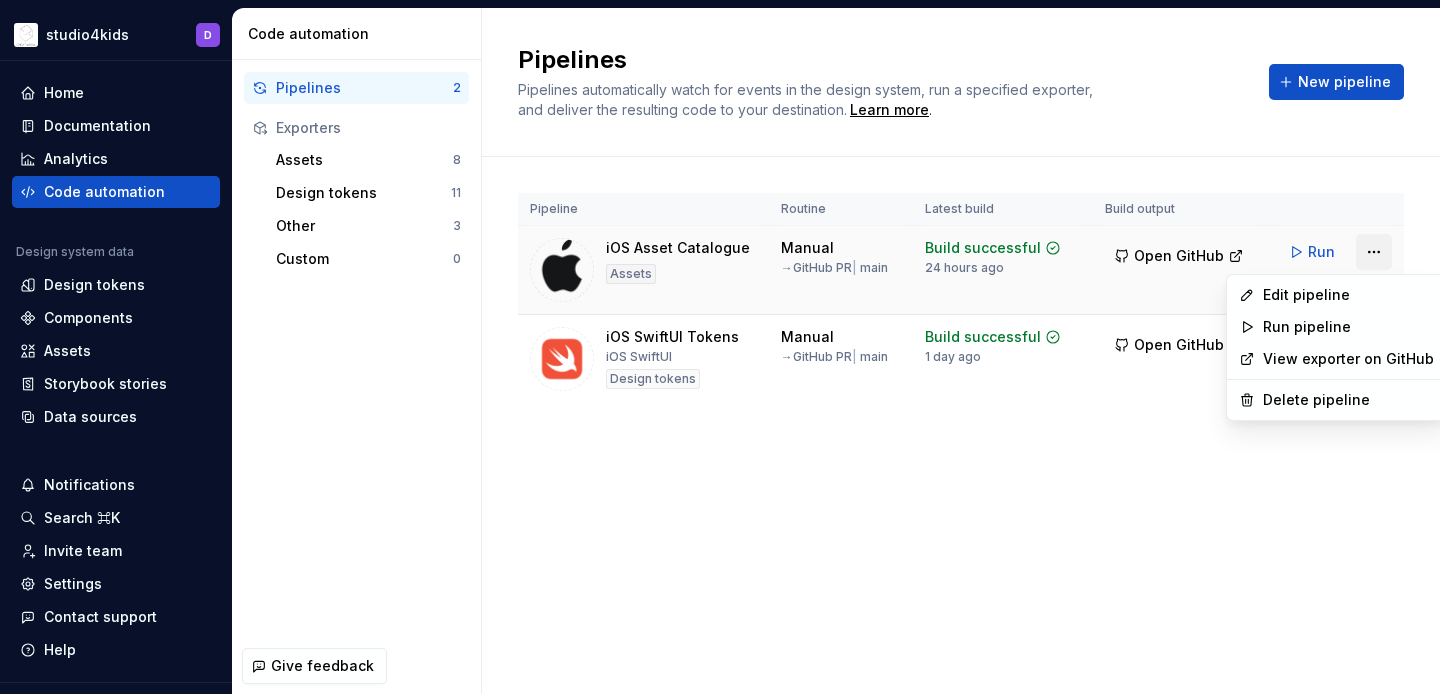 click on "studio4kids D Home Documentation Analytics Code automation Design system data Design tokens Components Assets Storybook stories Data sources Notifications Search ⌘K Invite team Settings Contact support Help Code automation Pipelines 2 Exporters Assets 8 Design tokens 11 Other 3 Custom 0 Give feedback Pipelines Pipelines automatically watch for events in the design system, run a specified exporter, and deliver the resulting code to your destination.   Learn more . New pipeline Pipeline Routine Latest build Build output iOS Asset Catalogue Assets Manual →  GitHub PR  |   main Build successful 24 hours ago Open GitHub Run iOS SwiftUI Tokens iOS SwiftUI Design tokens Manual →  GitHub PR  |   main Build successful 1 day ago Open GitHub Run   Edit pipeline Run pipeline View exporter on GitHub Delete pipeline" at bounding box center [720, 347] 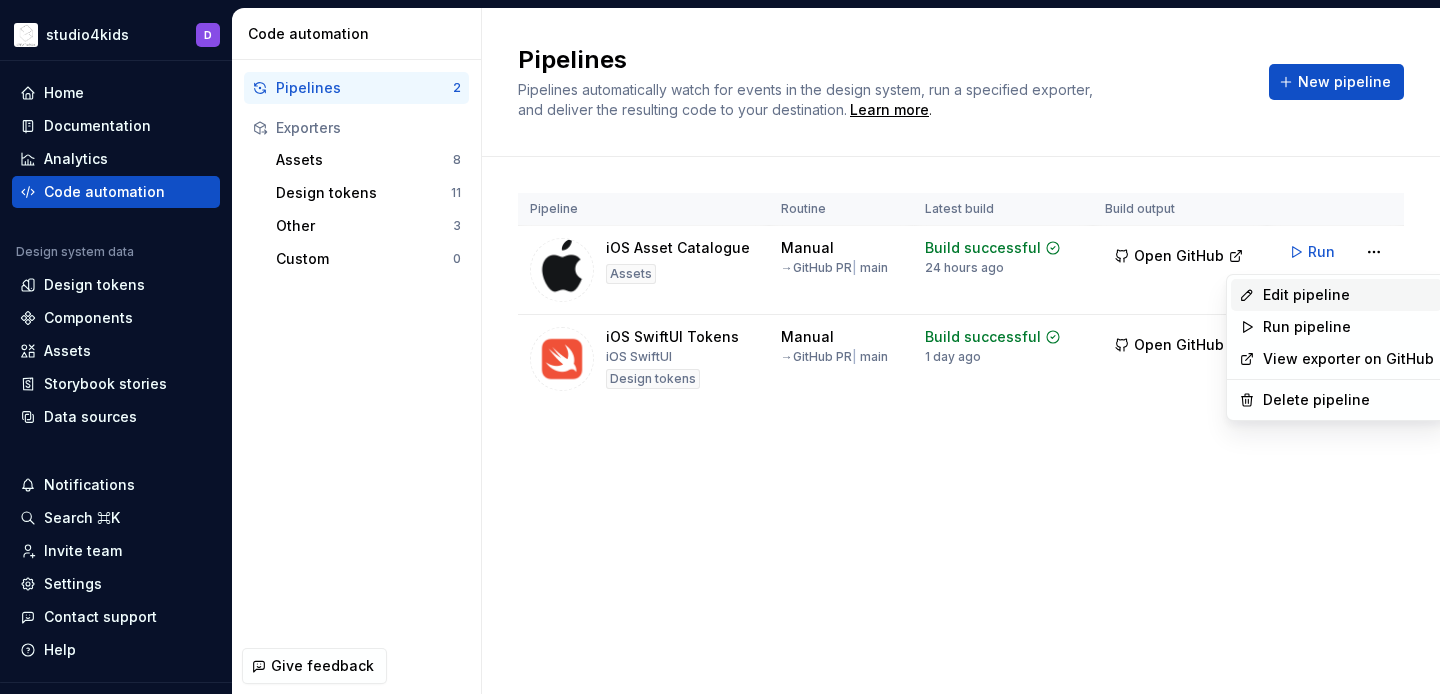 click on "Edit pipeline" at bounding box center [1348, 295] 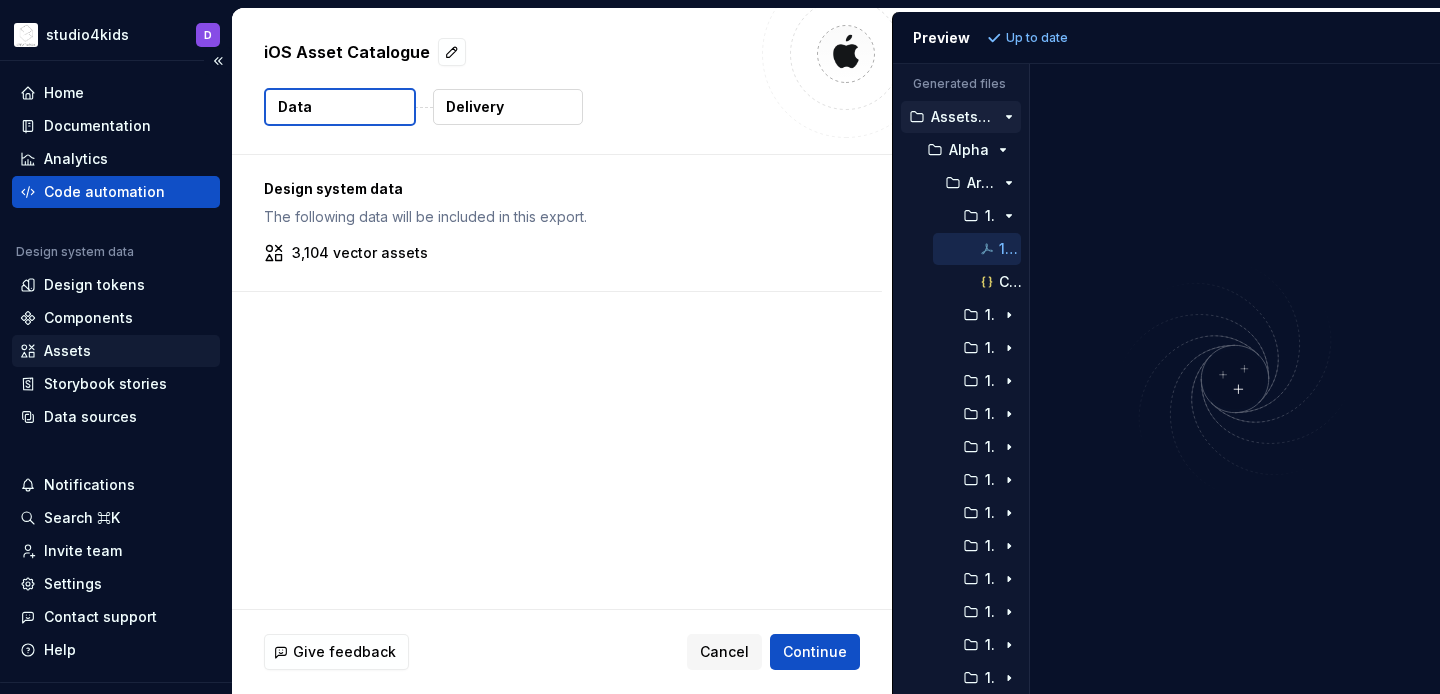 click on "Assets" at bounding box center (67, 351) 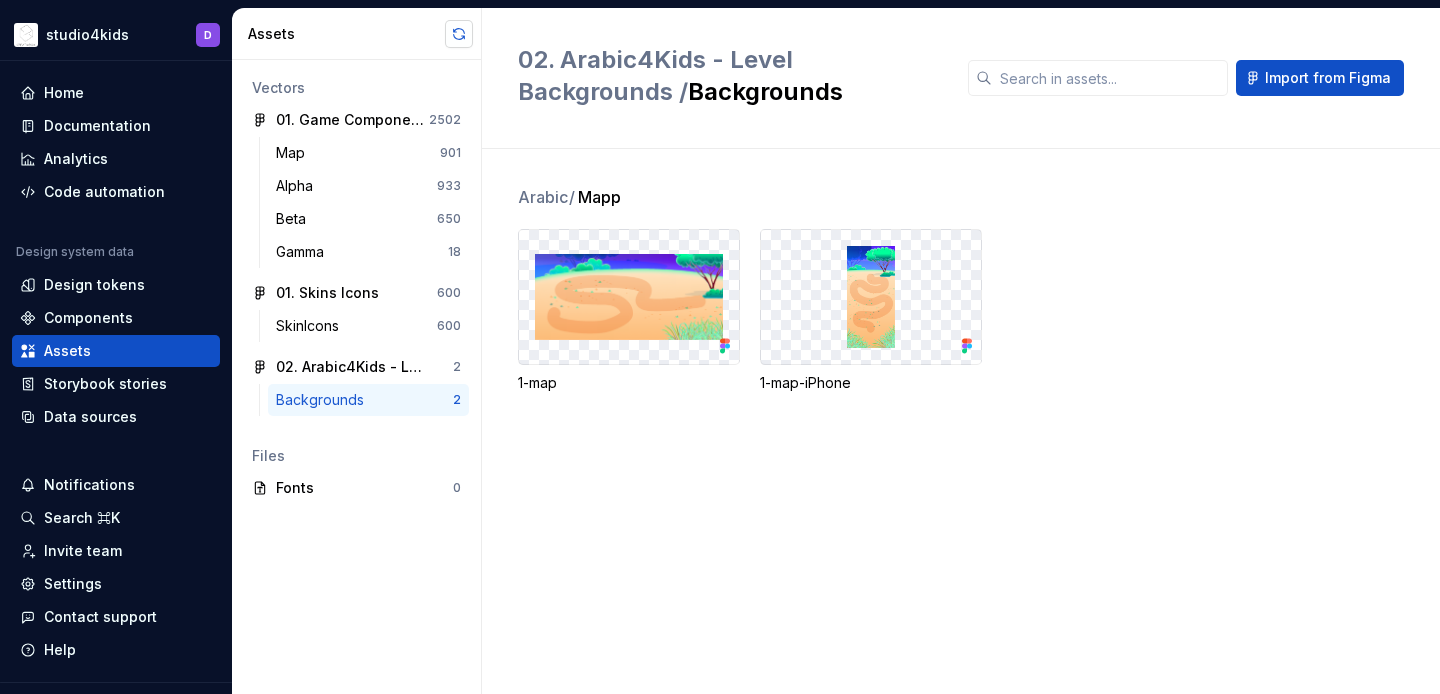 click at bounding box center [459, 34] 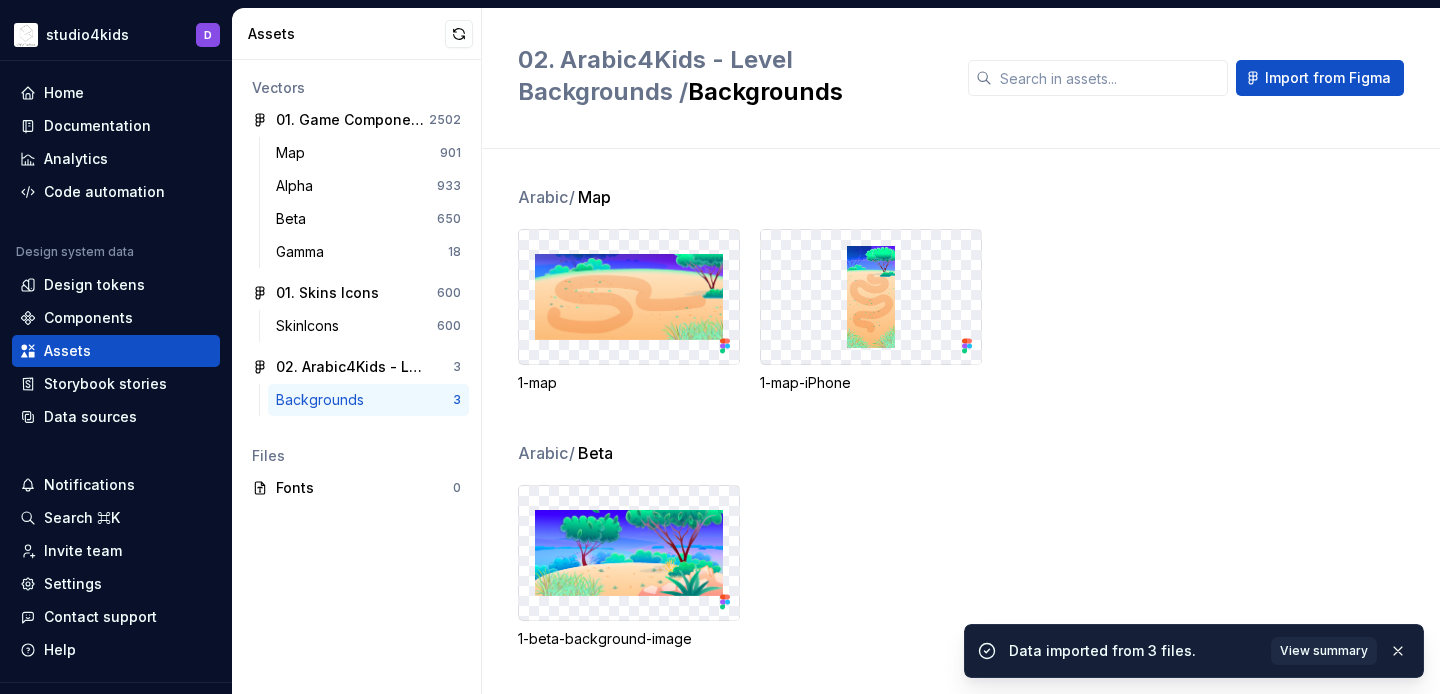 scroll, scrollTop: 3, scrollLeft: 0, axis: vertical 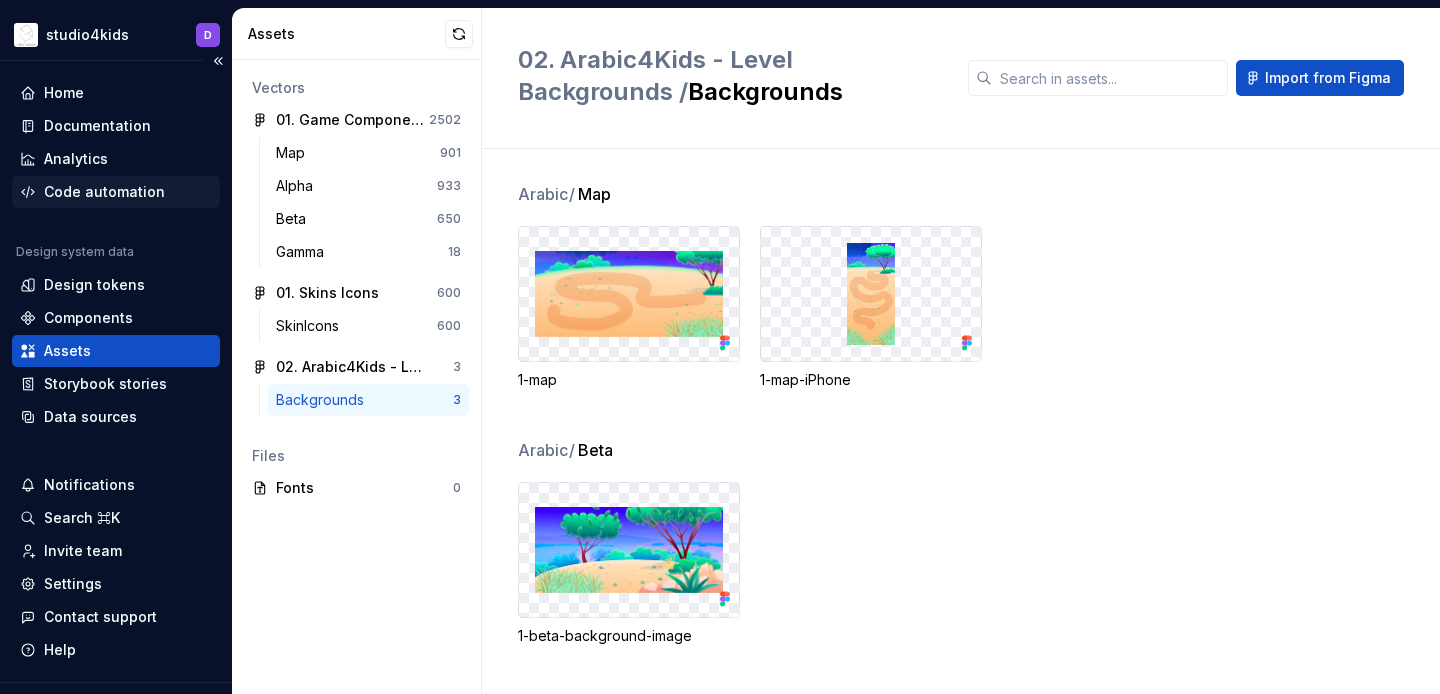 click on "Code automation" at bounding box center [104, 192] 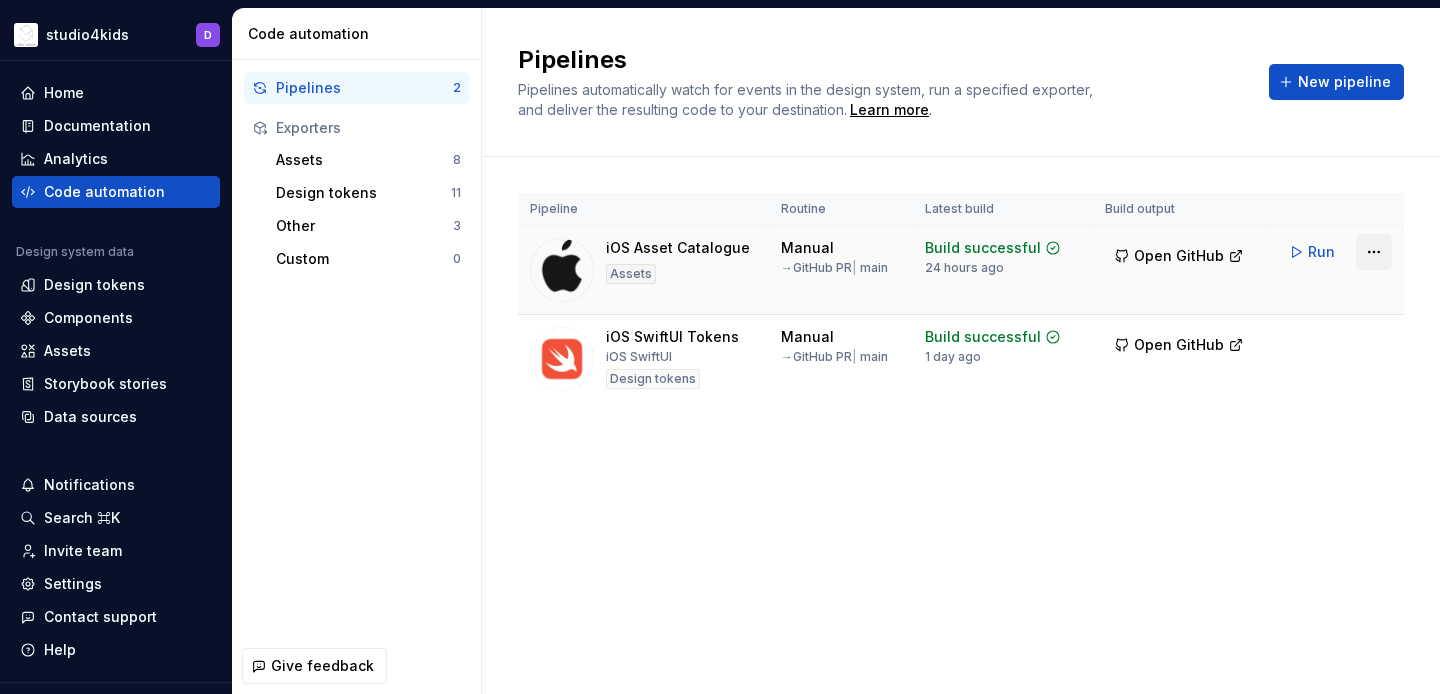 click on "studio4kids D Home Documentation Analytics Code automation Design system data Design tokens Components Assets Storybook stories Data sources Notifications Search ⌘K Invite team Settings Contact support Help Code automation Pipelines 2 Exporters Assets 8 Design tokens 11 Other 3 Custom 0 Give feedback Pipelines Pipelines automatically watch for events in the design system, run a specified exporter, and deliver the resulting code to your destination.   Learn more . New pipeline Pipeline Routine Latest build Build output iOS Asset Catalogue Assets Manual →  GitHub PR  |   main Build successful 24 hours ago Open GitHub Run iOS SwiftUI Tokens iOS SwiftUI Design tokens Manual →  GitHub PR  |   main Build successful 1 day ago Open GitHub Run" at bounding box center (720, 347) 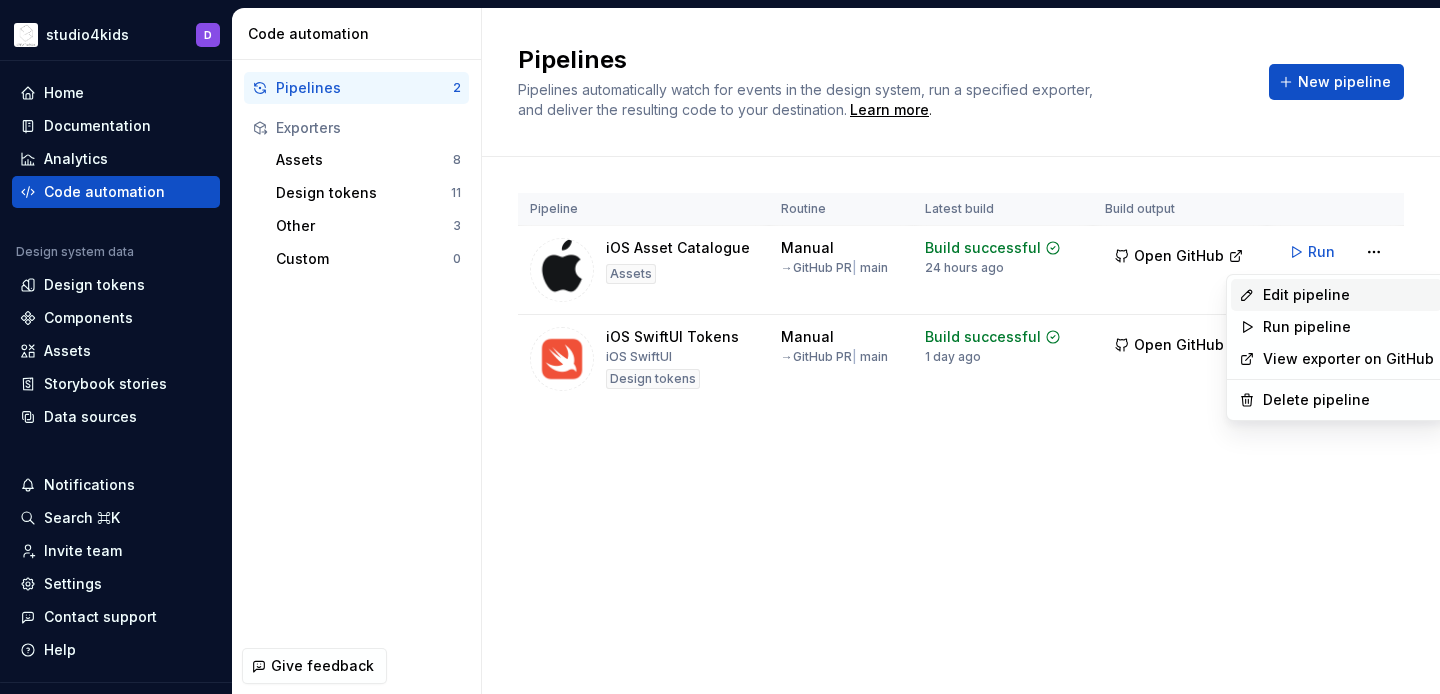 click on "Edit pipeline" at bounding box center (1348, 295) 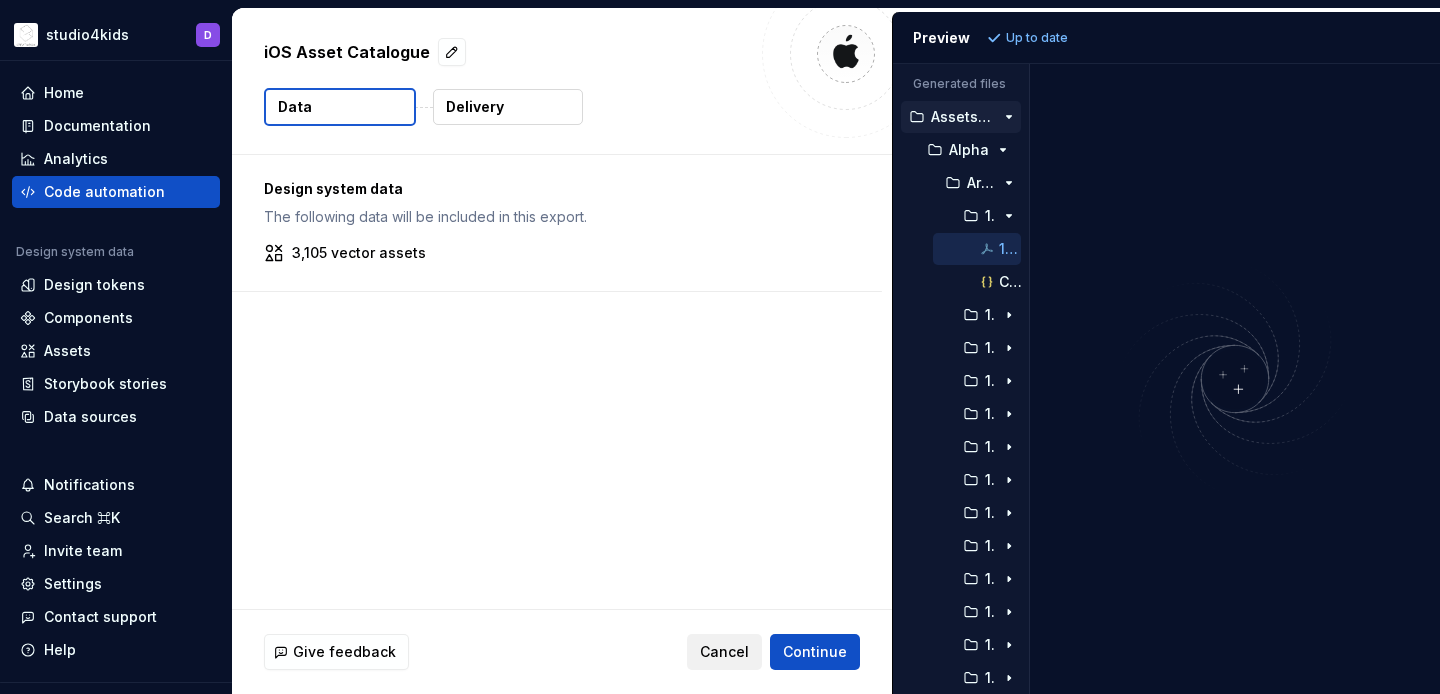 click on "Cancel" at bounding box center [724, 652] 